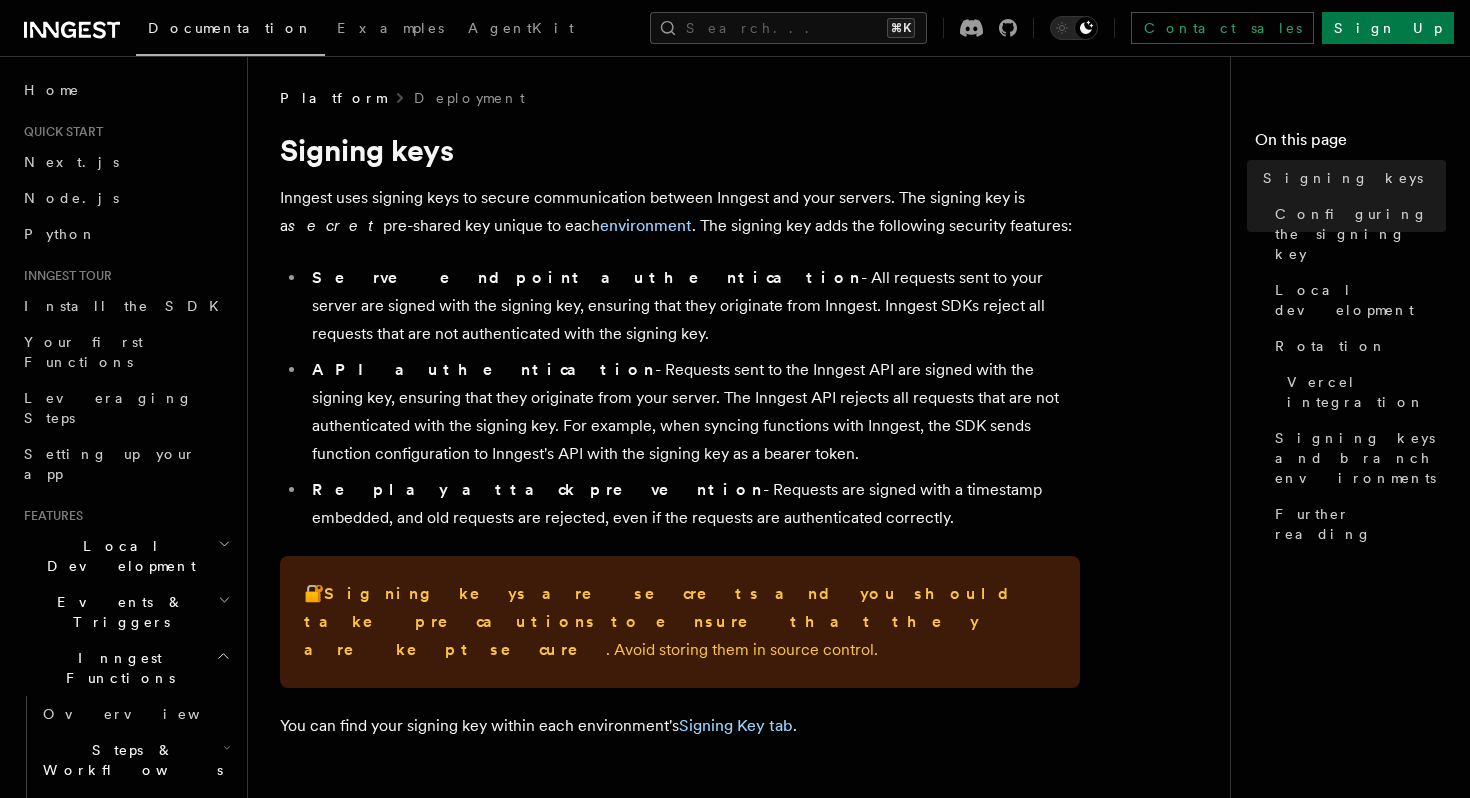 scroll, scrollTop: 0, scrollLeft: 0, axis: both 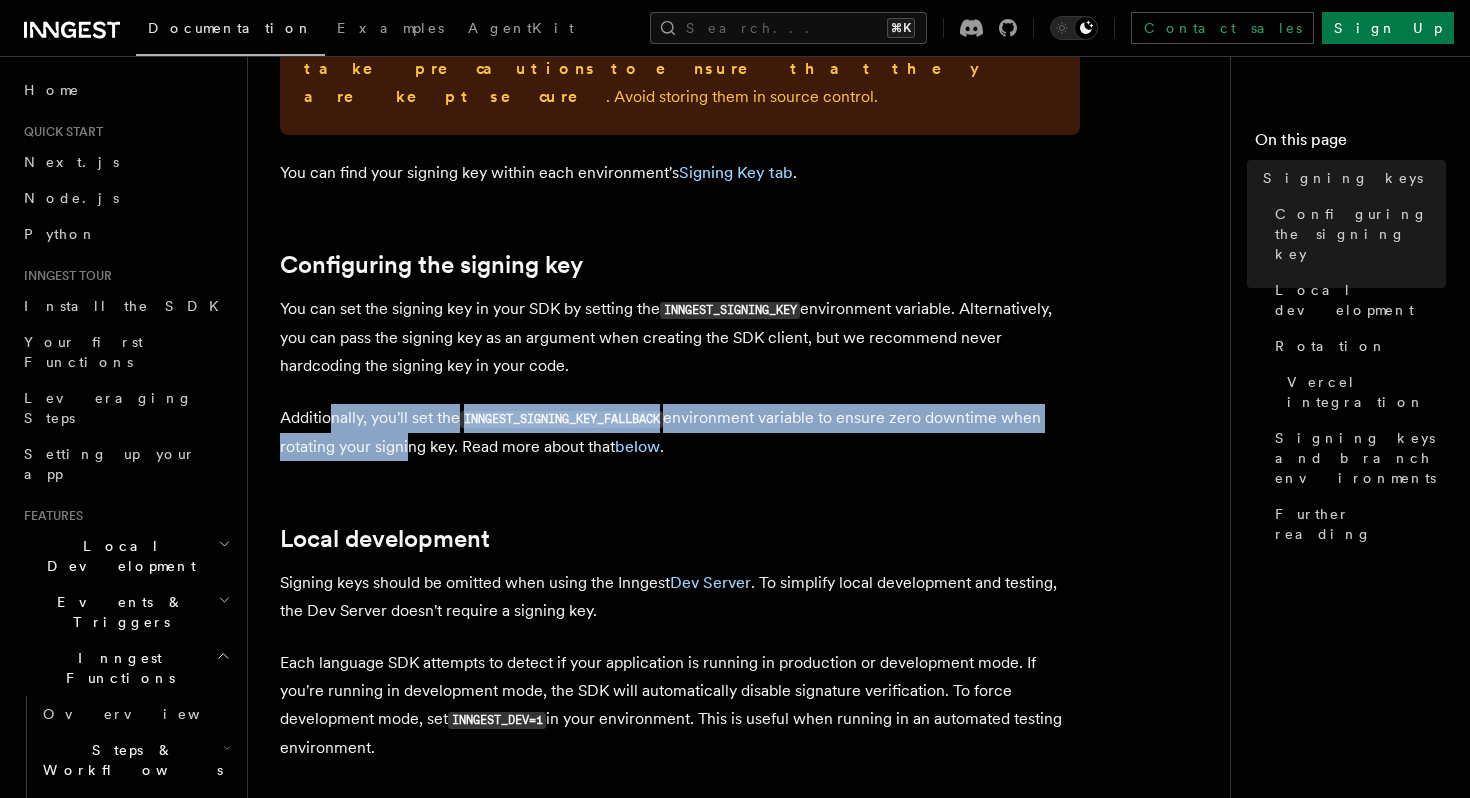 drag, startPoint x: 334, startPoint y: 390, endPoint x: 406, endPoint y: 424, distance: 79.624115 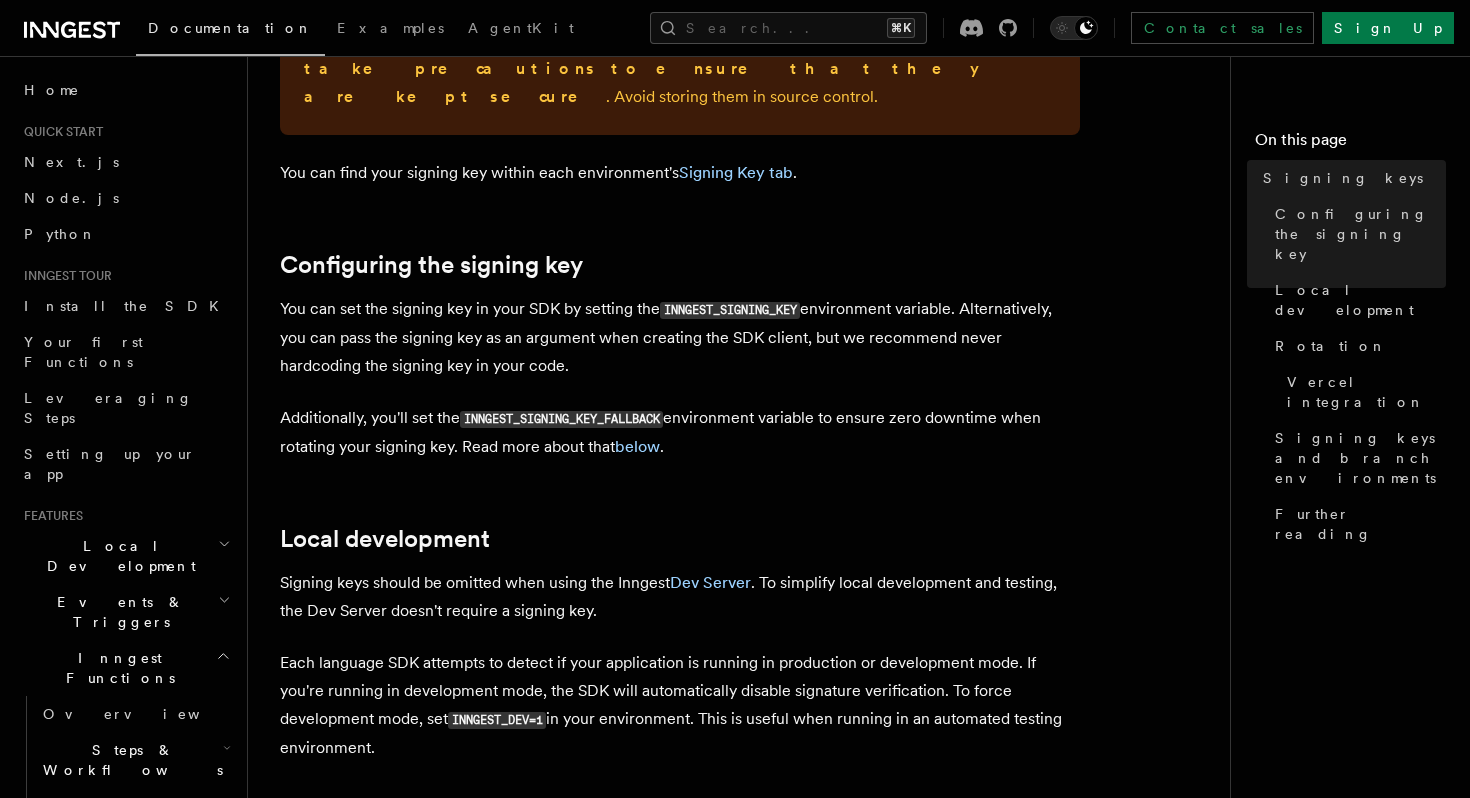 click on "Additionally, you'll set the INNGGEST_SIGNING_KEY_FALLBACK environment variable to ensure zero downtime when rotating your signing key. Read more about that below ." at bounding box center (680, 432) 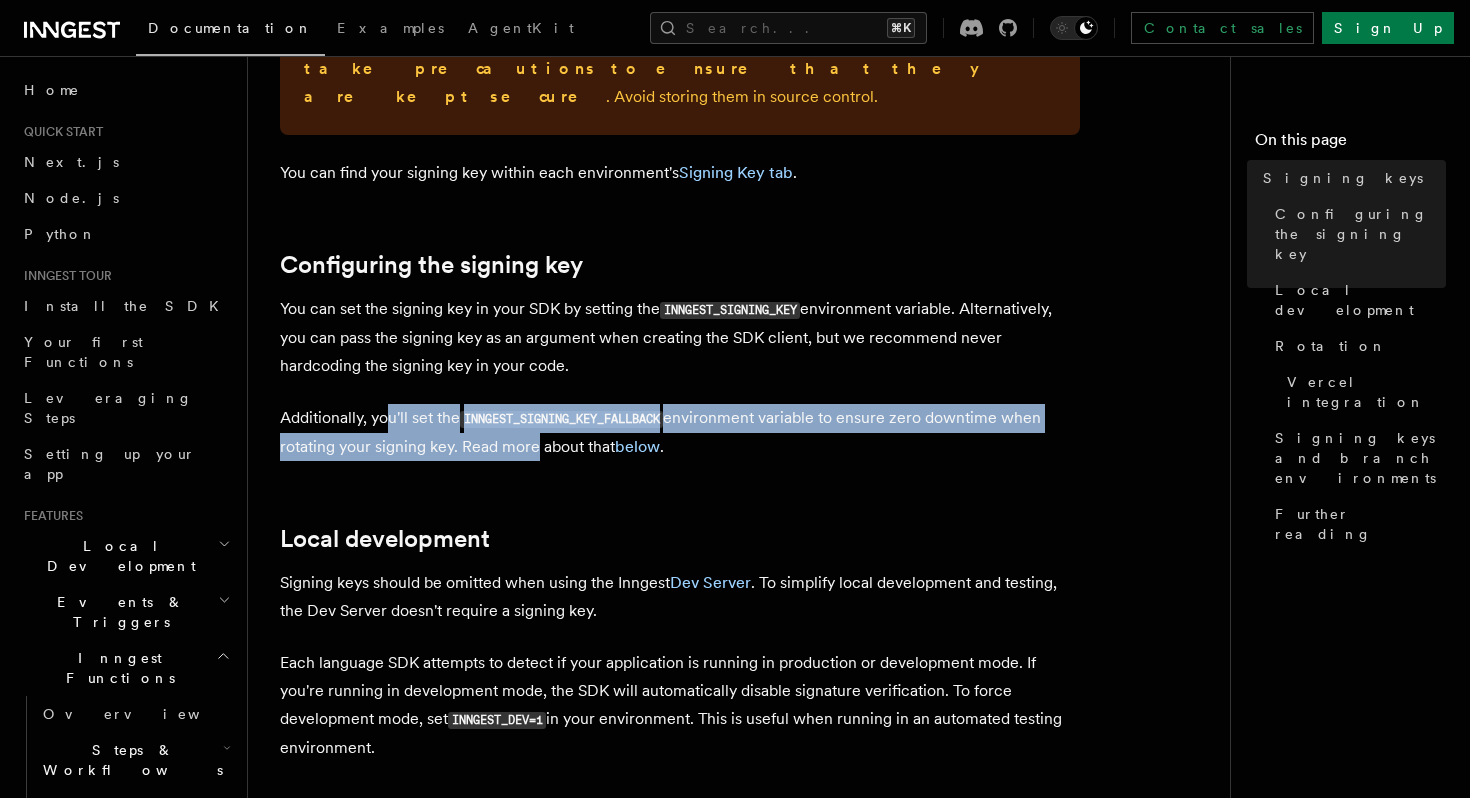 drag, startPoint x: 528, startPoint y: 416, endPoint x: 392, endPoint y: 398, distance: 137.186 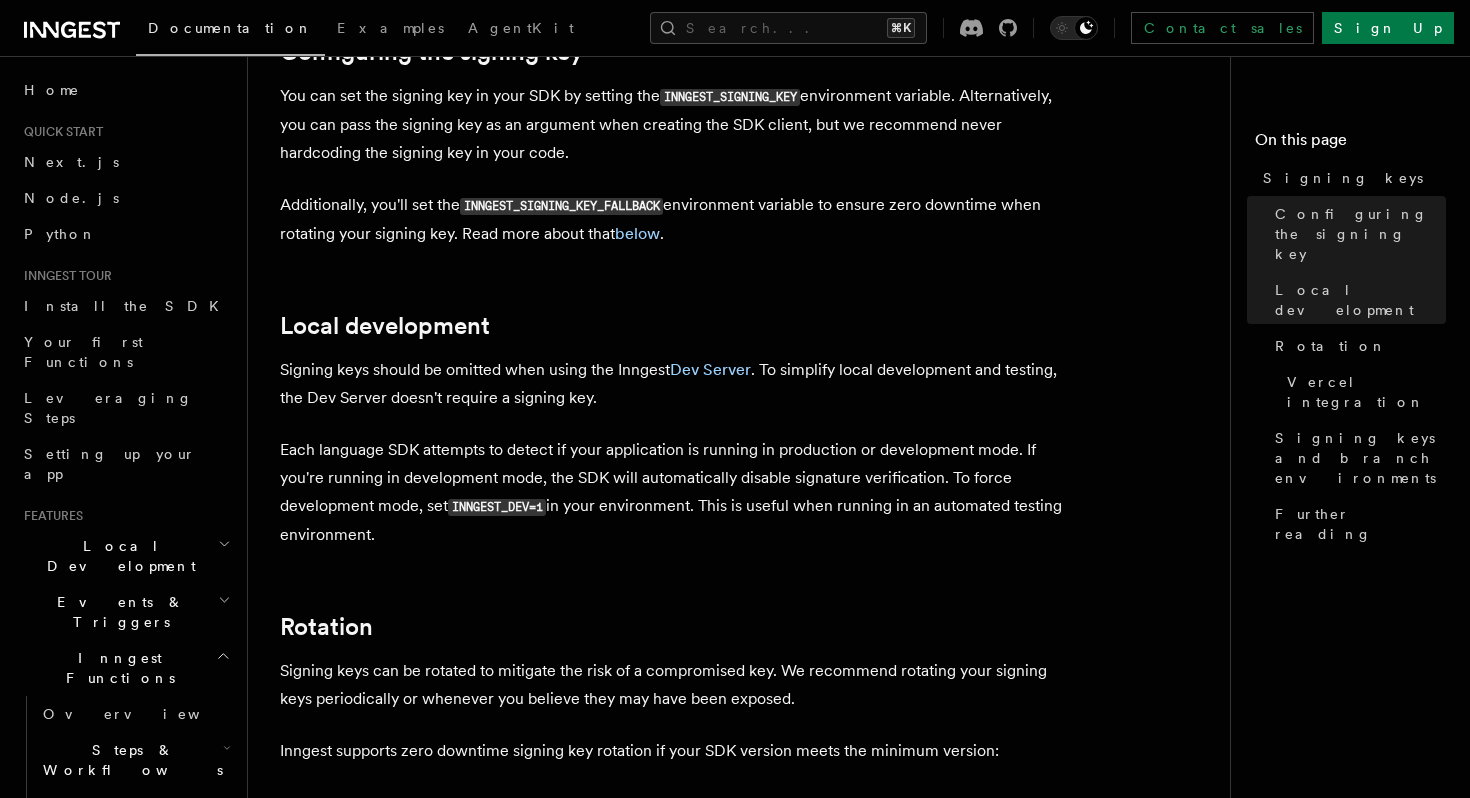 scroll, scrollTop: 769, scrollLeft: 0, axis: vertical 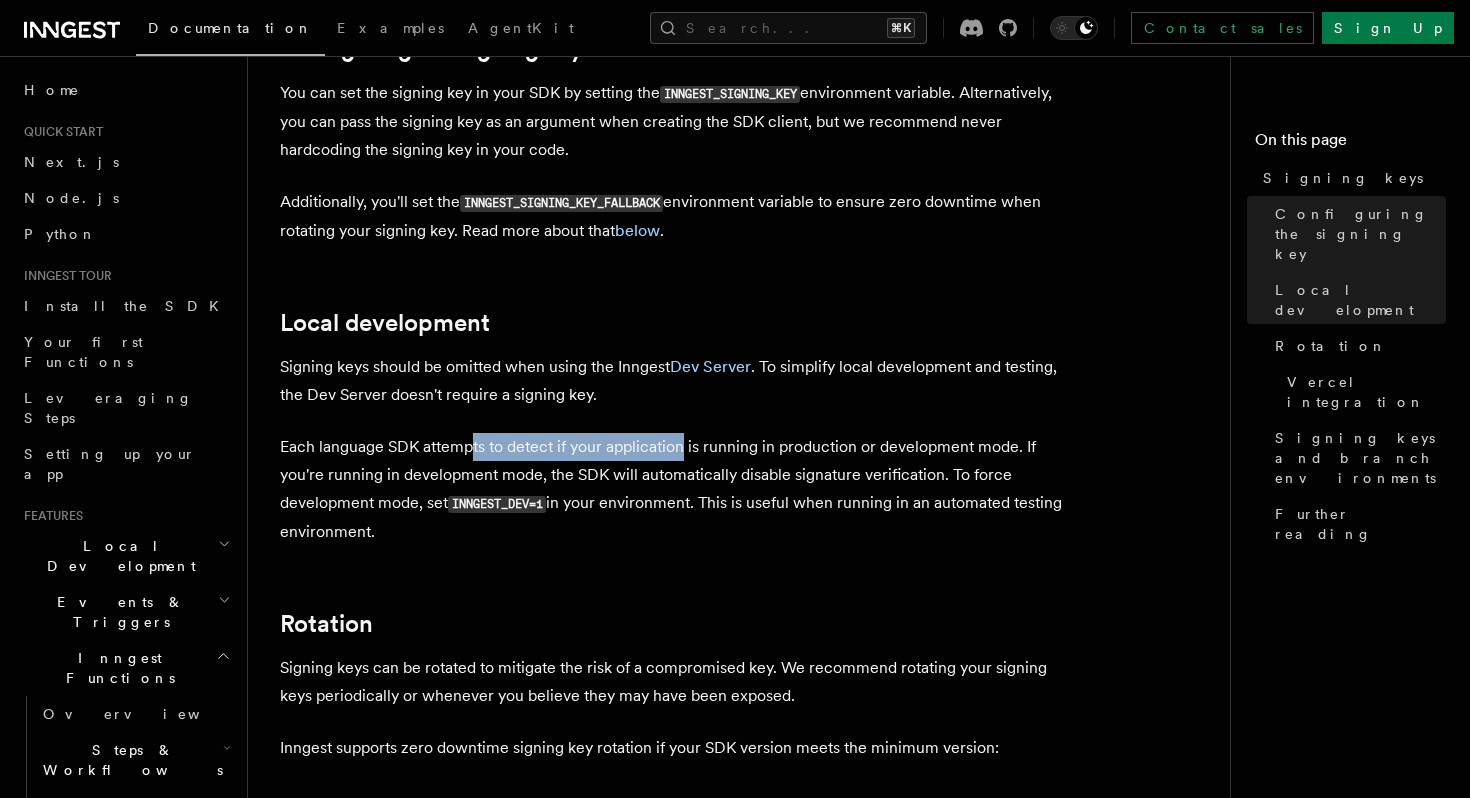 drag, startPoint x: 472, startPoint y: 423, endPoint x: 682, endPoint y: 432, distance: 210.19276 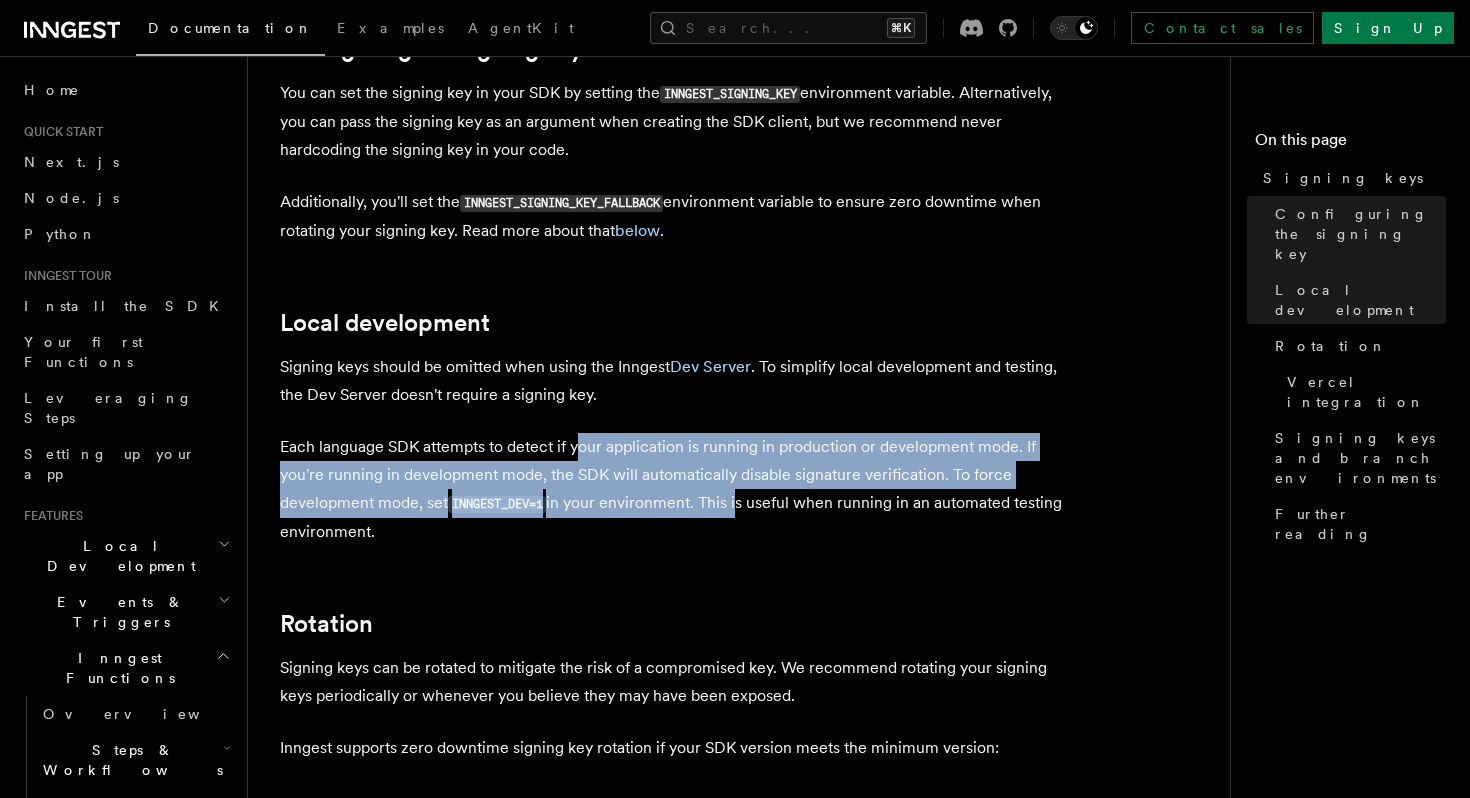 drag, startPoint x: 735, startPoint y: 490, endPoint x: 582, endPoint y: 413, distance: 171.28339 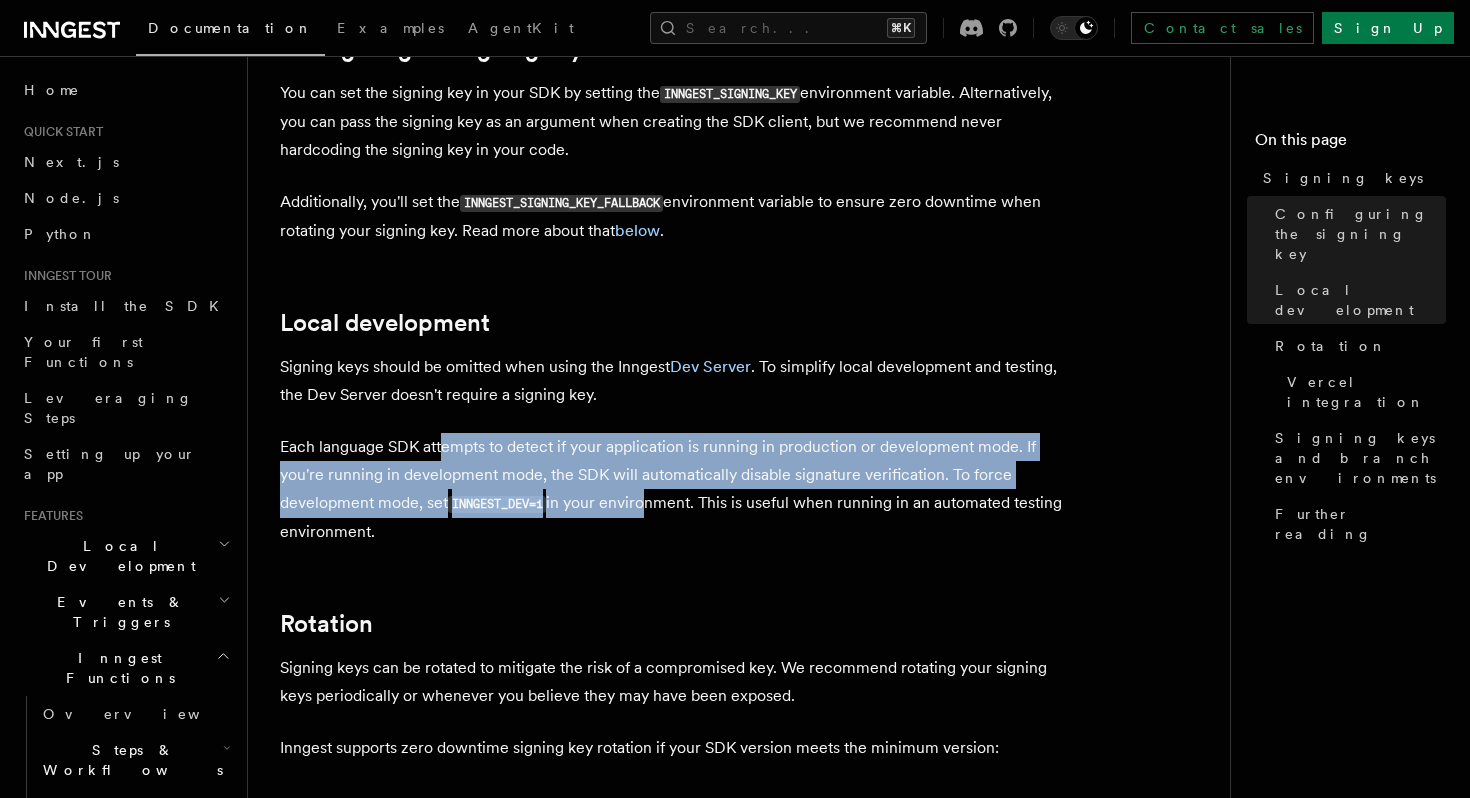 drag, startPoint x: 441, startPoint y: 411, endPoint x: 645, endPoint y: 484, distance: 216.66795 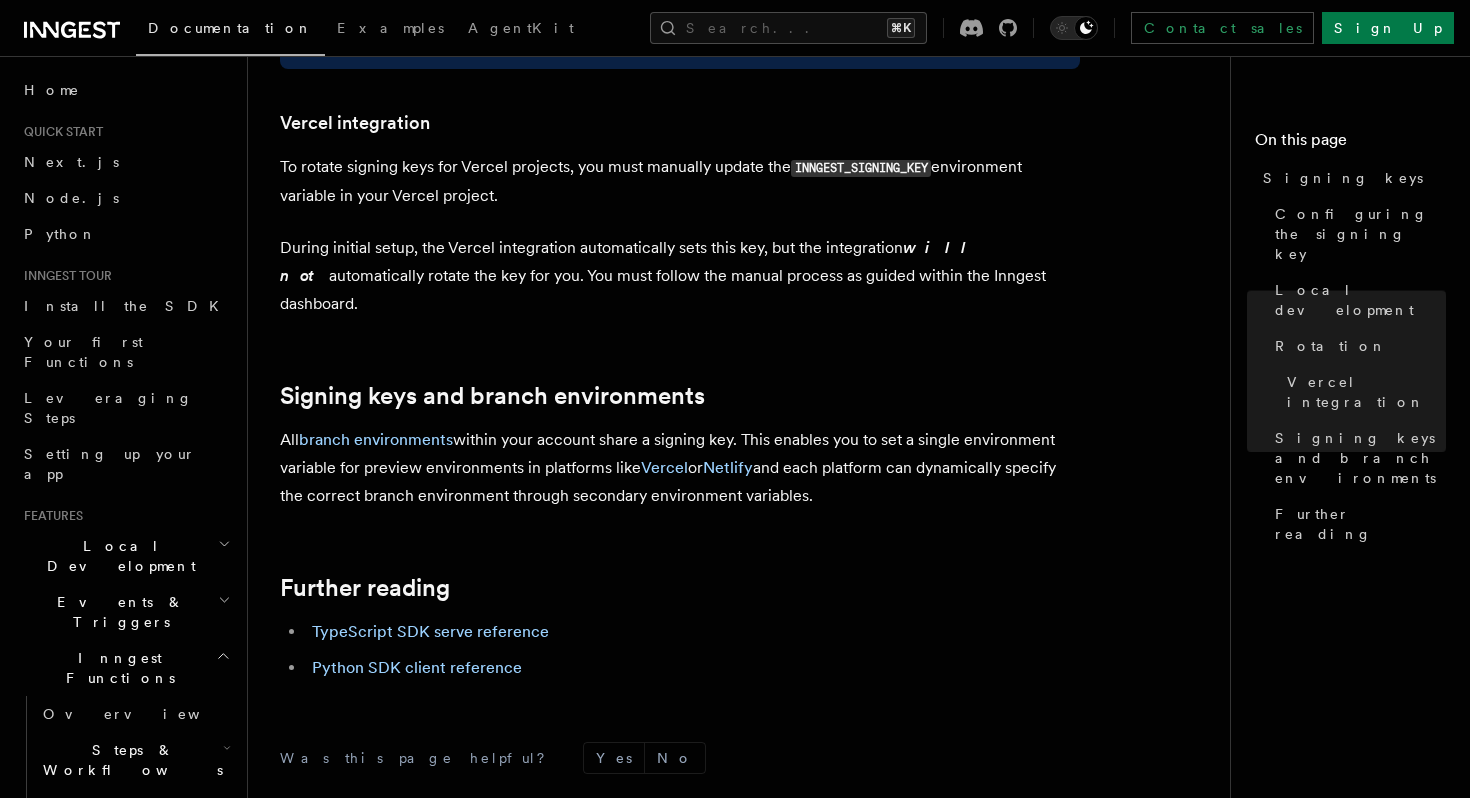 scroll, scrollTop: 2030, scrollLeft: 0, axis: vertical 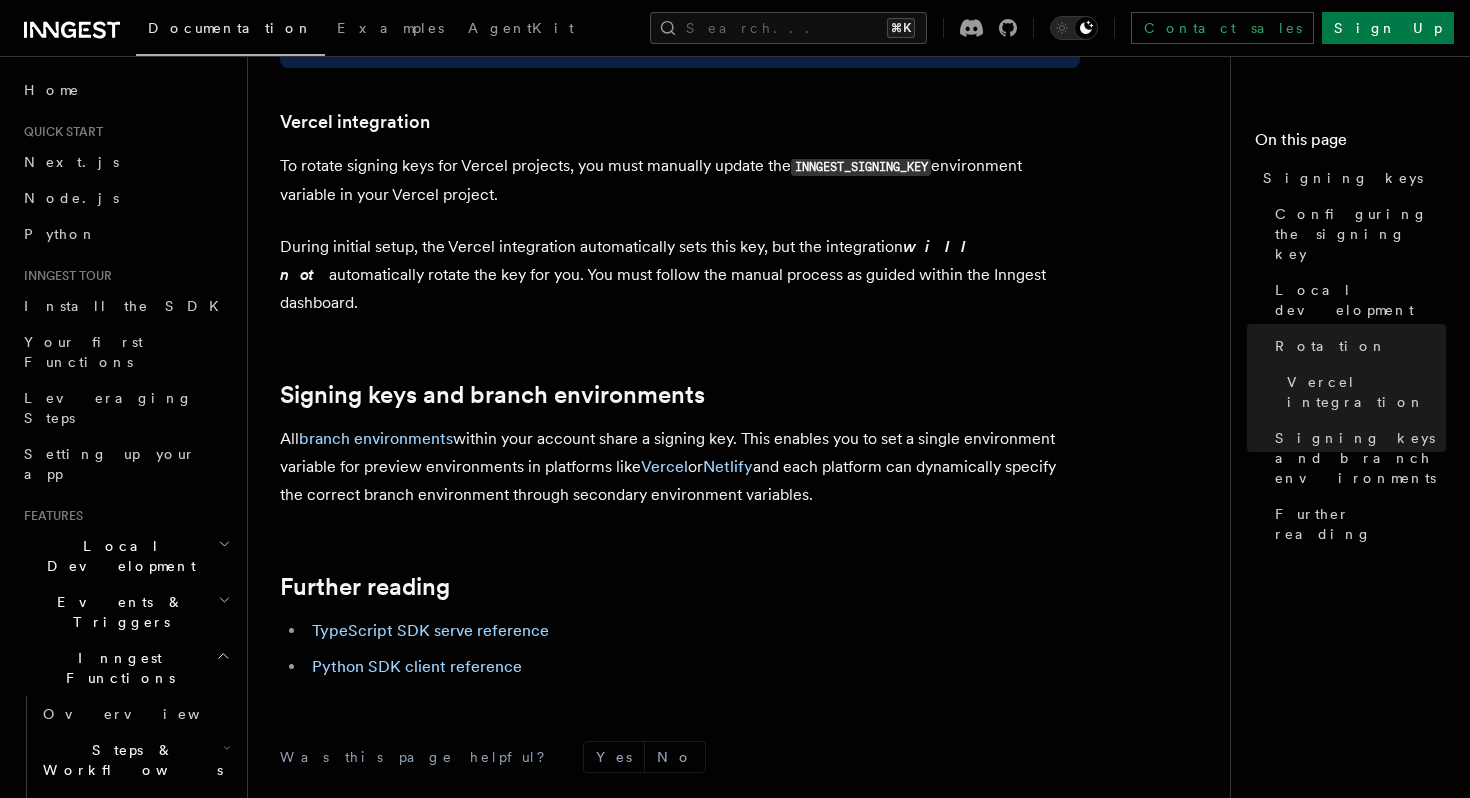 click on "All  branch environments  within your account share a signing key. This enables you to set a single environment variable for preview environments in platforms like  Vercel  or  Netlify  and each platform can dynamically specify the correct branch environment through secondary environment variables." at bounding box center [680, 467] 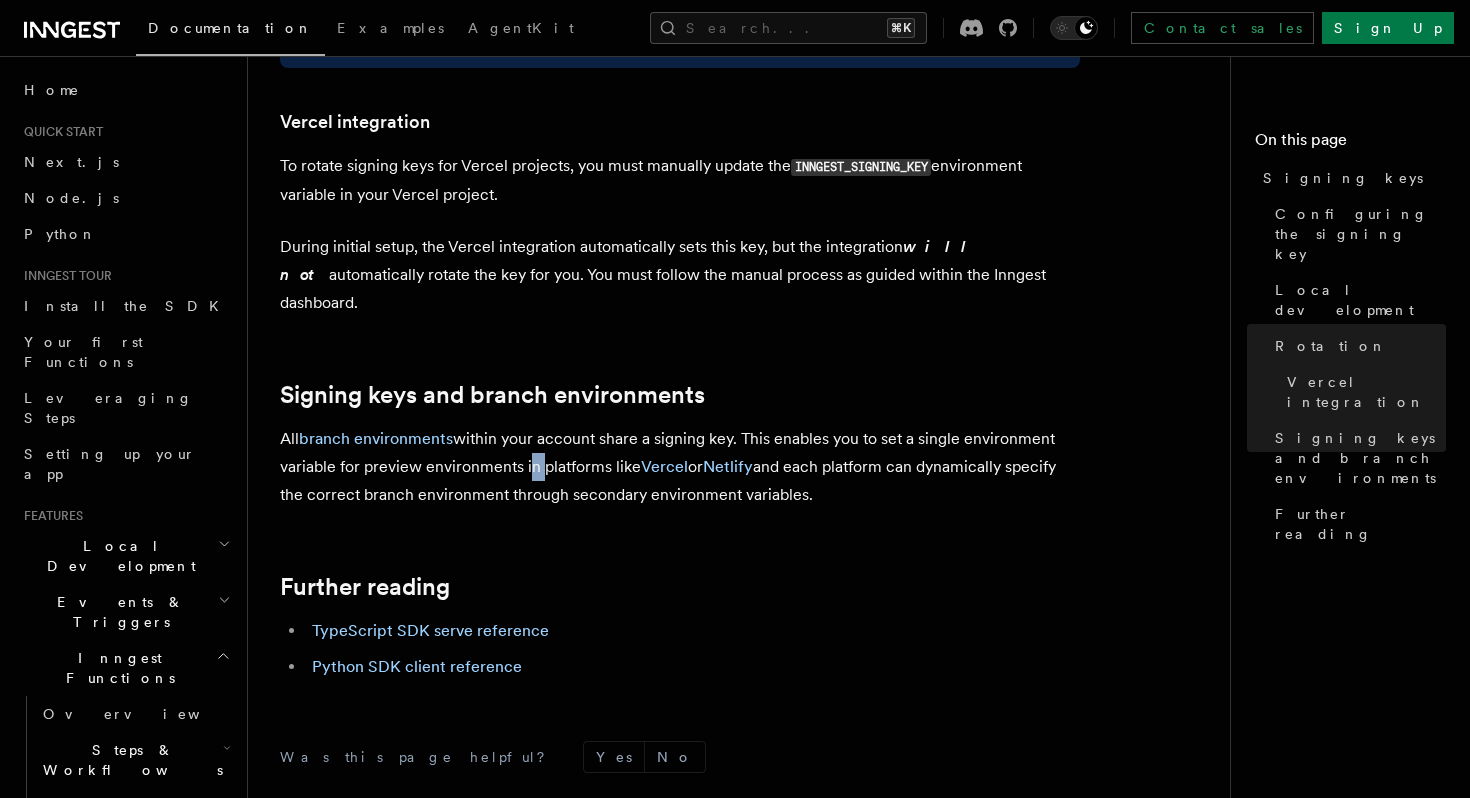 click on "All  branch environments  within your account share a signing key. This enables you to set a single environment variable for preview environments in platforms like  Vercel  or  Netlify  and each platform can dynamically specify the correct branch environment through secondary environment variables." at bounding box center [680, 467] 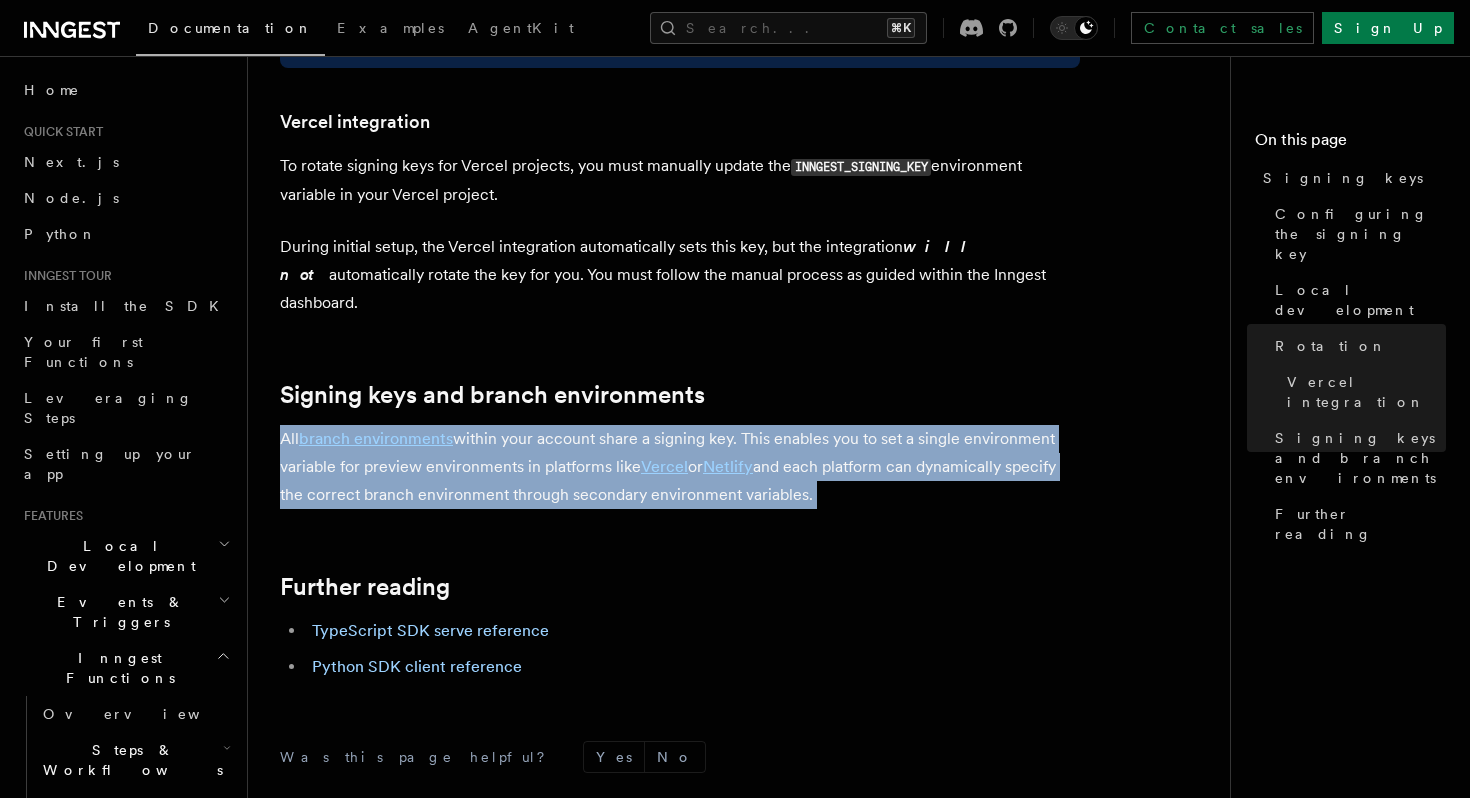 click on "All  branch environments  within your account share a signing key. This enables you to set a single environment variable for preview environments in platforms like  Vercel  or  Netlify  and each platform can dynamically specify the correct branch environment through secondary environment variables." at bounding box center [680, 467] 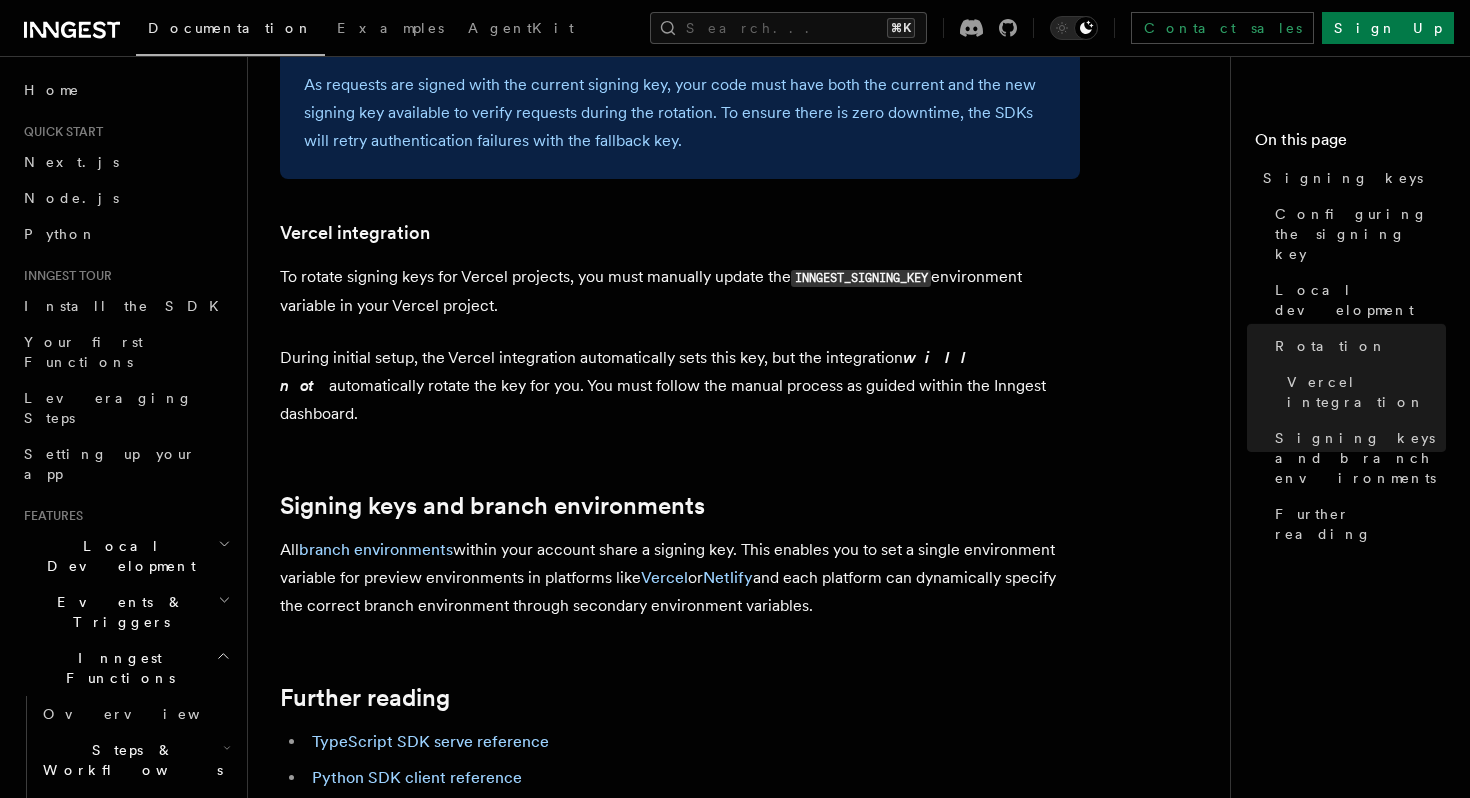scroll, scrollTop: 1904, scrollLeft: 0, axis: vertical 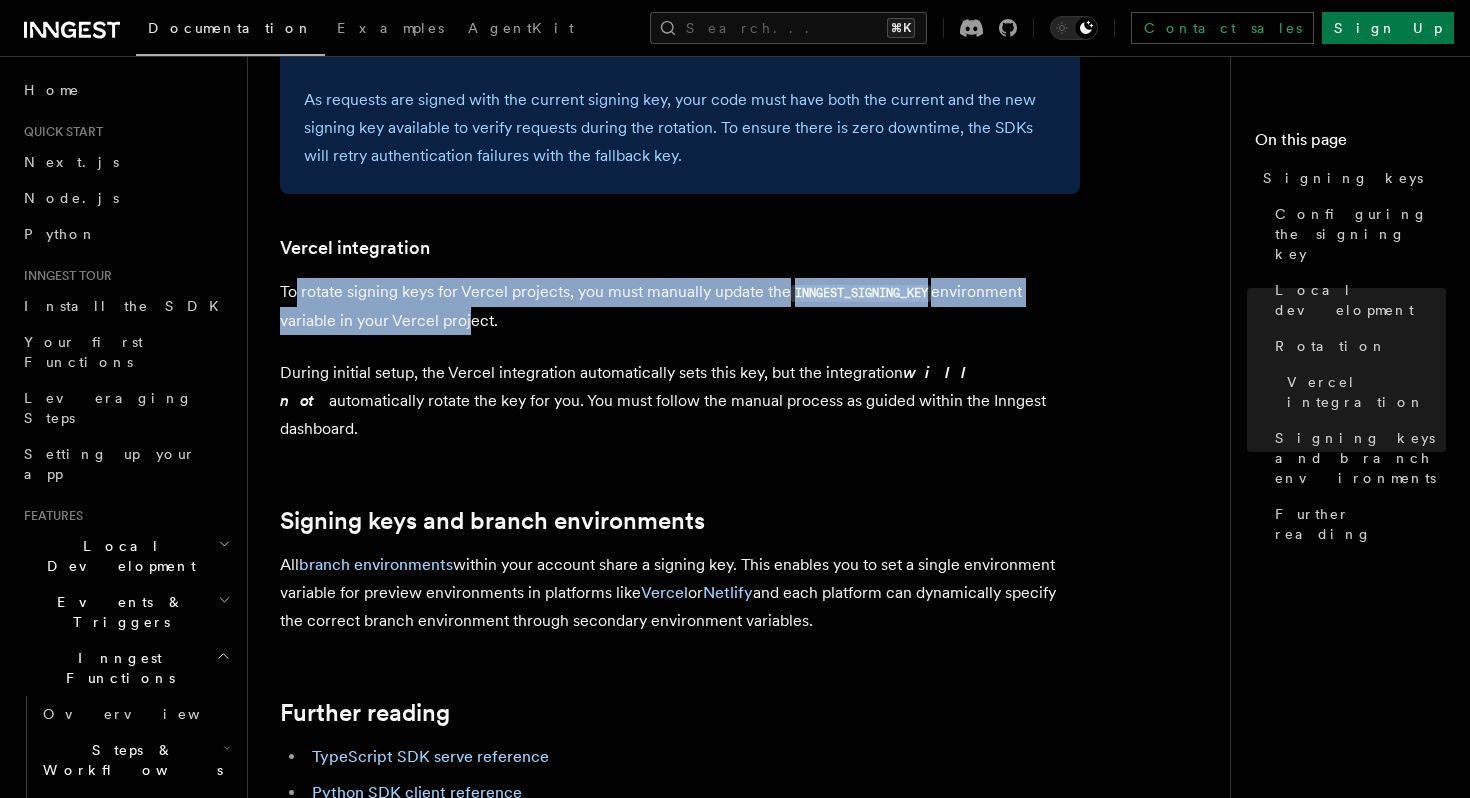 drag, startPoint x: 294, startPoint y: 242, endPoint x: 475, endPoint y: 266, distance: 182.58423 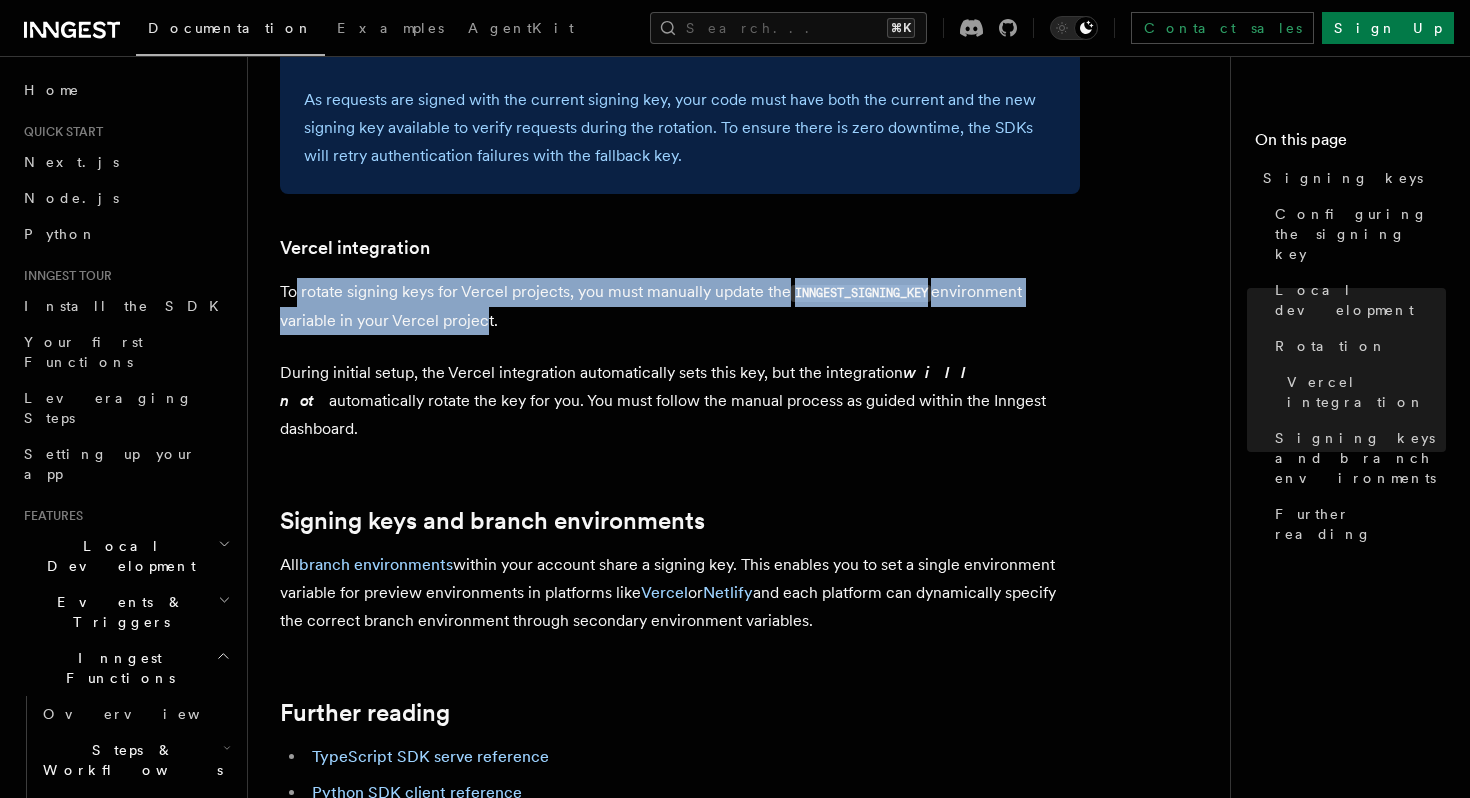 click on "To rotate signing keys for Vercel projects, you must manually update the  INNGEST_SIGNING_KEY  environment variable in your Vercel project." at bounding box center [680, 306] 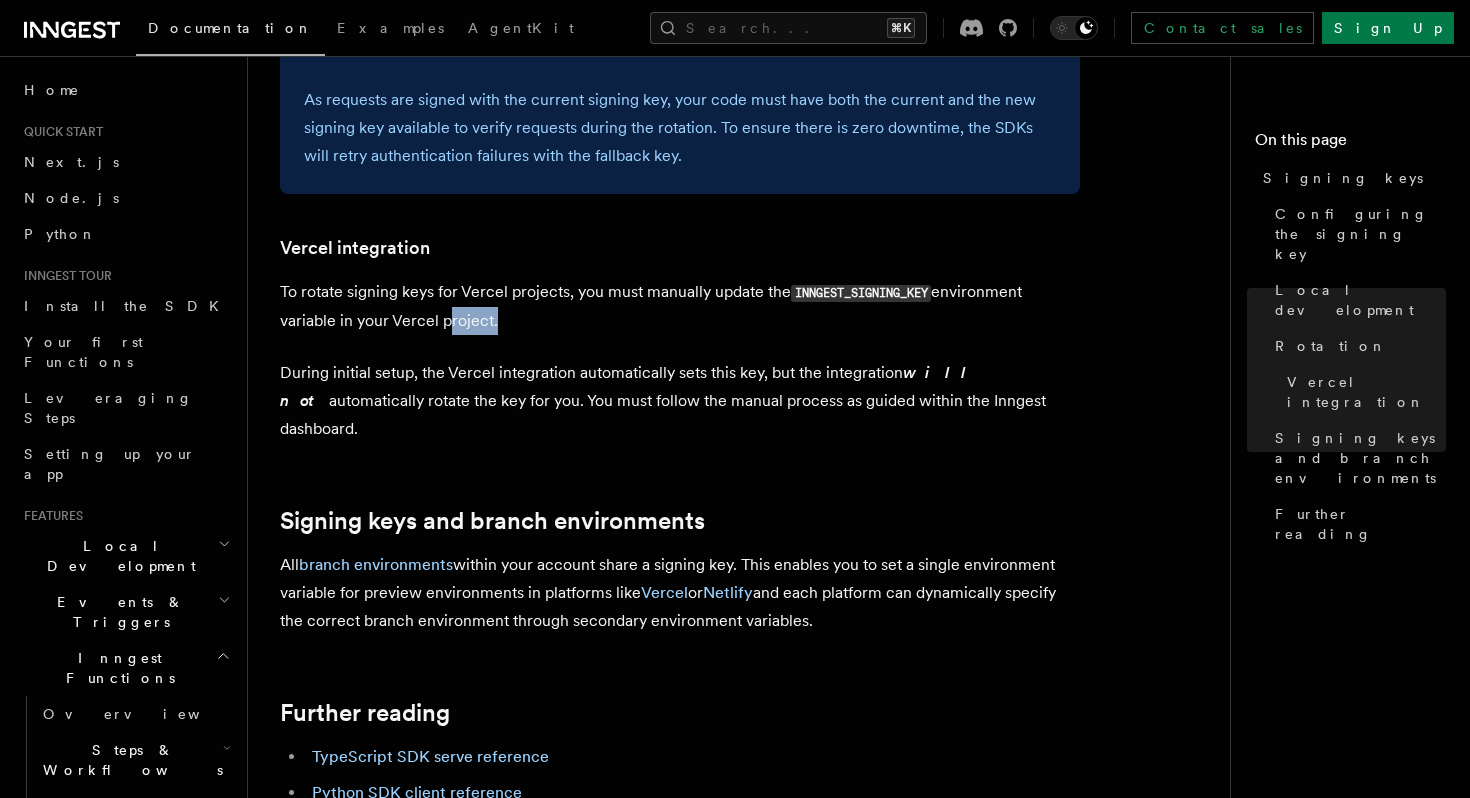 click on "To rotate signing keys for Vercel projects, you must manually update the  INNGEST_SIGNING_KEY  environment variable in your Vercel project." at bounding box center [680, 306] 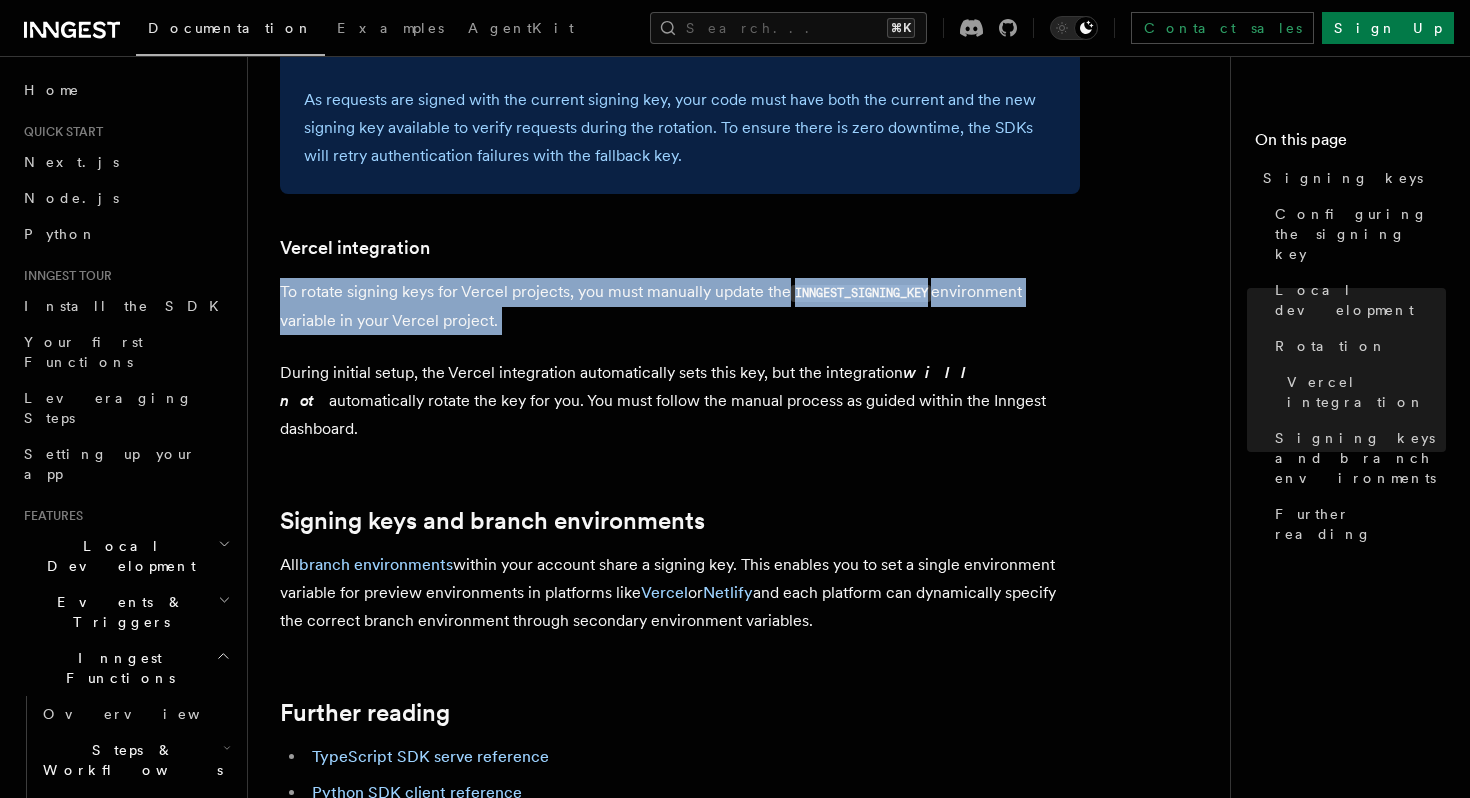 click on "To rotate signing keys for Vercel projects, you must manually update the  INNGEST_SIGNING_KEY  environment variable in your Vercel project." at bounding box center (680, 306) 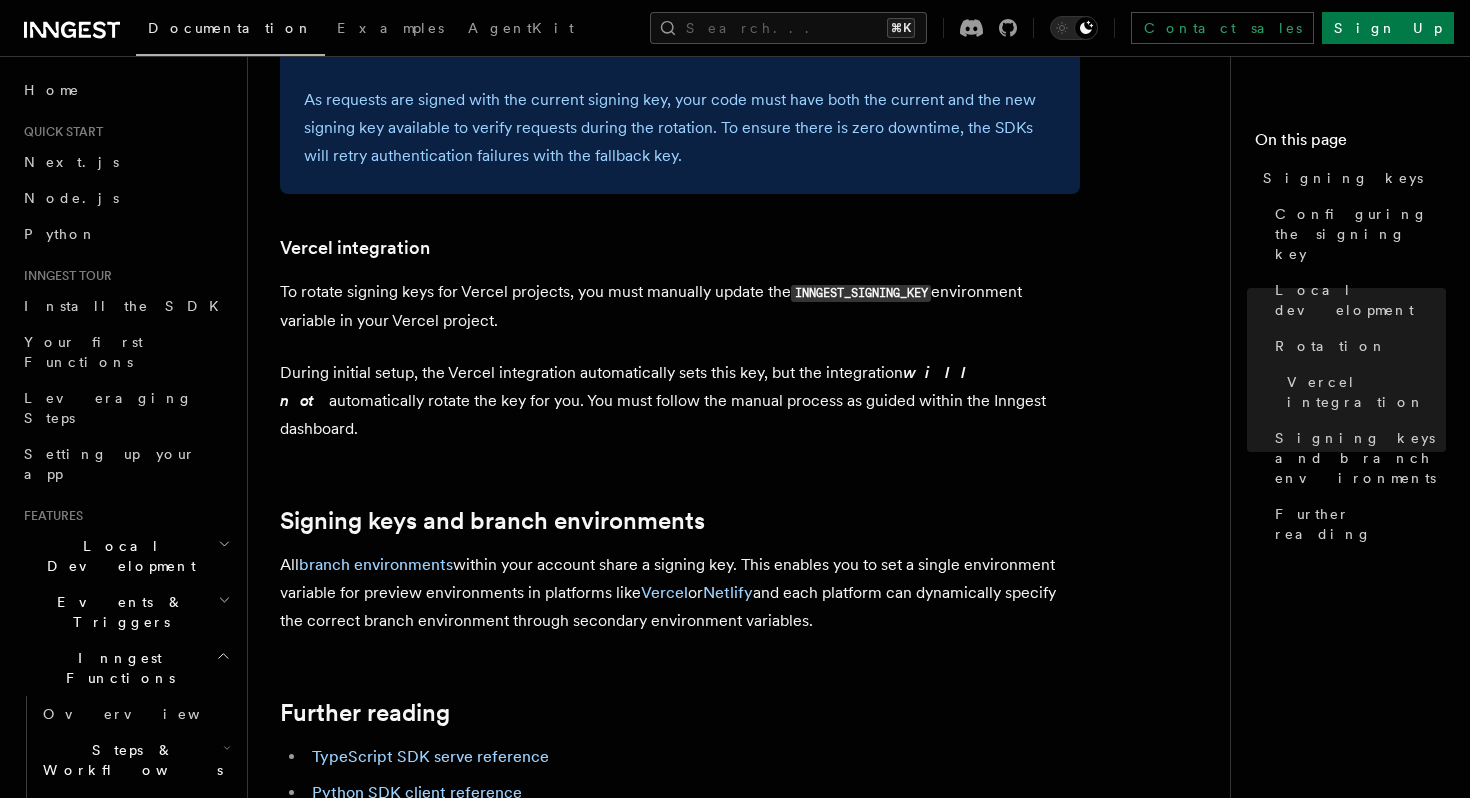 click on "During initial setup, the Vercel integration automatically sets this key, but the integration  will not  automatically rotate the key for you. You must follow the manual process as guided within the Inngest dashboard." at bounding box center [680, 401] 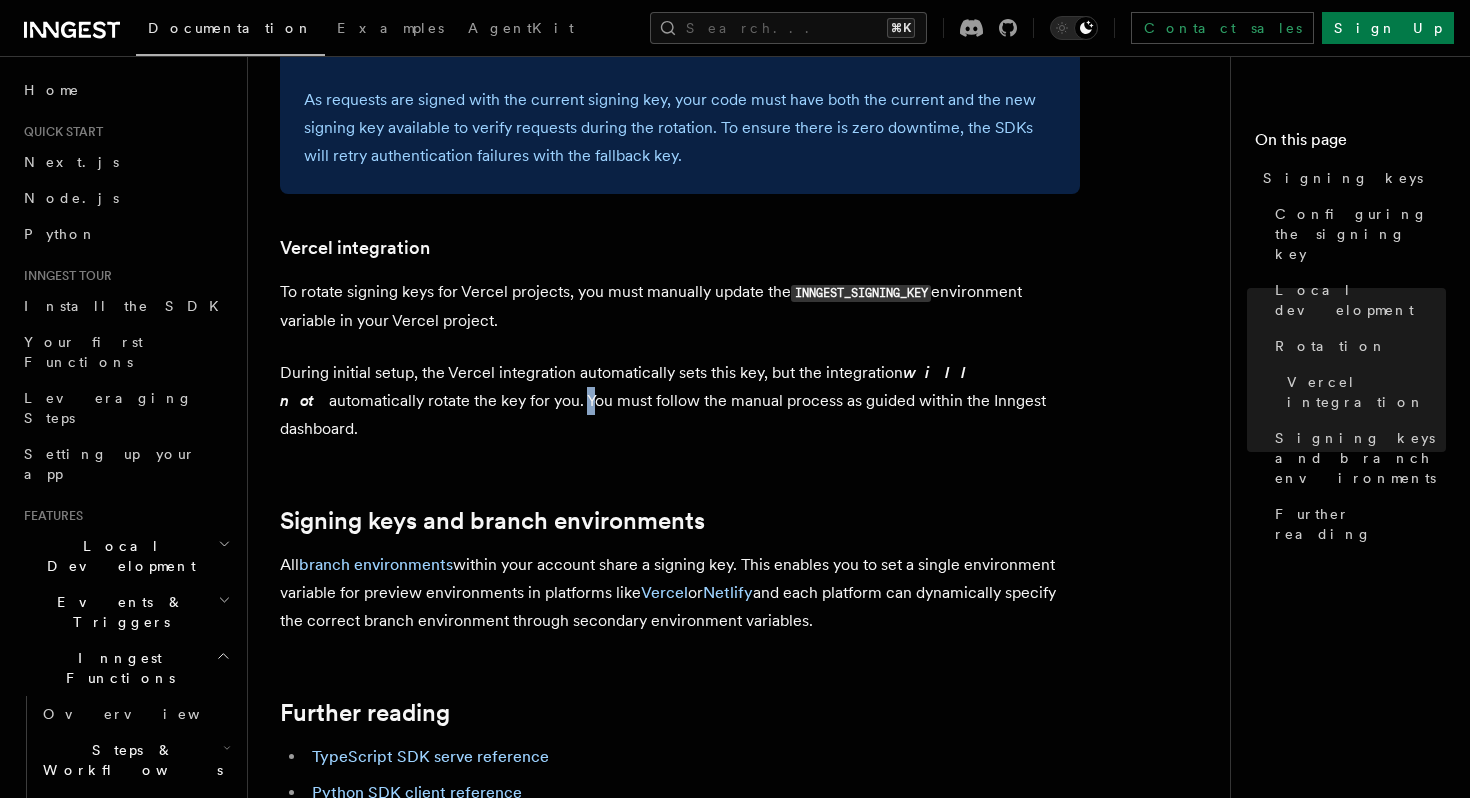 click on "During initial setup, the Vercel integration automatically sets this key, but the integration  will not  automatically rotate the key for you. You must follow the manual process as guided within the Inngest dashboard." at bounding box center (680, 401) 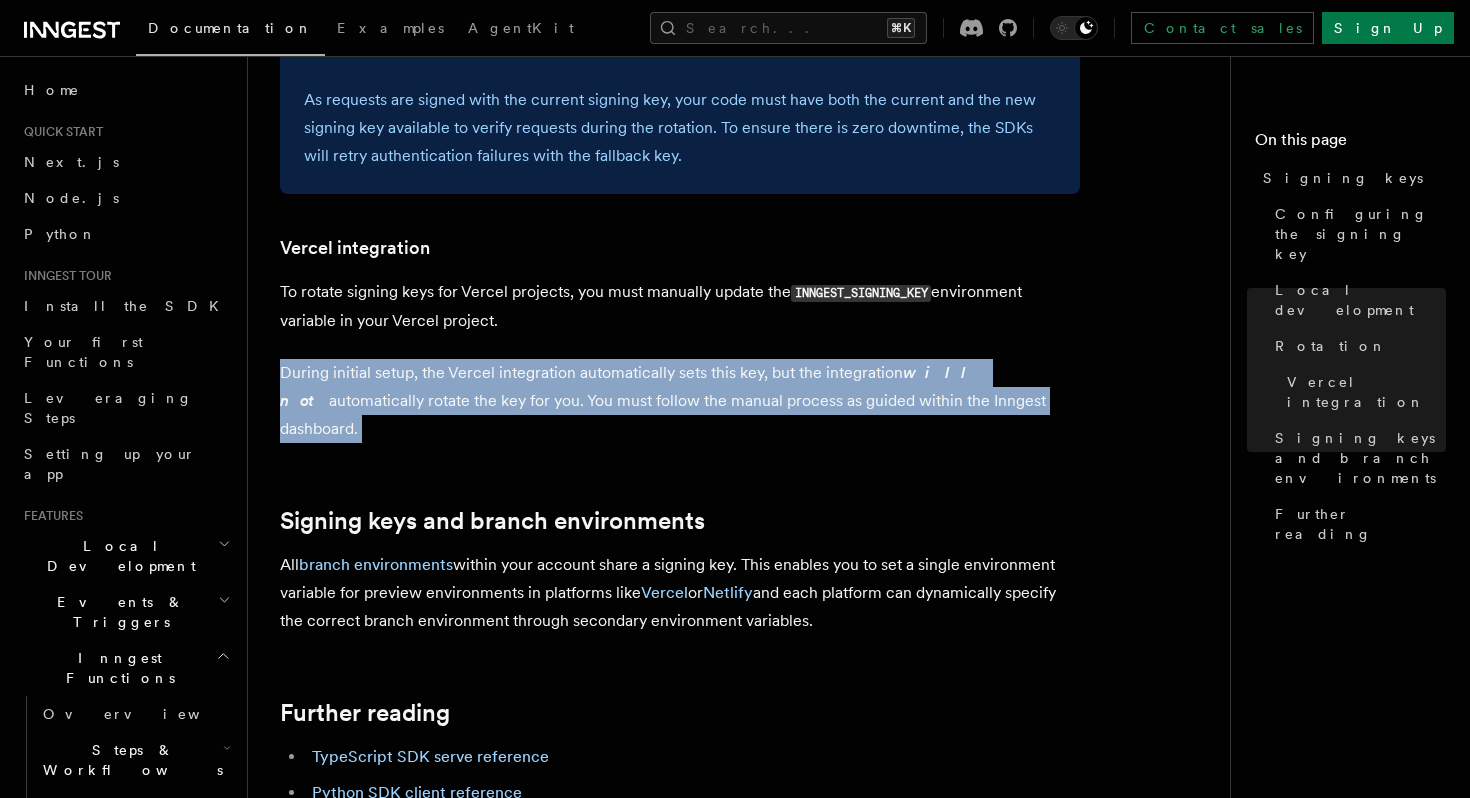 click on "During initial setup, the Vercel integration automatically sets this key, but the integration  will not  automatically rotate the key for you. You must follow the manual process as guided within the Inngest dashboard." at bounding box center [680, 401] 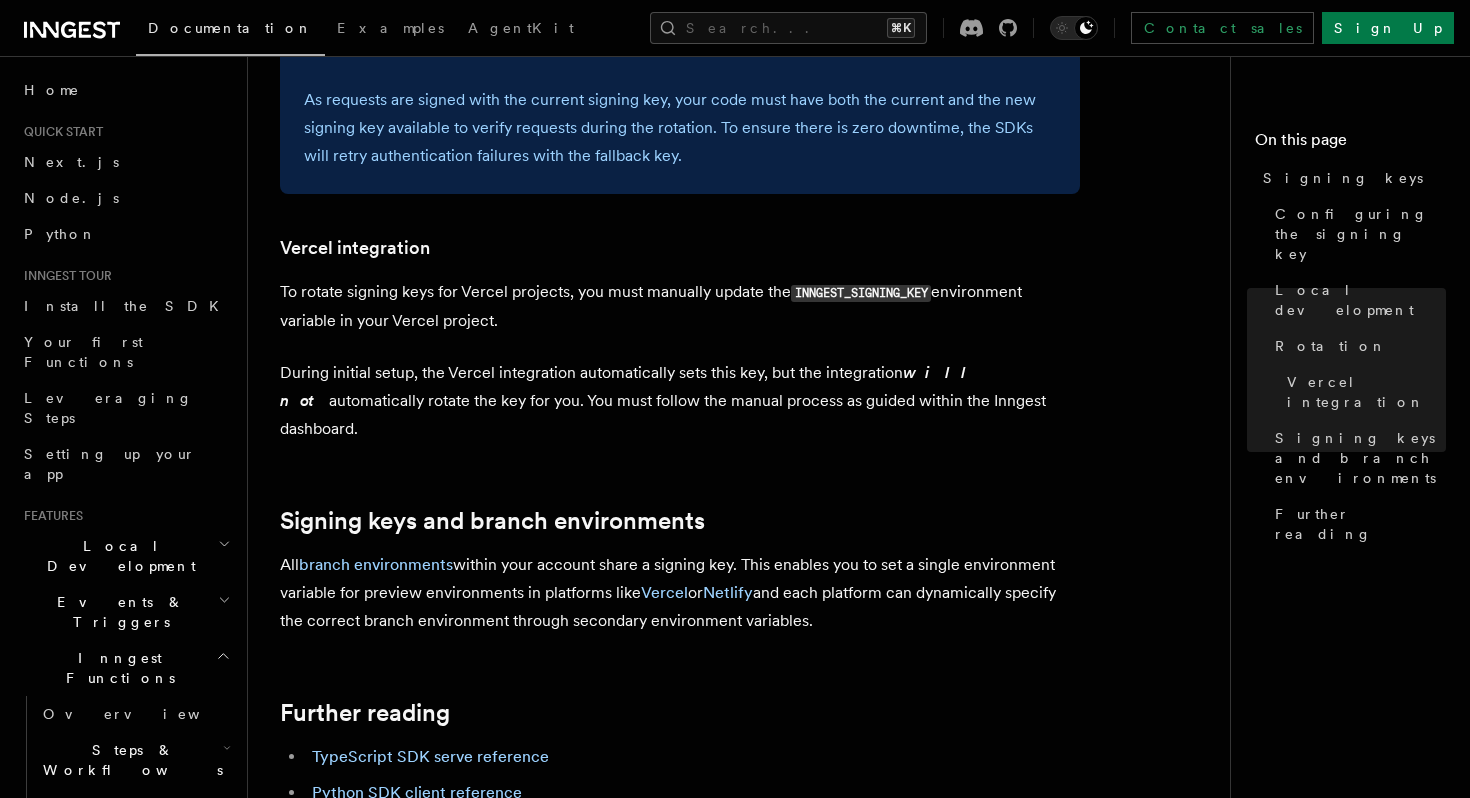 click on "Platform Deployment Signing keys
Inngest uses signing keys to secure communication between Inngest and your servers. The signing key is a  secret  pre-shared key unique to each  environment . The signing key adds the following security features:
Serve endpoint authentication  - All requests sent to your server are signed with the signing key, ensuring that they originate from Inngest. Inngest SDKs reject all requests that are not authenticated with the signing key.
API authentication  - Requests sent to the Inngest API are signed with the signing key, ensuring that they originate from your server. The Inngest API rejects all requests that are not authenticated with the signing key. For example, when syncing functions with Inngest, the SDK sends function configuration to Inngest's API with the signing key as a bearer token.
Replay attack prevention  - Requests are signed with a timestamp embedded, and old requests are rejected, even if the requests are authenticated correctly.
🔐
.
." at bounding box center (747, -308) 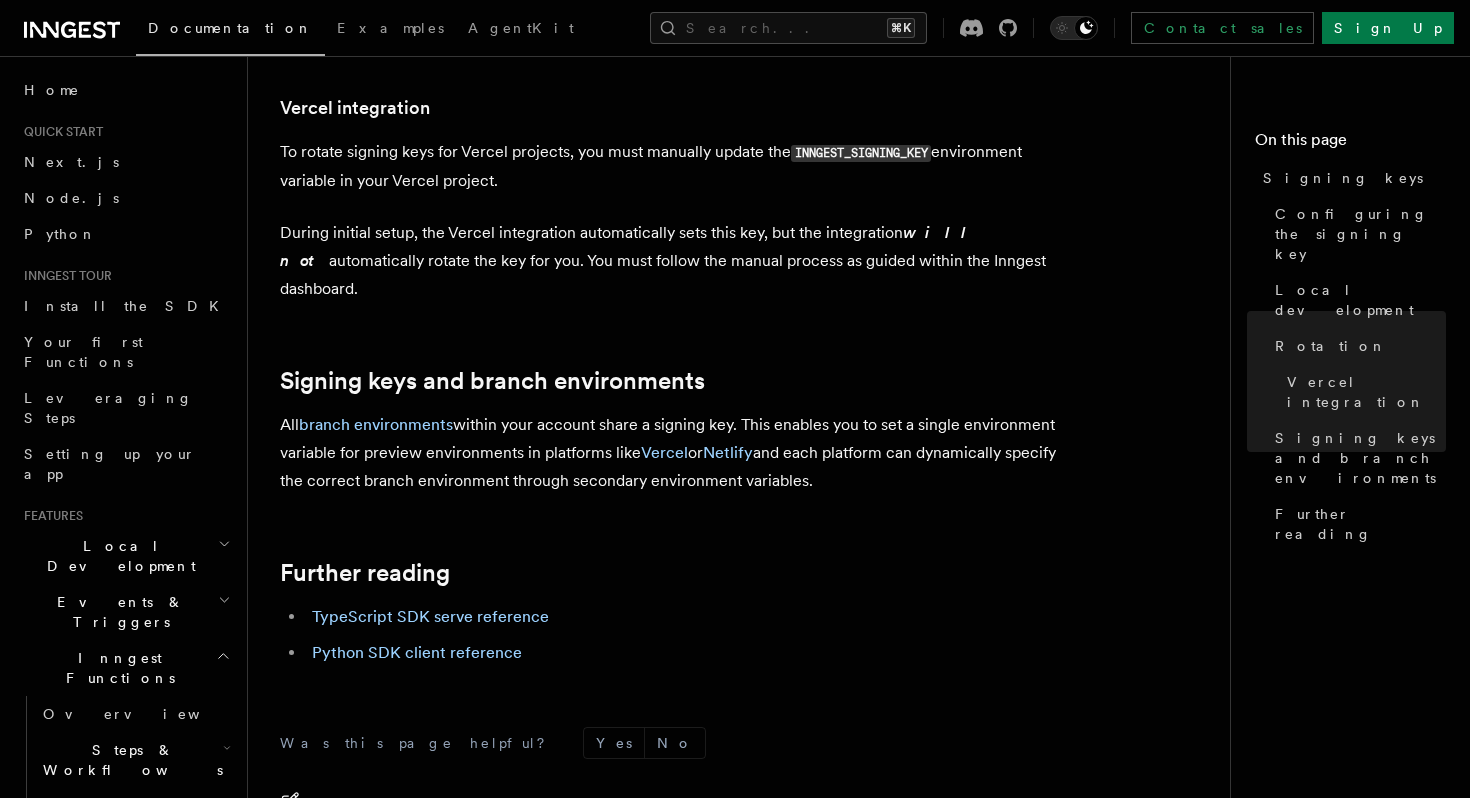 scroll, scrollTop: 2045, scrollLeft: 0, axis: vertical 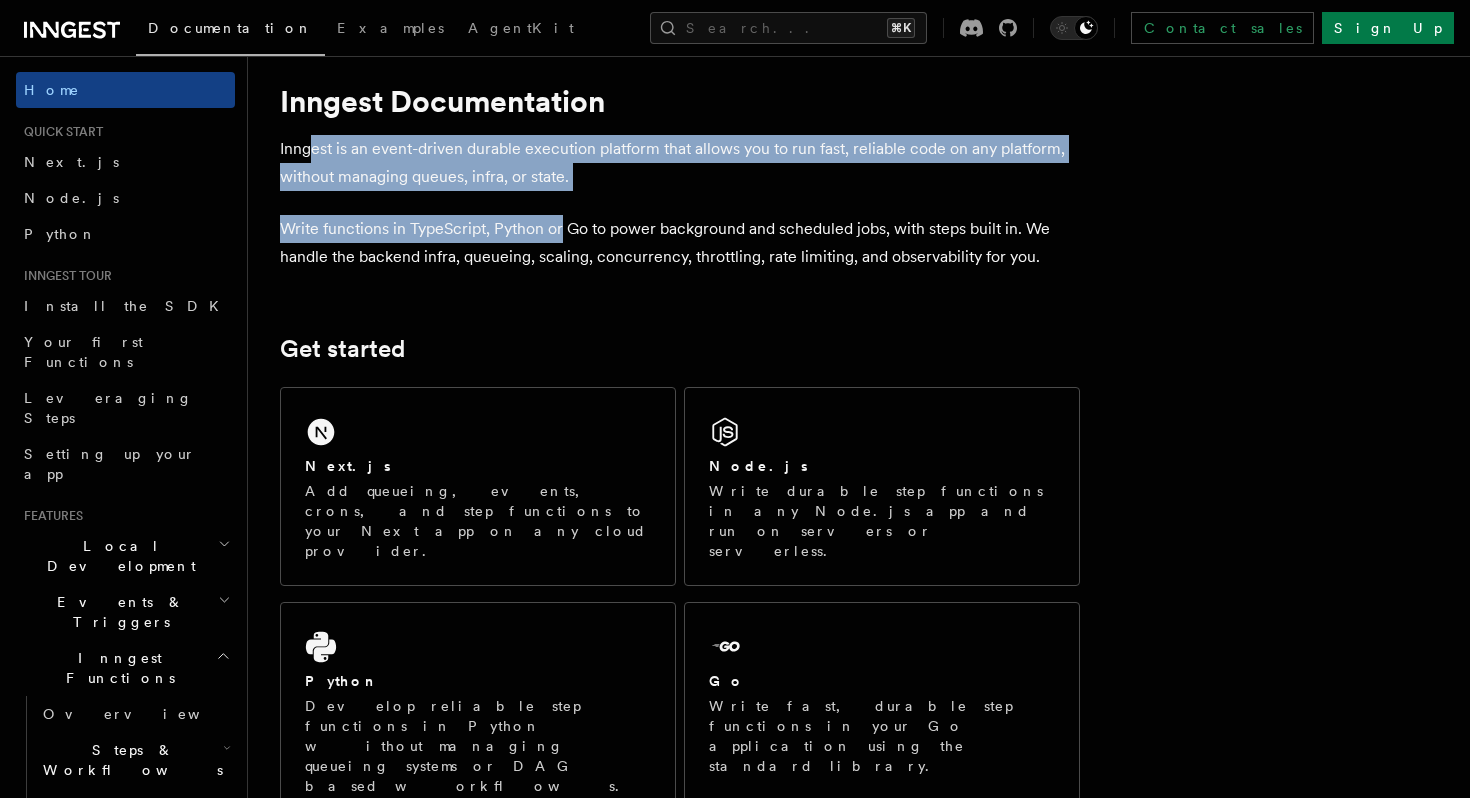 drag, startPoint x: 312, startPoint y: 144, endPoint x: 563, endPoint y: 226, distance: 264.05493 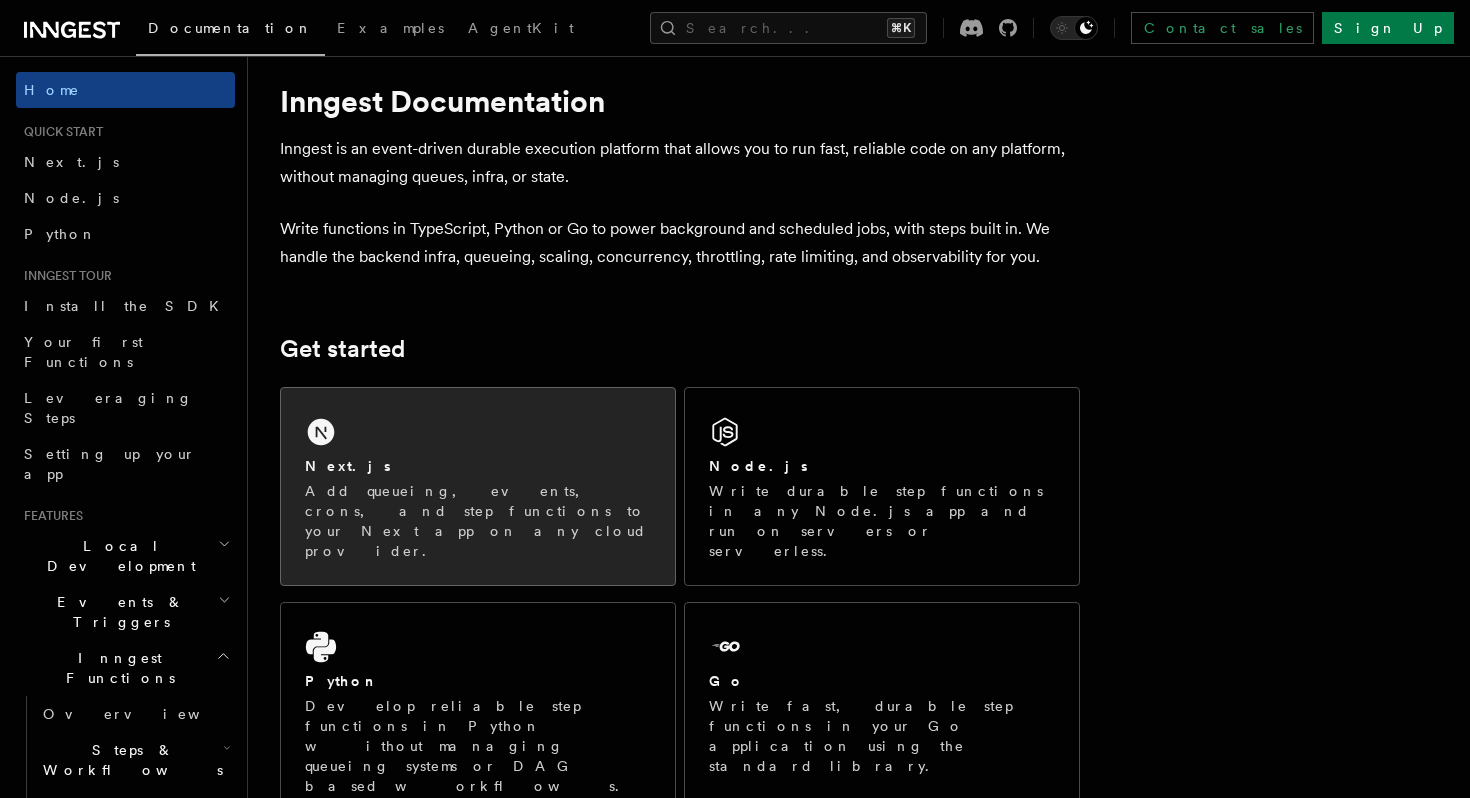click on "Next.js Add queueing, events, crons, and step functions to your Next app on any cloud provider." at bounding box center (478, 486) 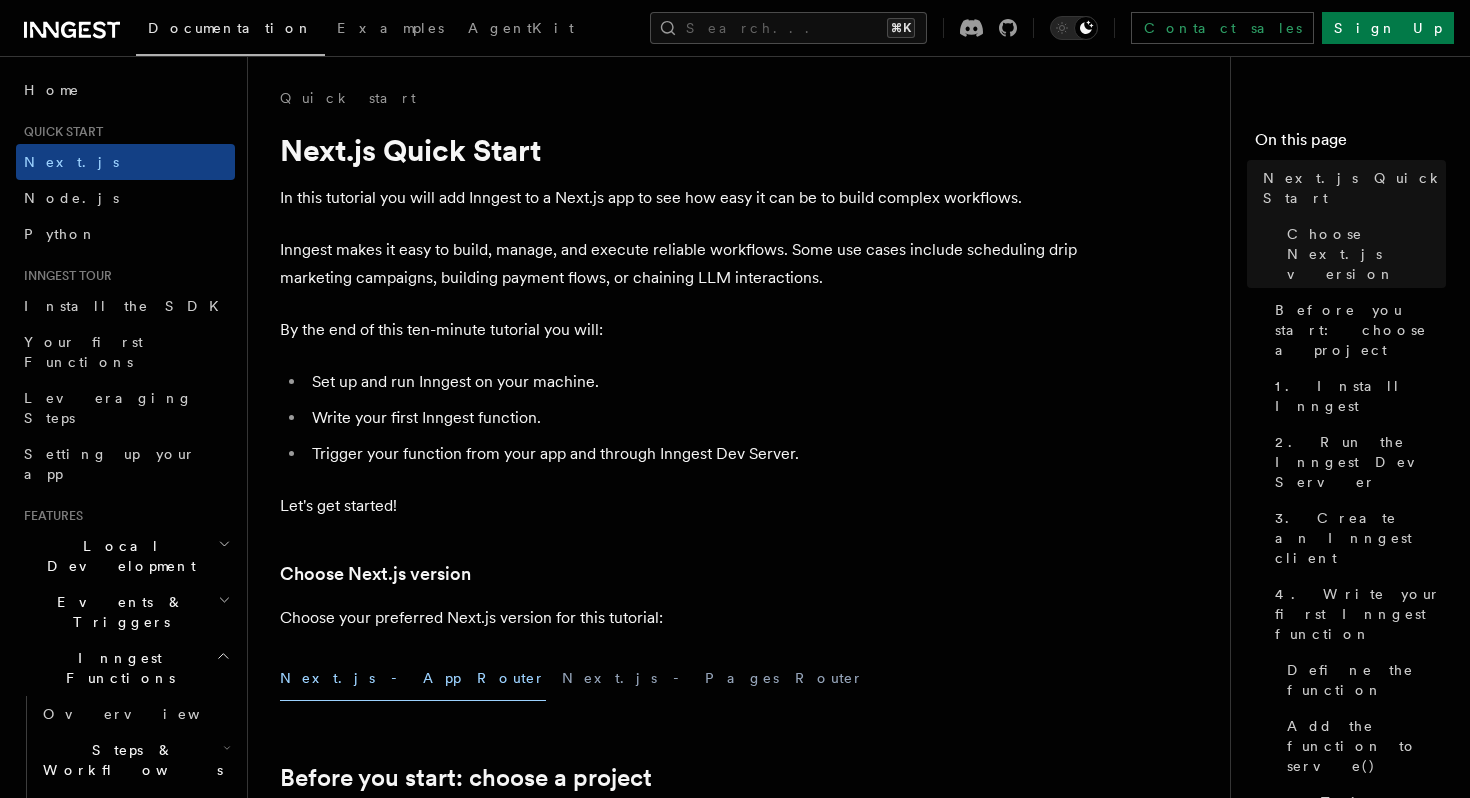 scroll, scrollTop: 37, scrollLeft: 0, axis: vertical 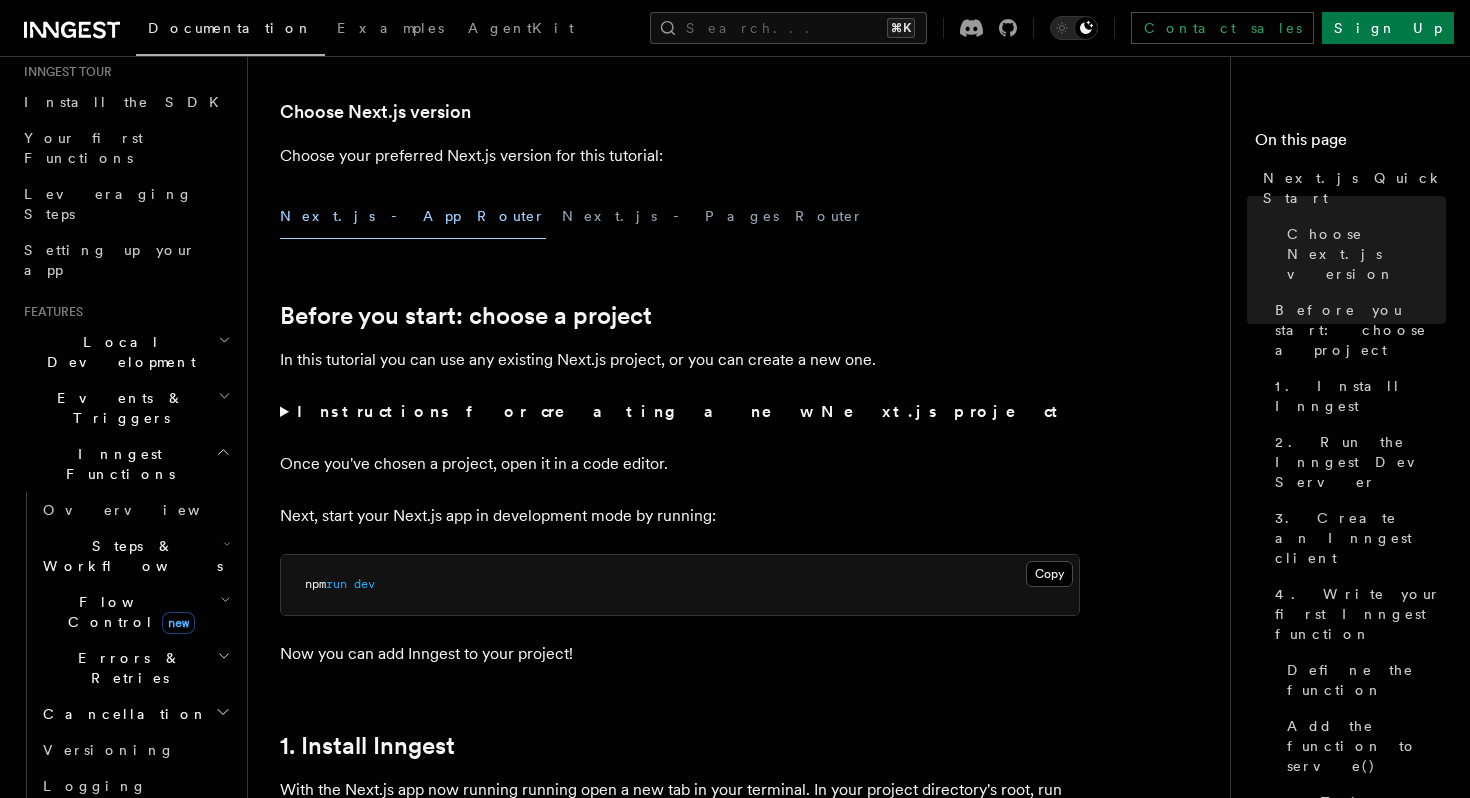 click on "Errors & Retries" at bounding box center (135, 668) 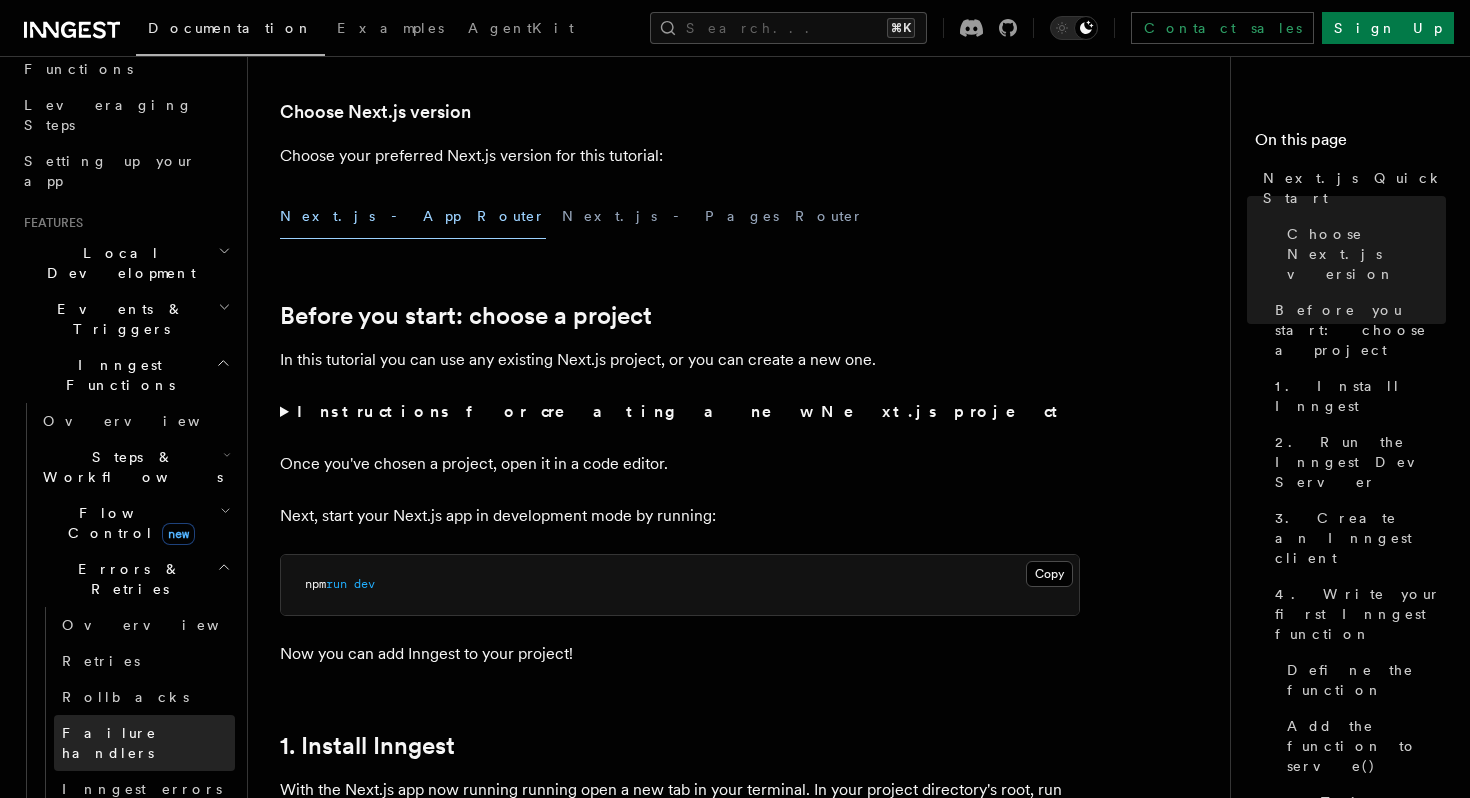 scroll, scrollTop: 305, scrollLeft: 0, axis: vertical 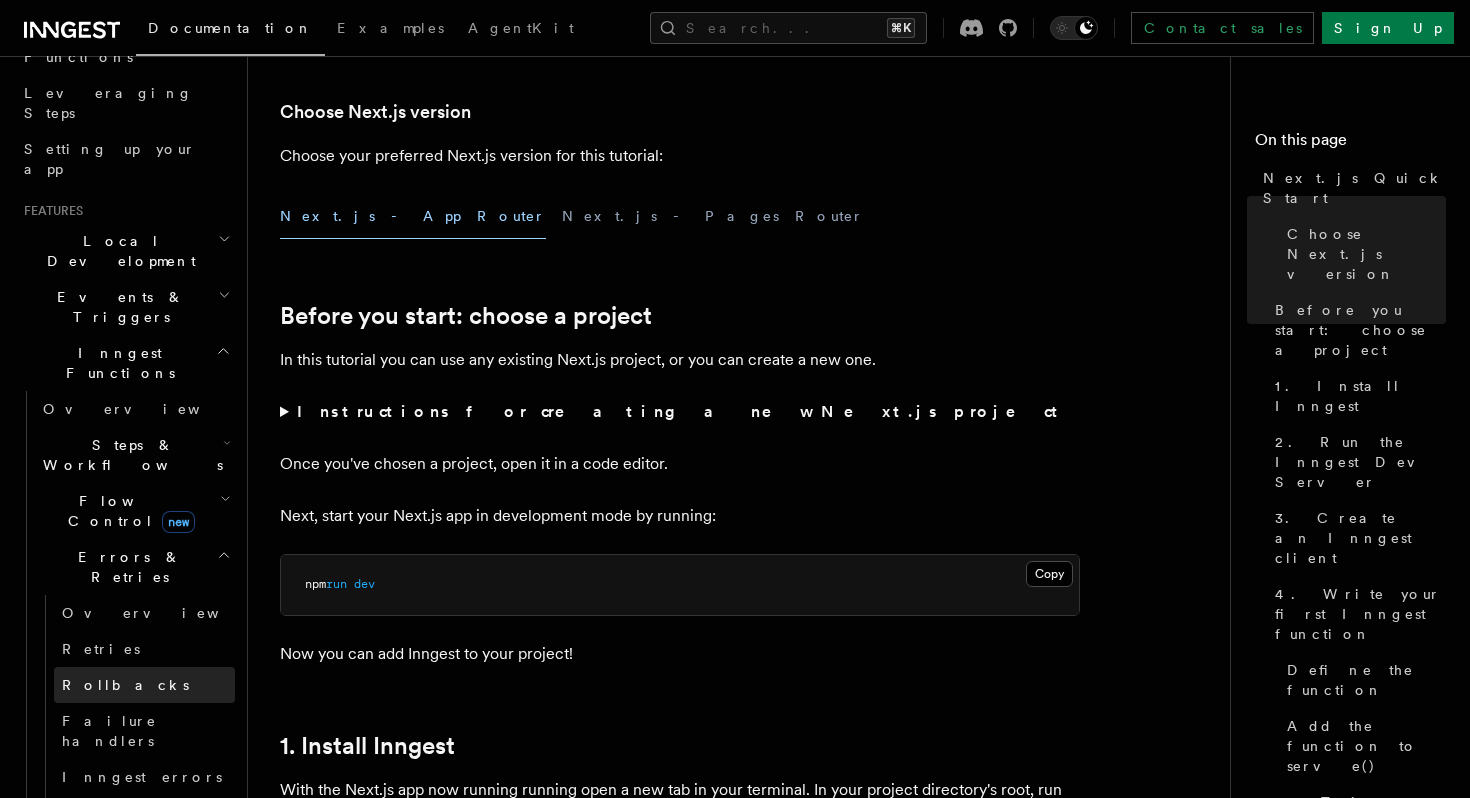click on "Rollbacks" at bounding box center [144, 685] 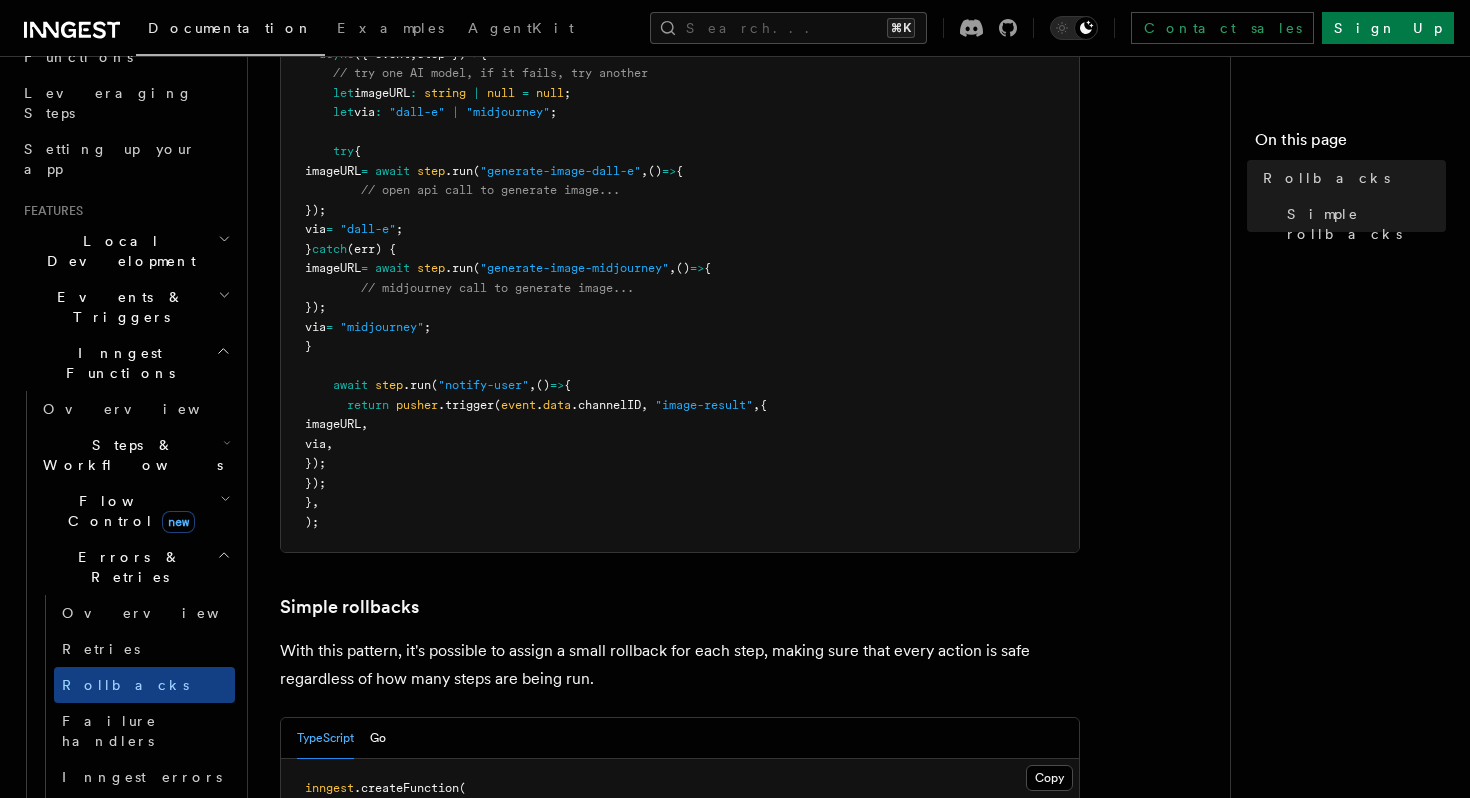 scroll, scrollTop: 557, scrollLeft: 0, axis: vertical 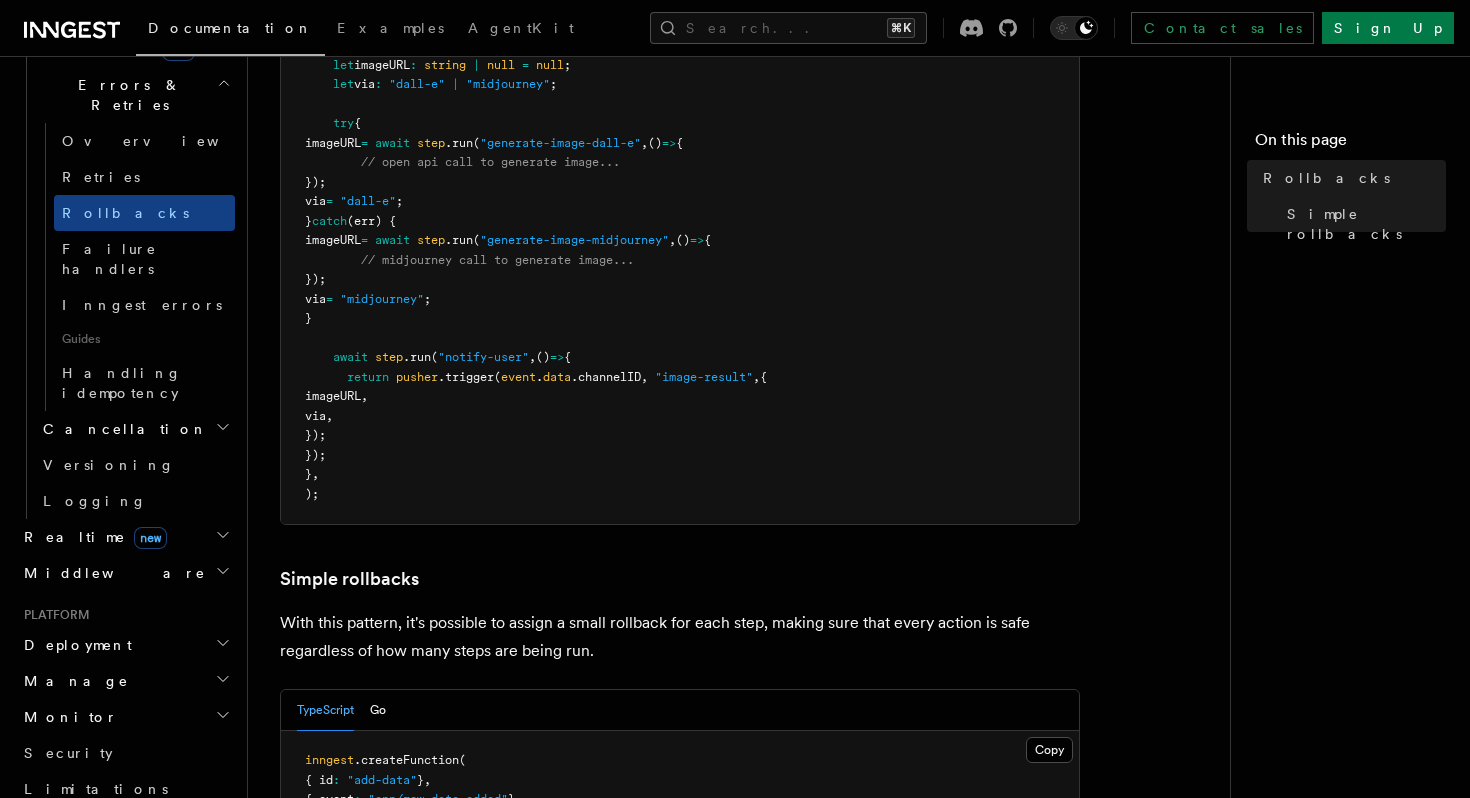 click on "Platform Deployment Manage Monitor Security Limitations" at bounding box center [125, 707] 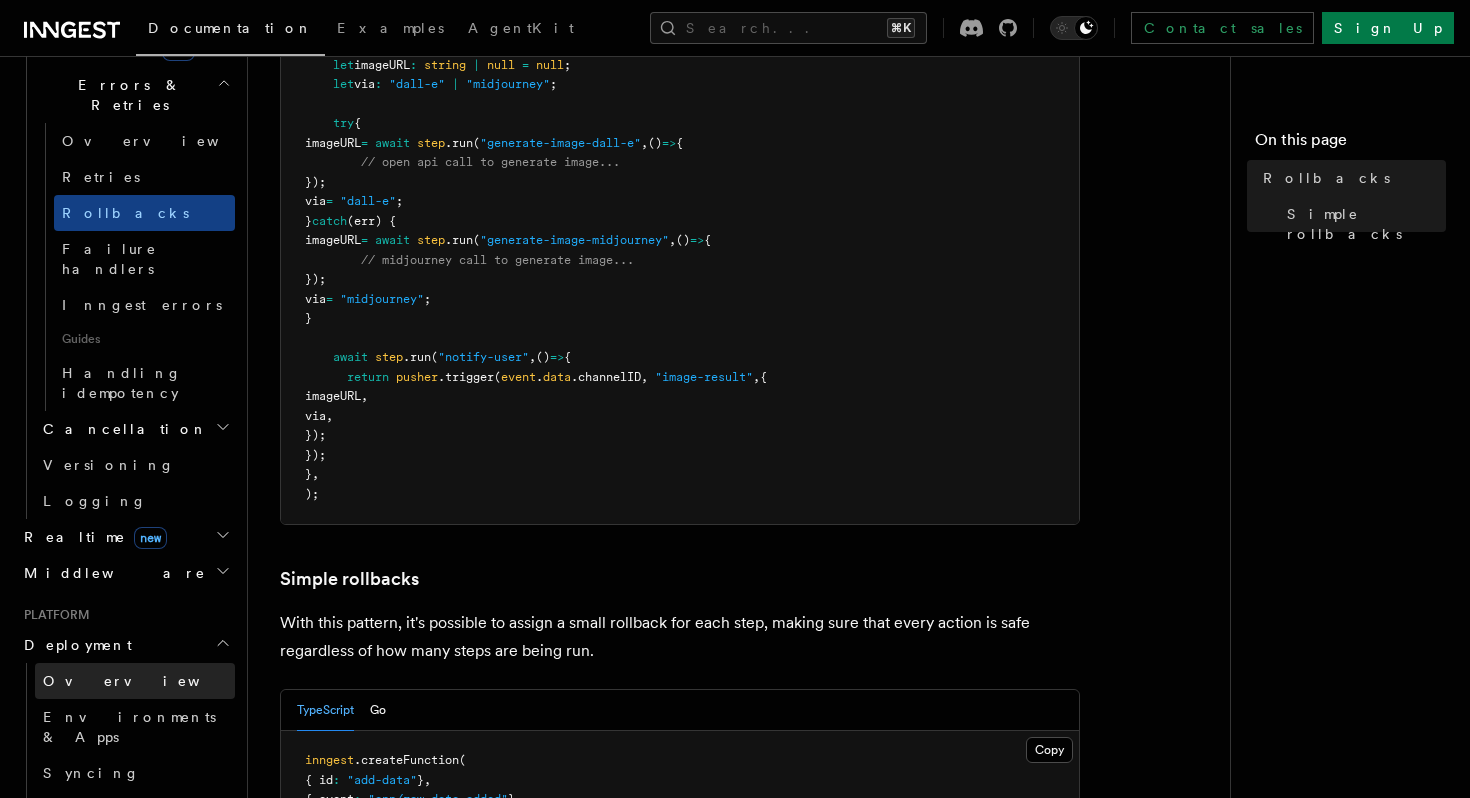 click on "Overview" at bounding box center [135, 681] 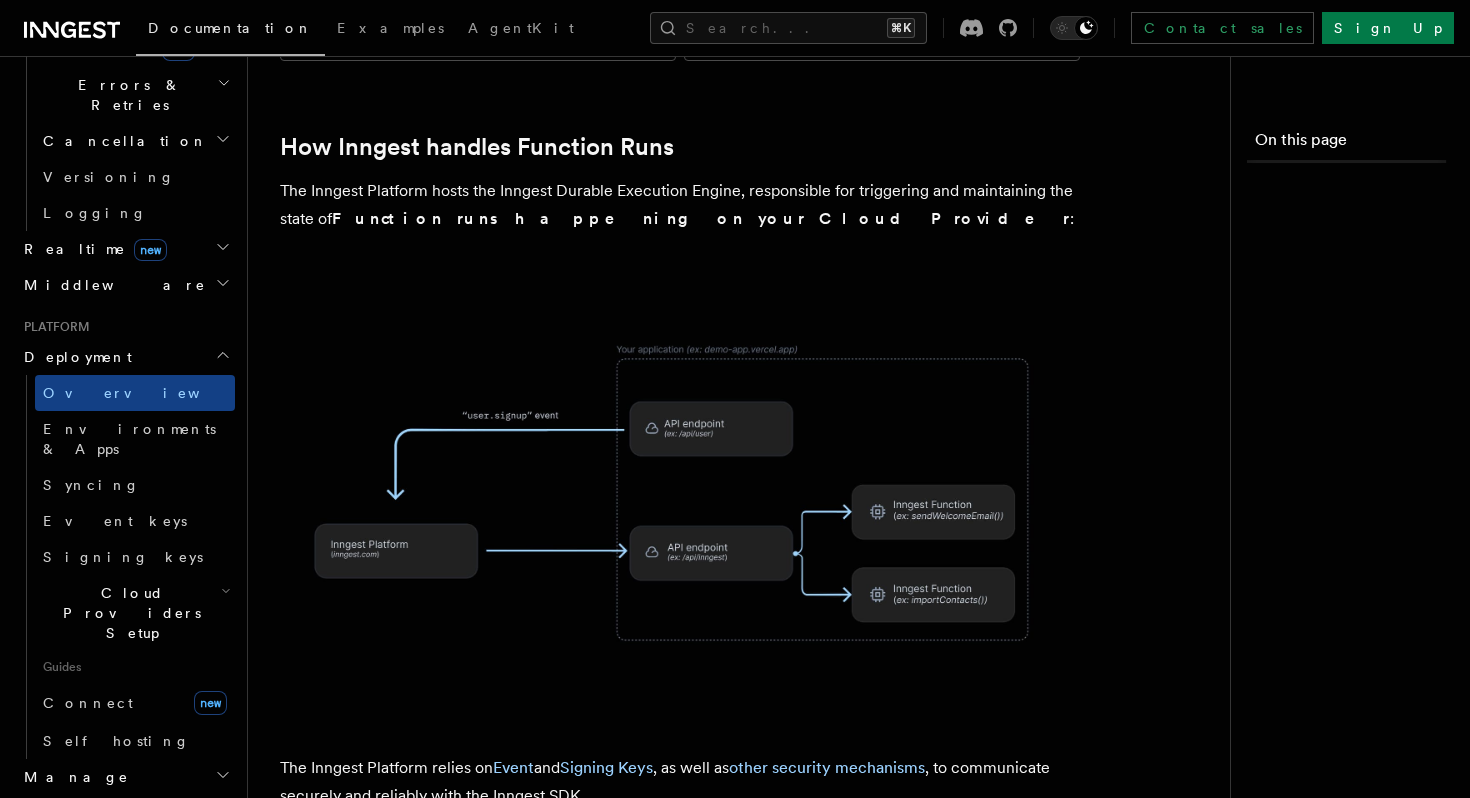 scroll, scrollTop: 0, scrollLeft: 0, axis: both 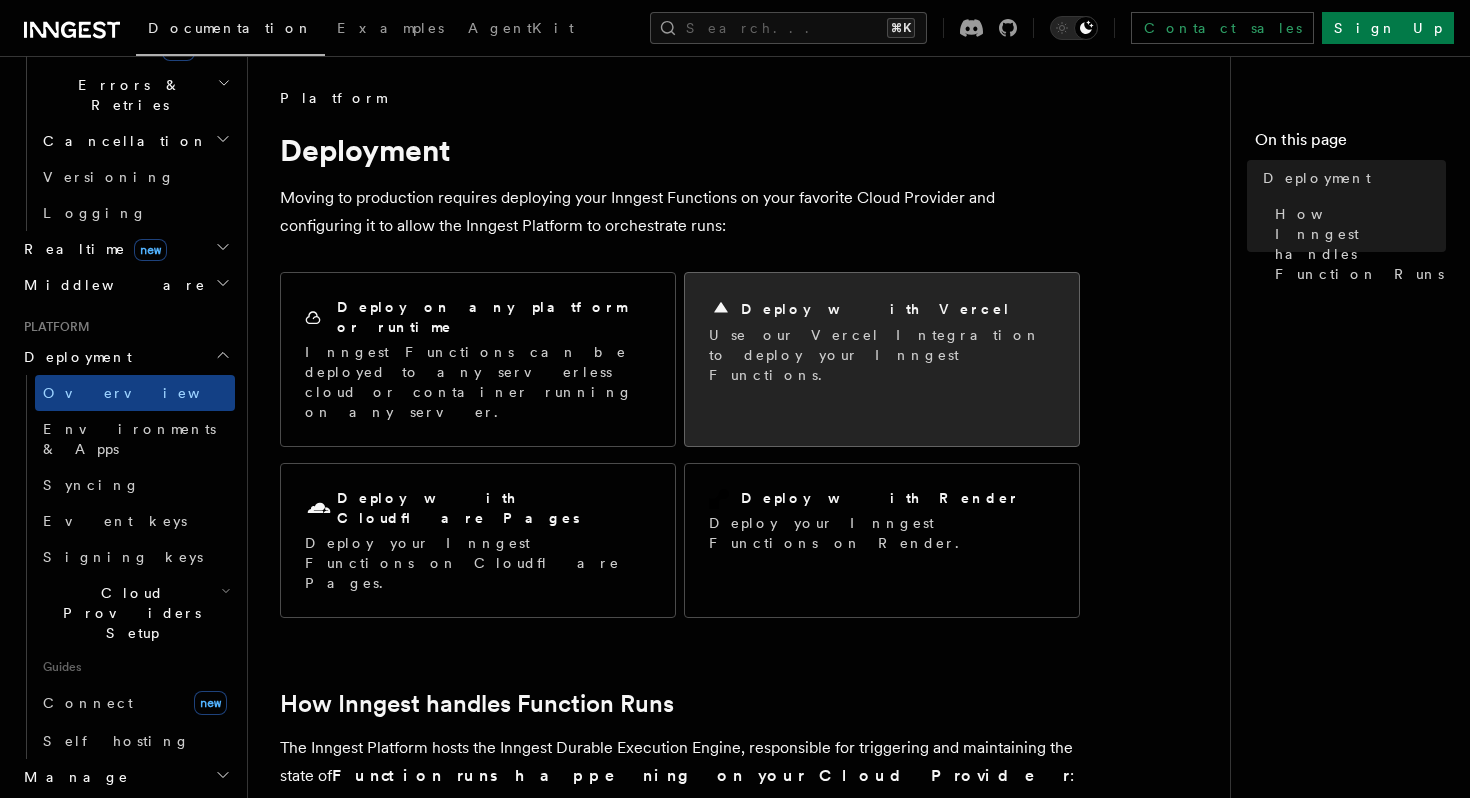 click on "Use our Vercel Integration to deploy your Inngest Functions." at bounding box center (882, 355) 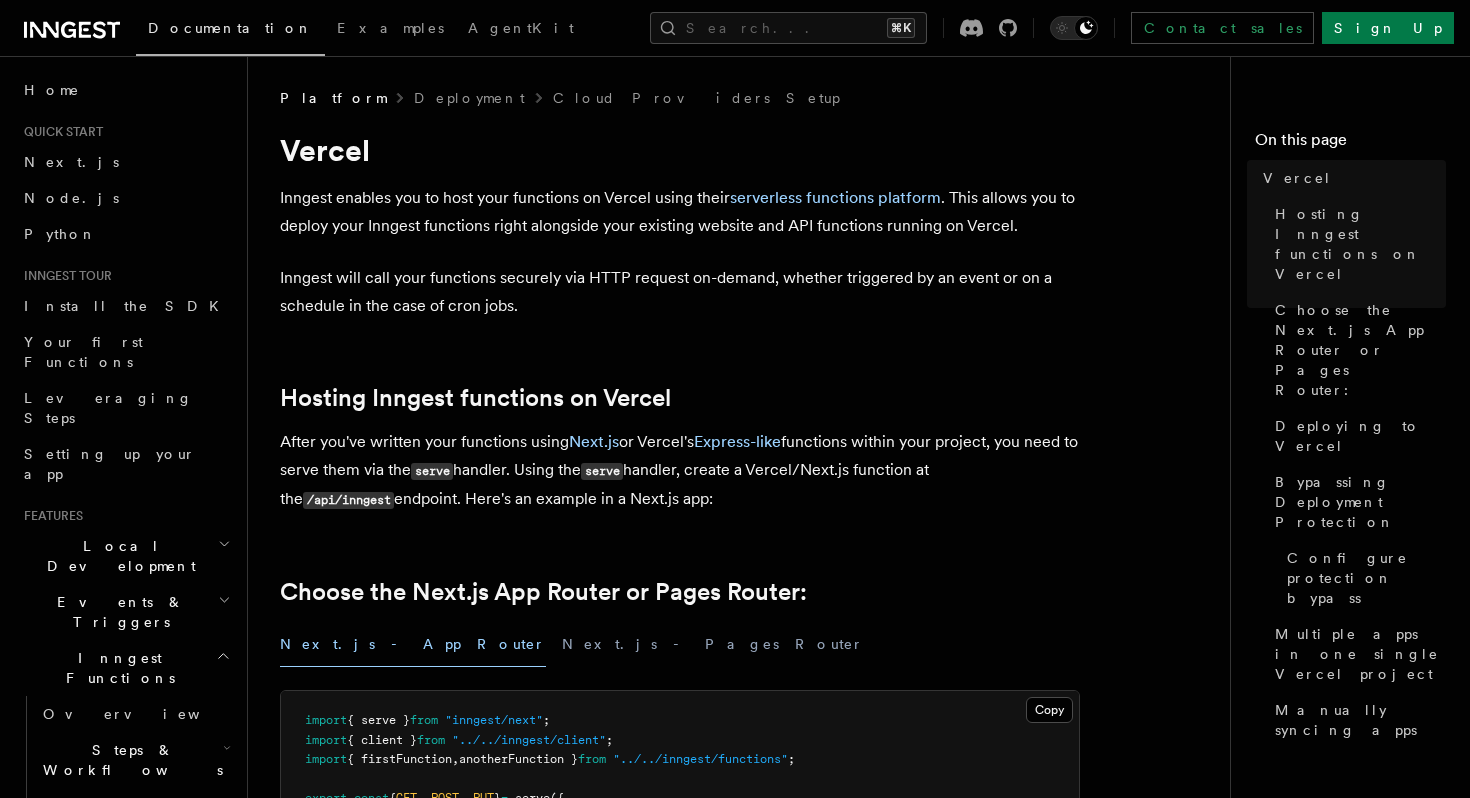 scroll, scrollTop: 0, scrollLeft: 0, axis: both 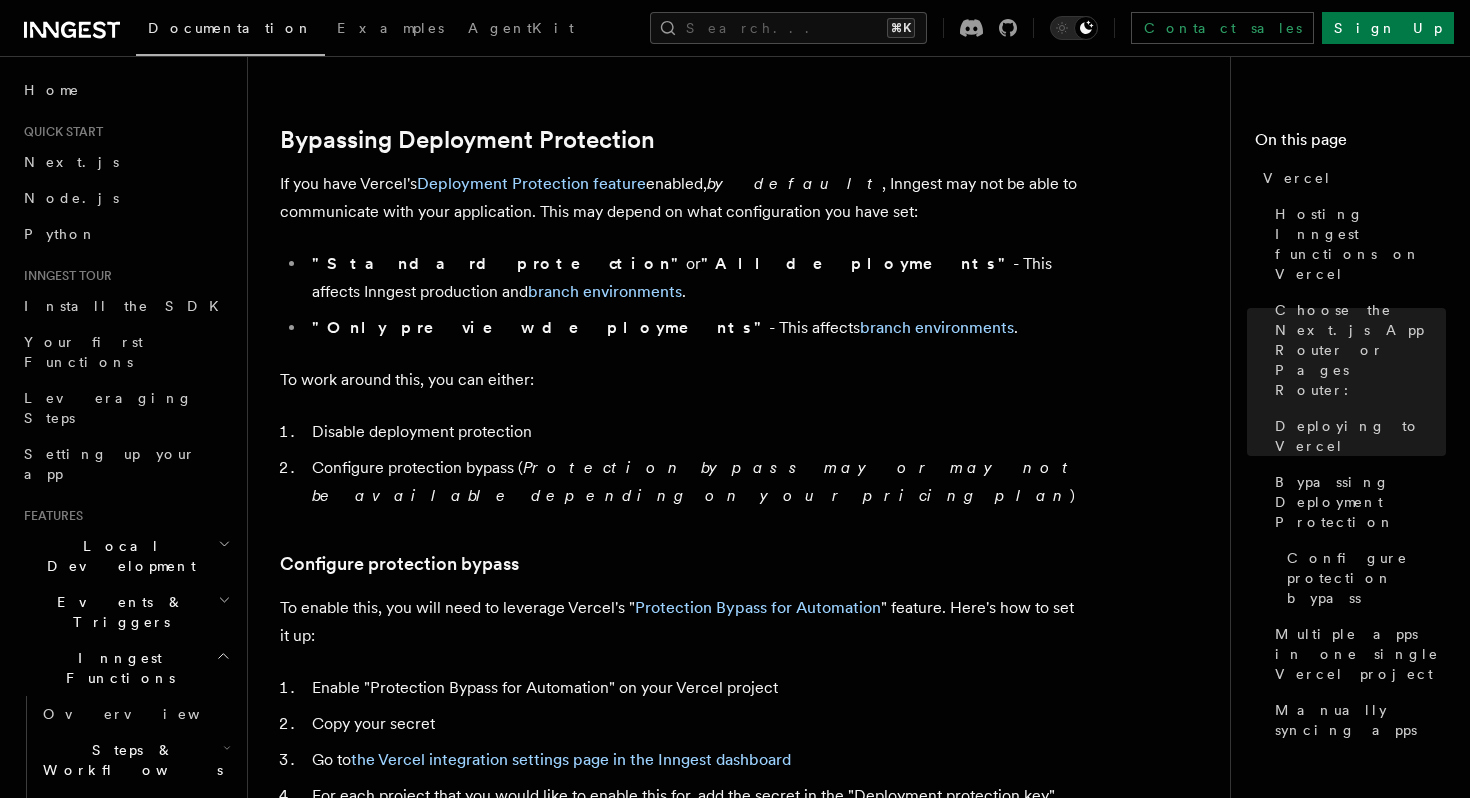 click on "To enable this, you will need to leverage Vercel's " Protection Bypass for Automation " feature. Here's how to set it up:" at bounding box center [680, 622] 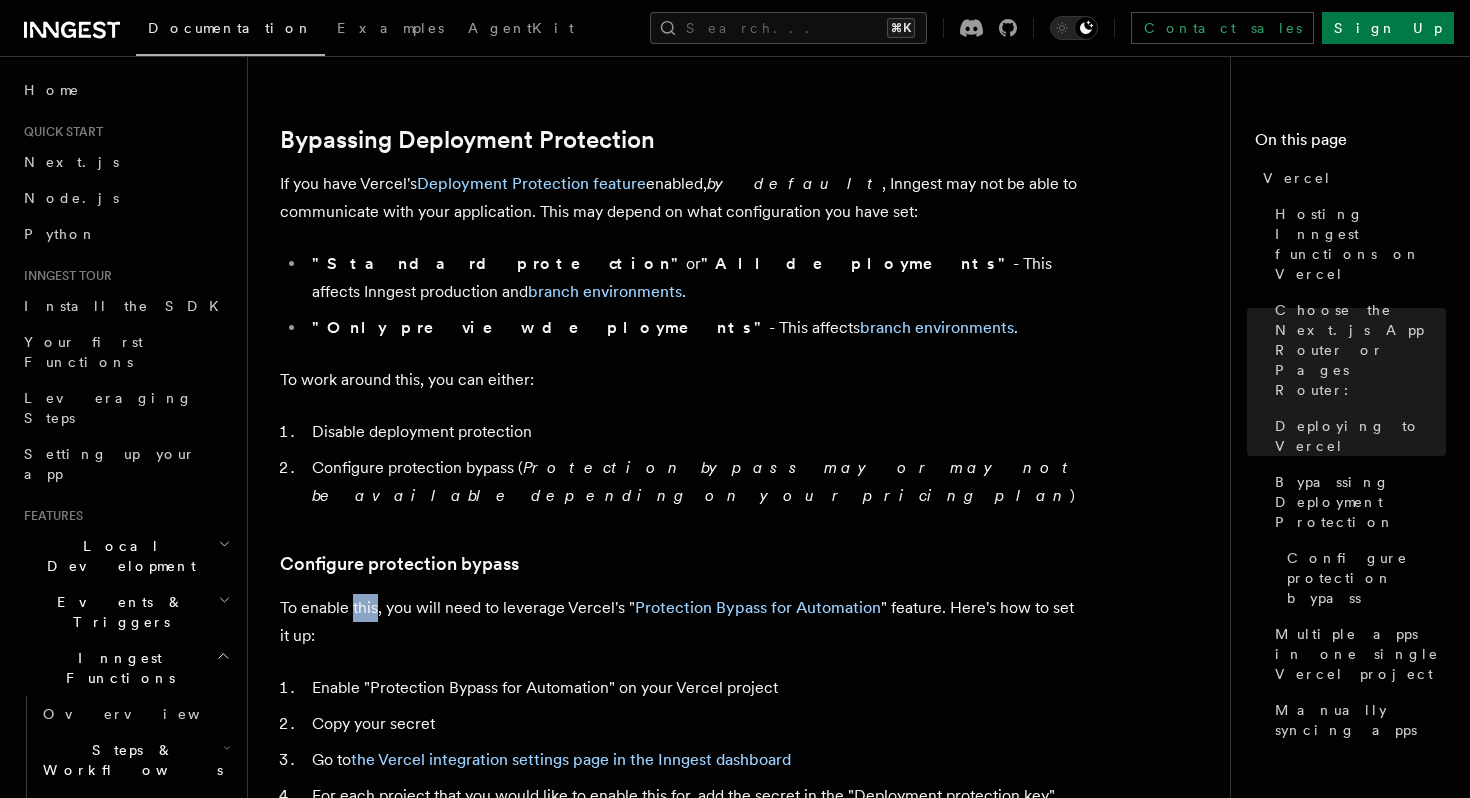 click on "To enable this, you will need to leverage Vercel's " Protection Bypass for Automation " feature. Here's how to set it up:" at bounding box center [680, 622] 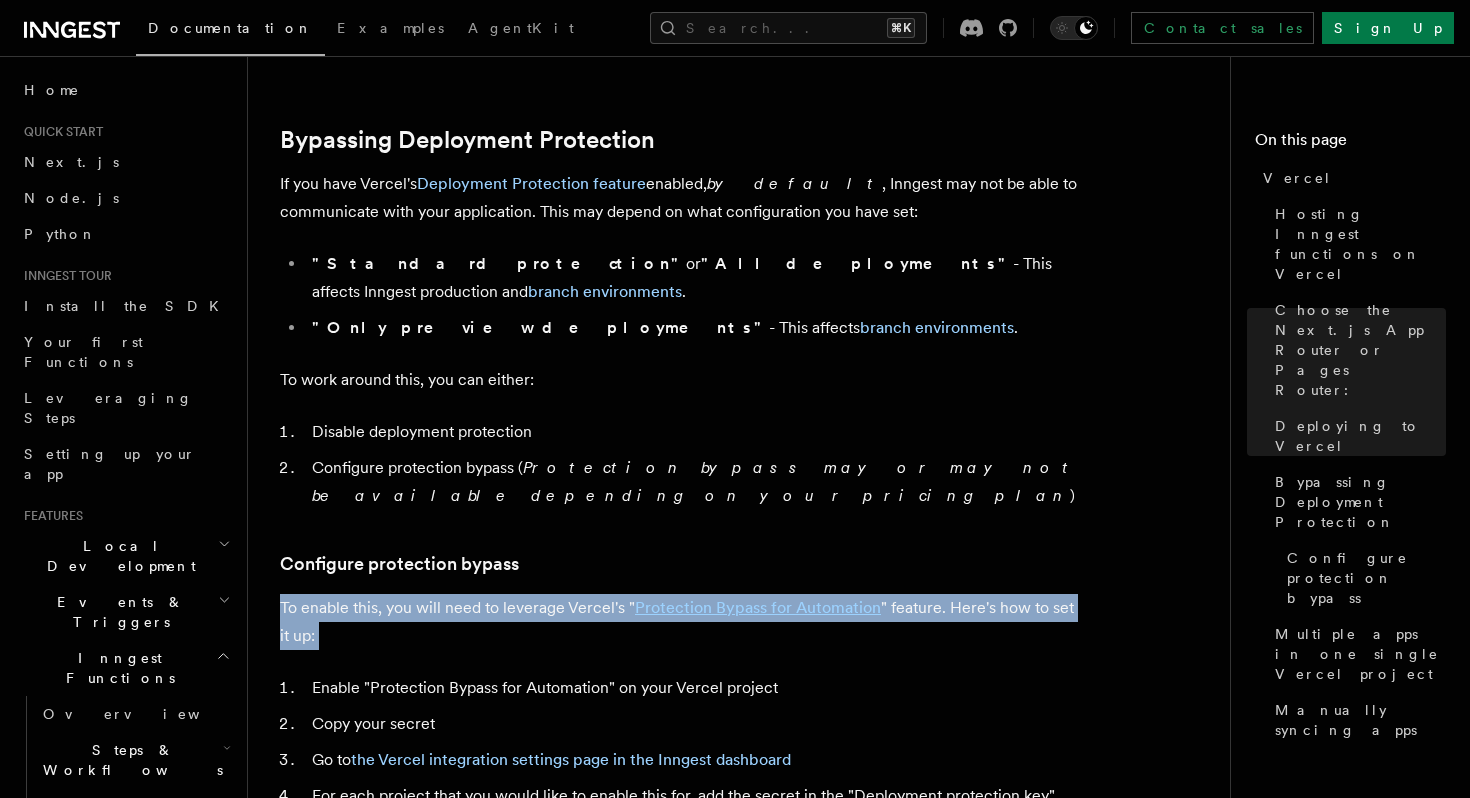 click on "To enable this, you will need to leverage Vercel's " Protection Bypass for Automation " feature. Here's how to set it up:" at bounding box center (680, 622) 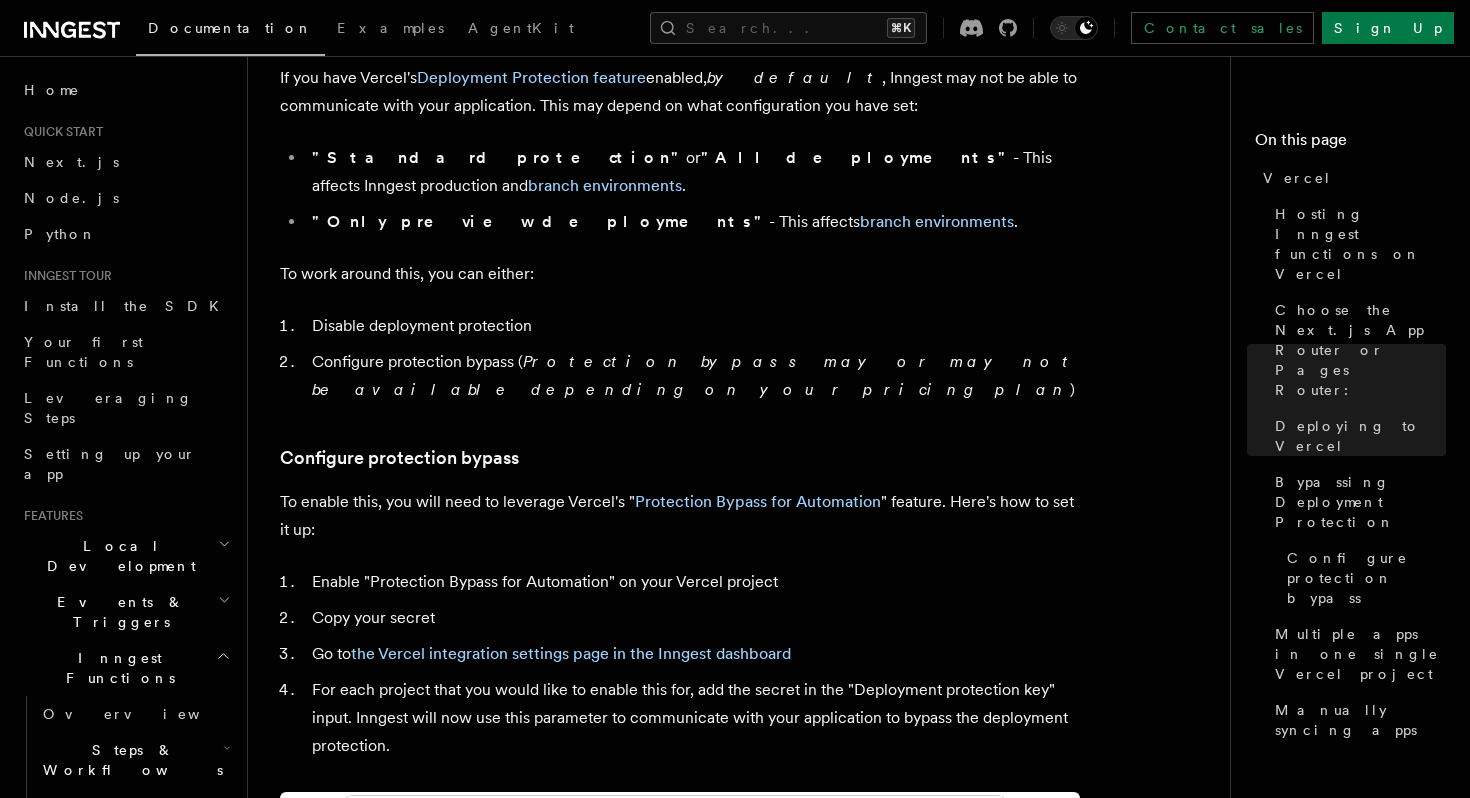 scroll, scrollTop: 1562, scrollLeft: 0, axis: vertical 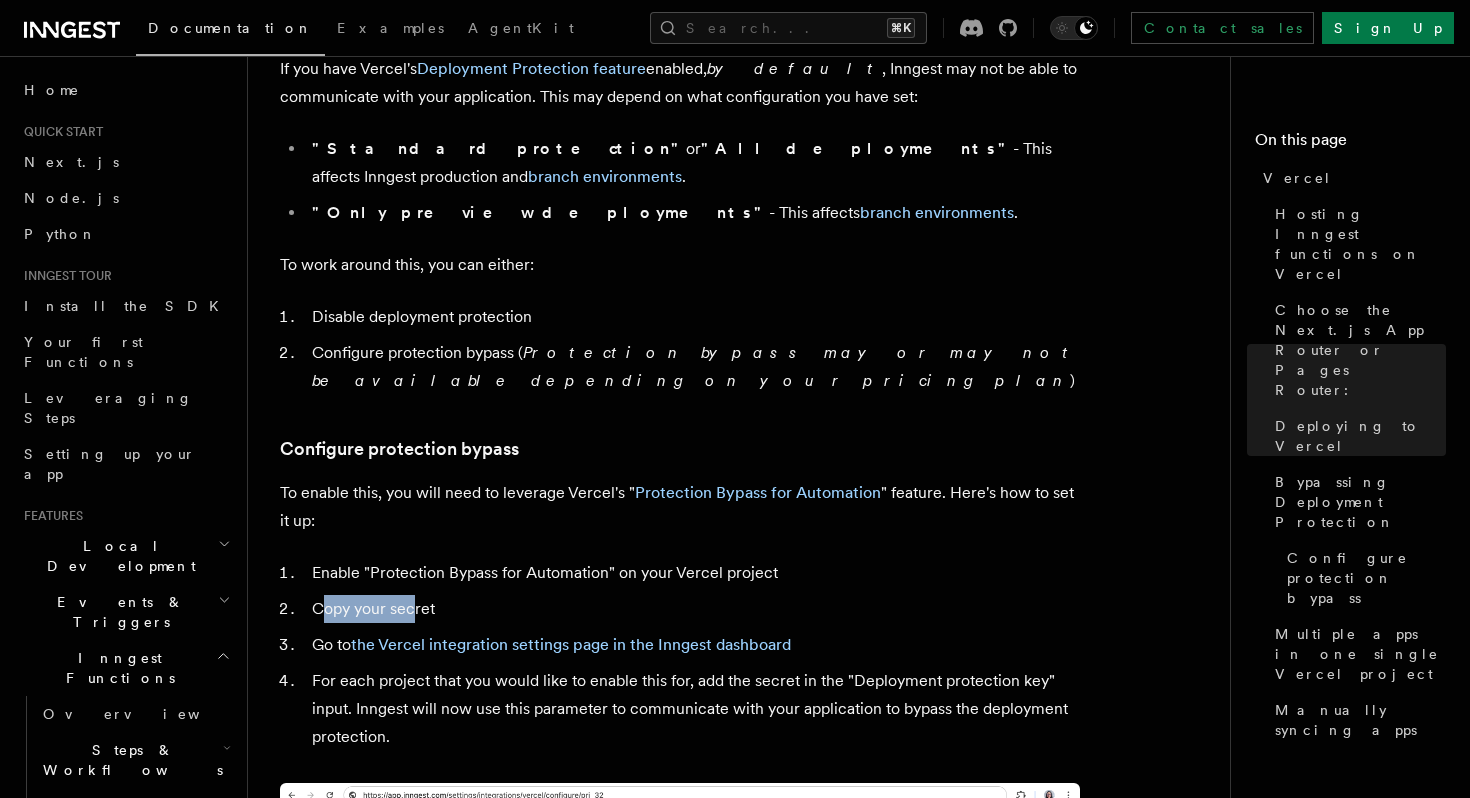 drag, startPoint x: 326, startPoint y: 557, endPoint x: 414, endPoint y: 557, distance: 88 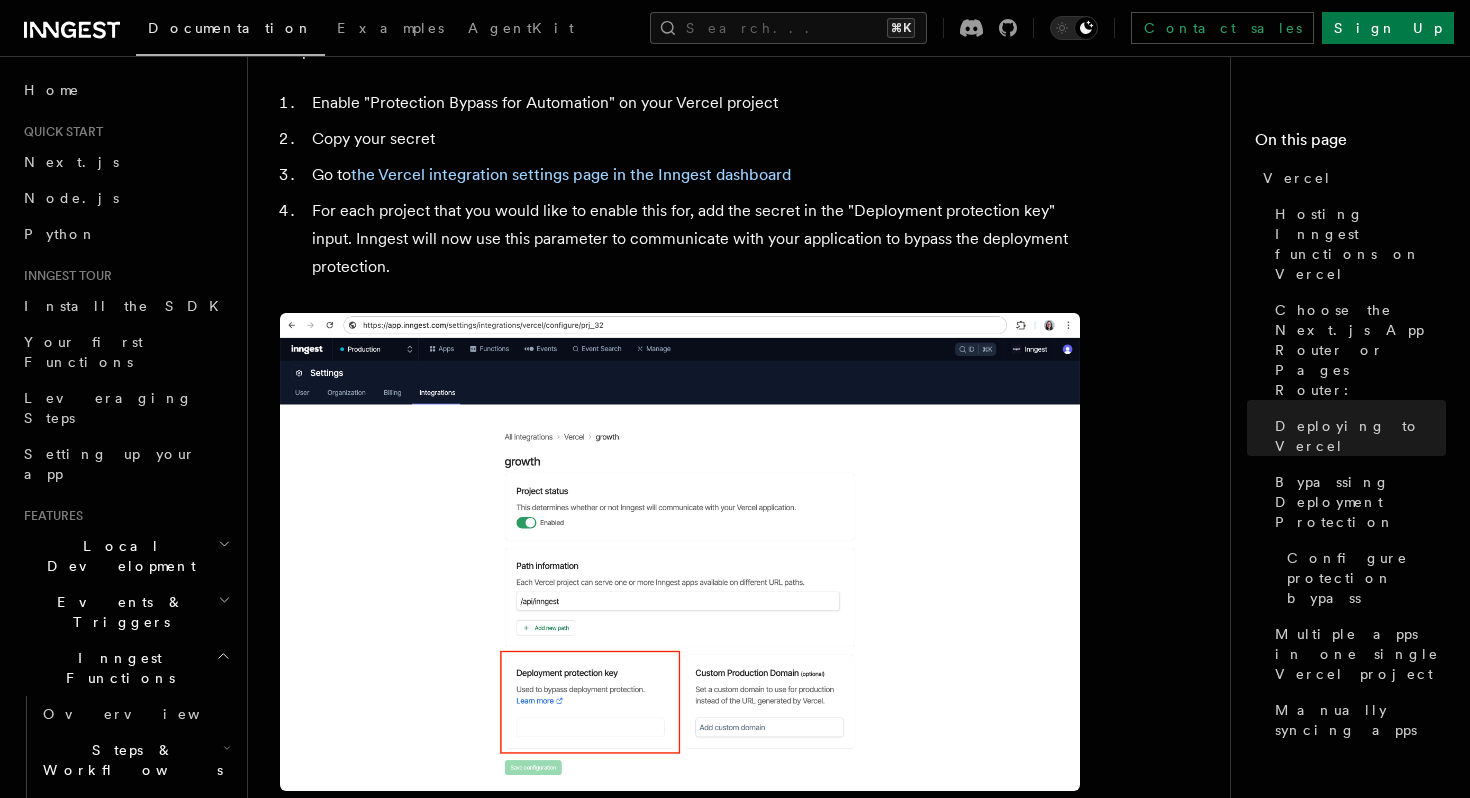 scroll, scrollTop: 2038, scrollLeft: 0, axis: vertical 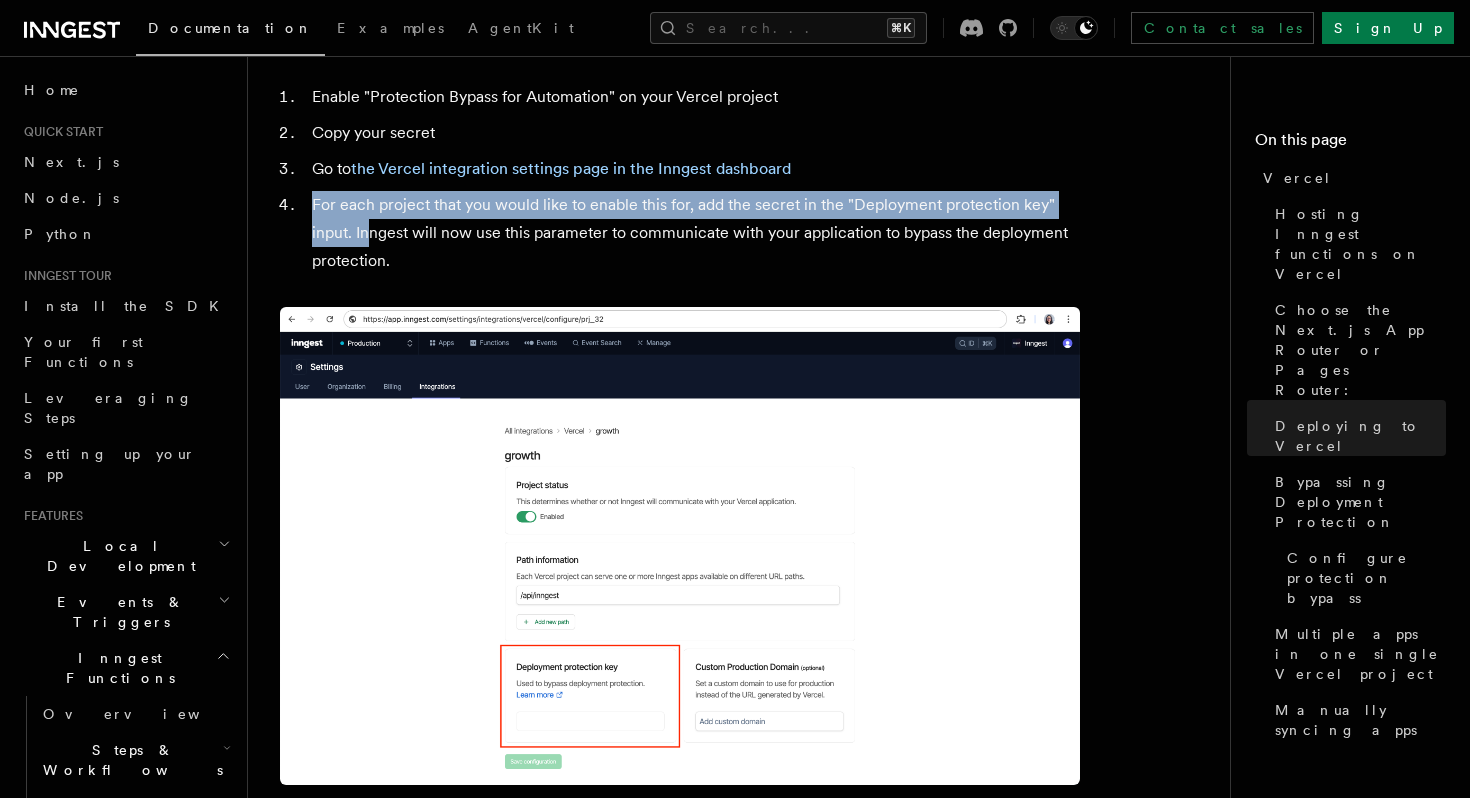 drag, startPoint x: 305, startPoint y: 154, endPoint x: 387, endPoint y: 184, distance: 87.31552 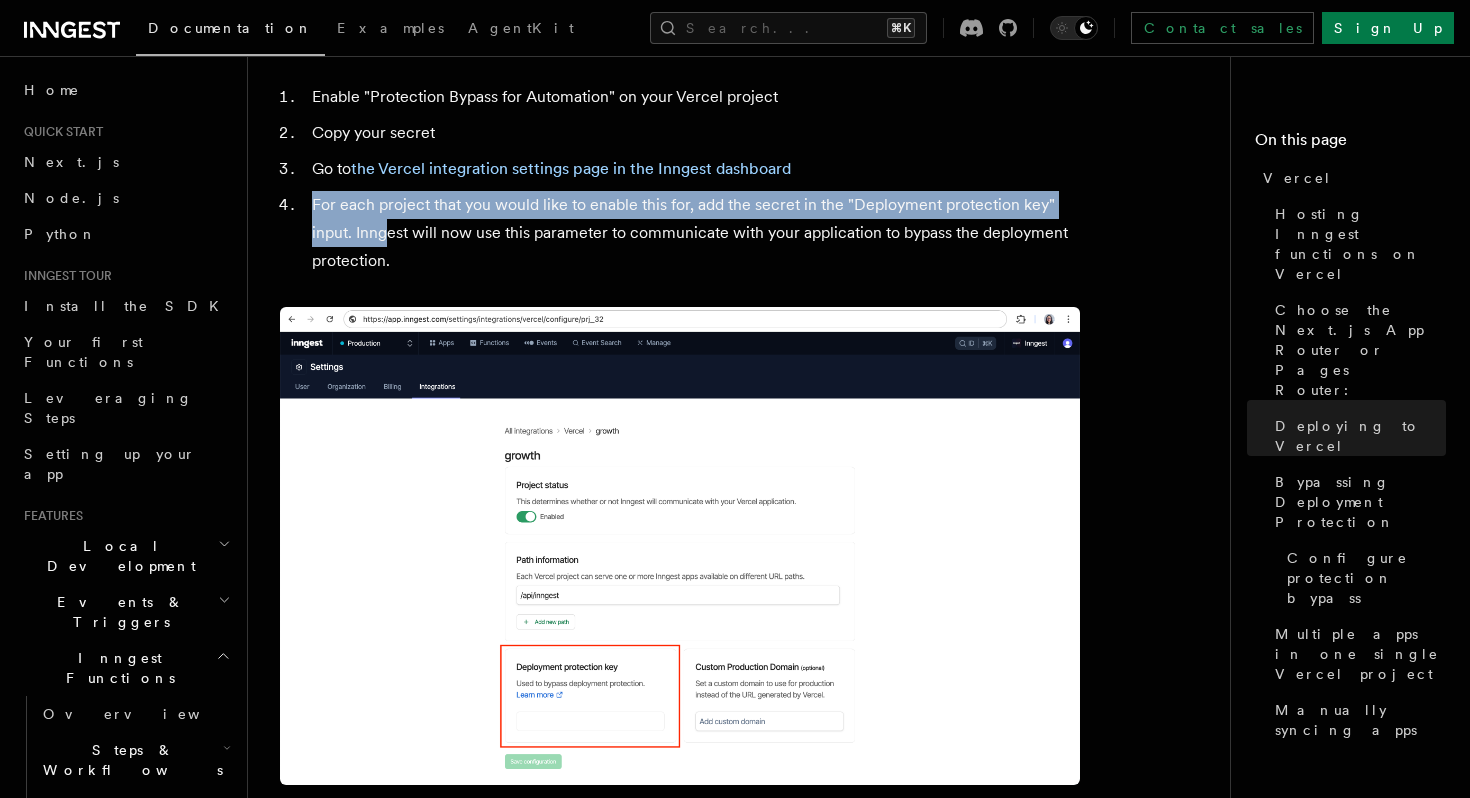 click on "For each project that you would like to enable this for, add the secret in the "Deployment protection key" input. Inngest will now use this parameter to communicate with your application to bypass the deployment protection." at bounding box center (693, 233) 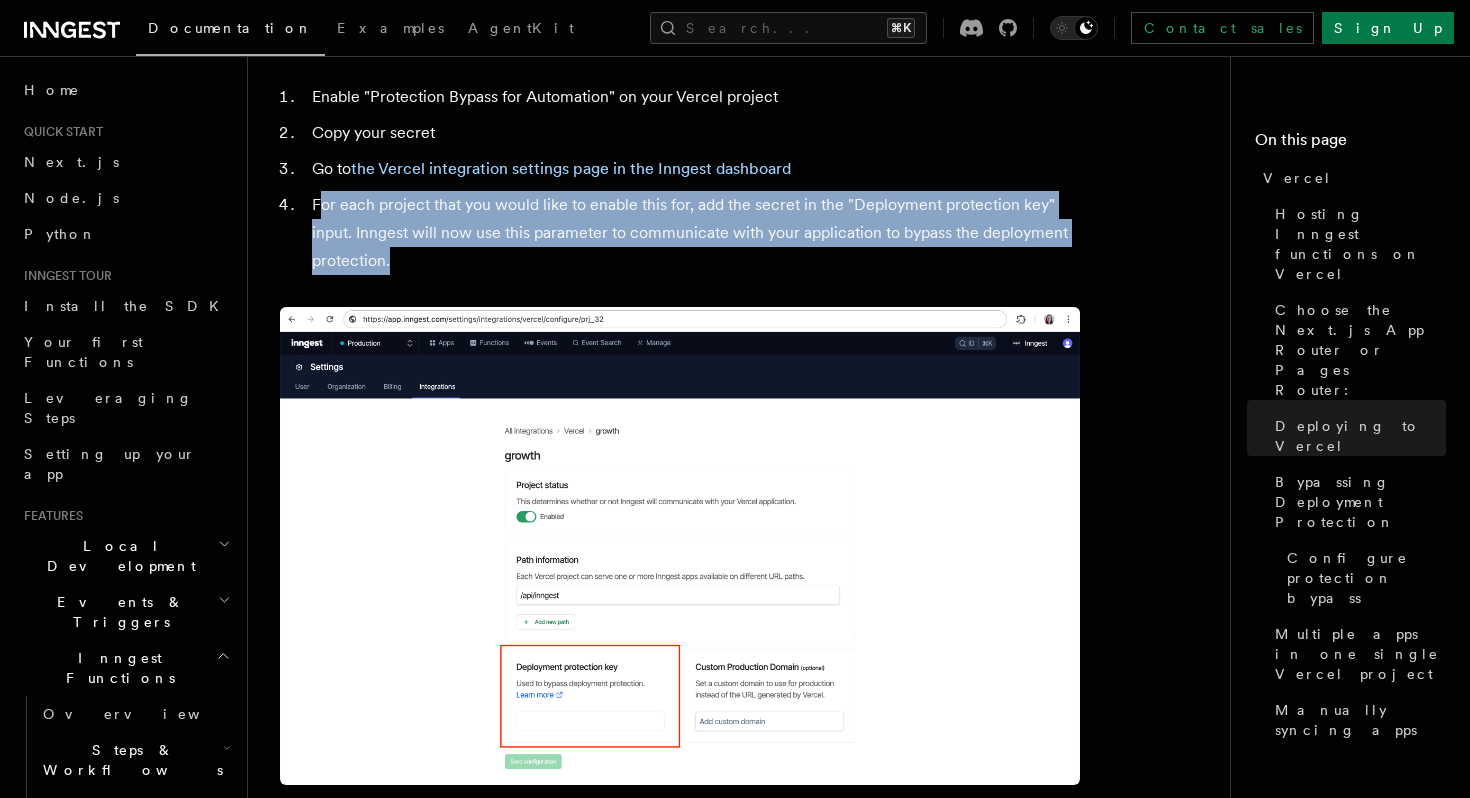 drag, startPoint x: 415, startPoint y: 211, endPoint x: 321, endPoint y: 144, distance: 115.43397 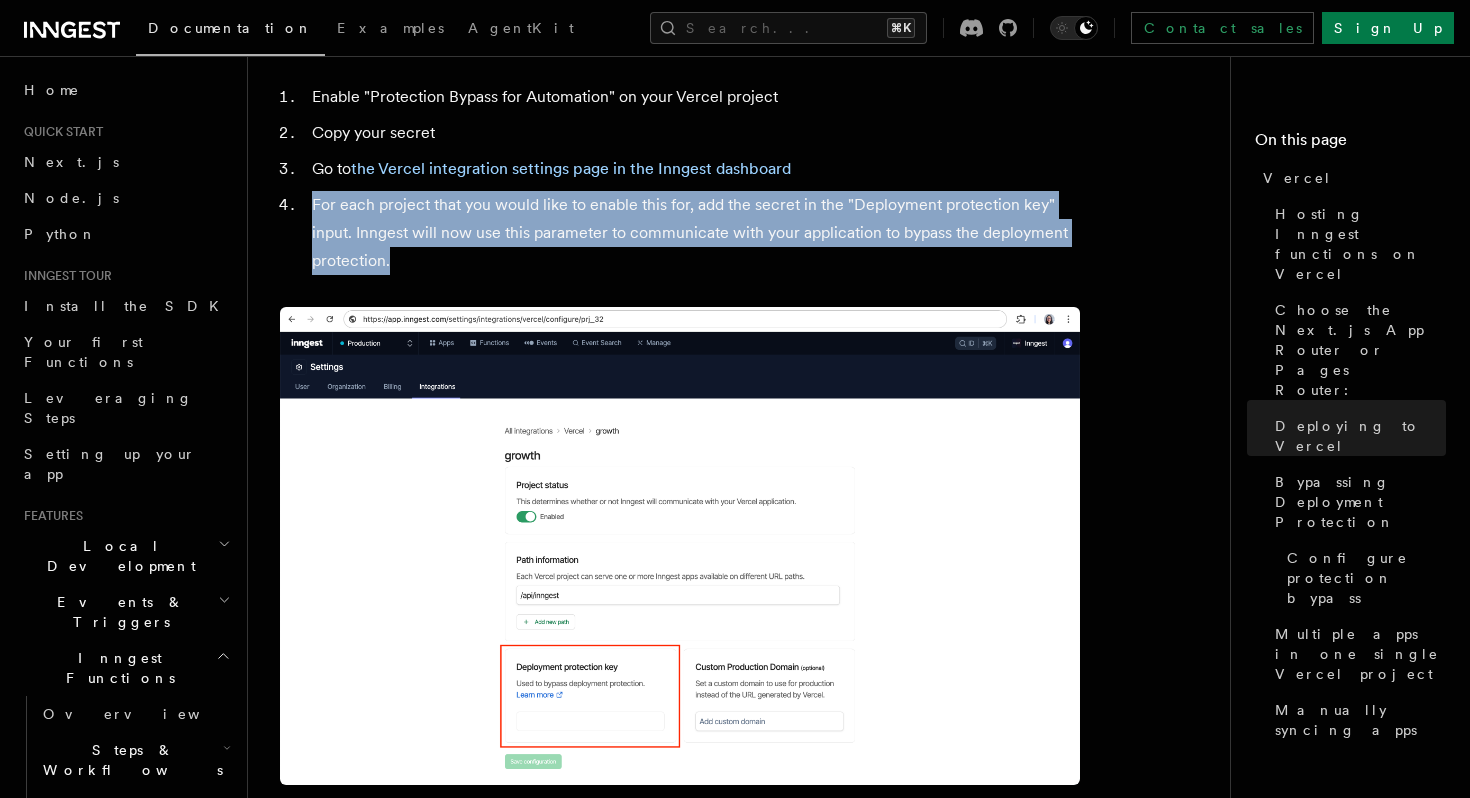 drag, startPoint x: 321, startPoint y: 144, endPoint x: 430, endPoint y: 198, distance: 121.64292 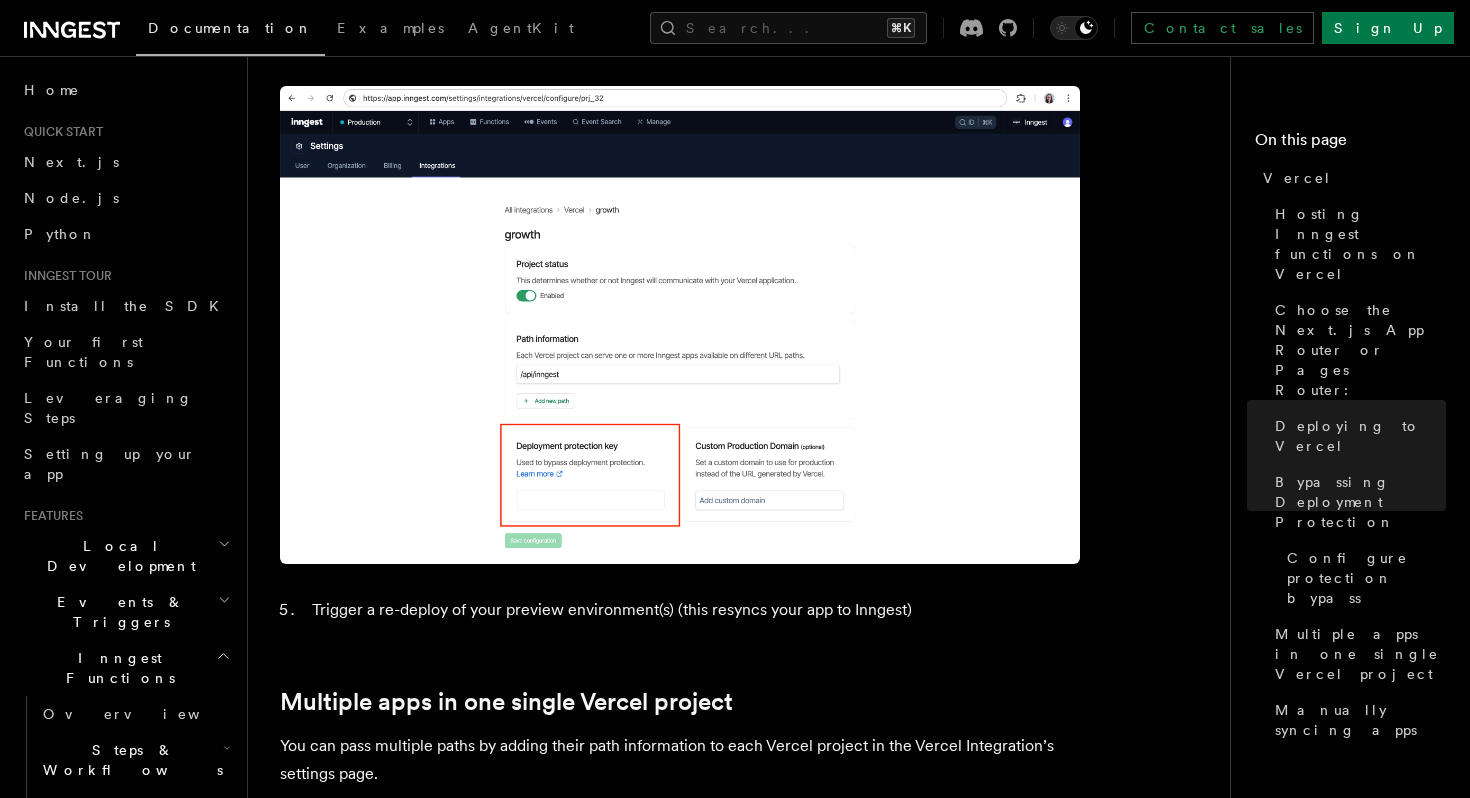 scroll, scrollTop: 2266, scrollLeft: 0, axis: vertical 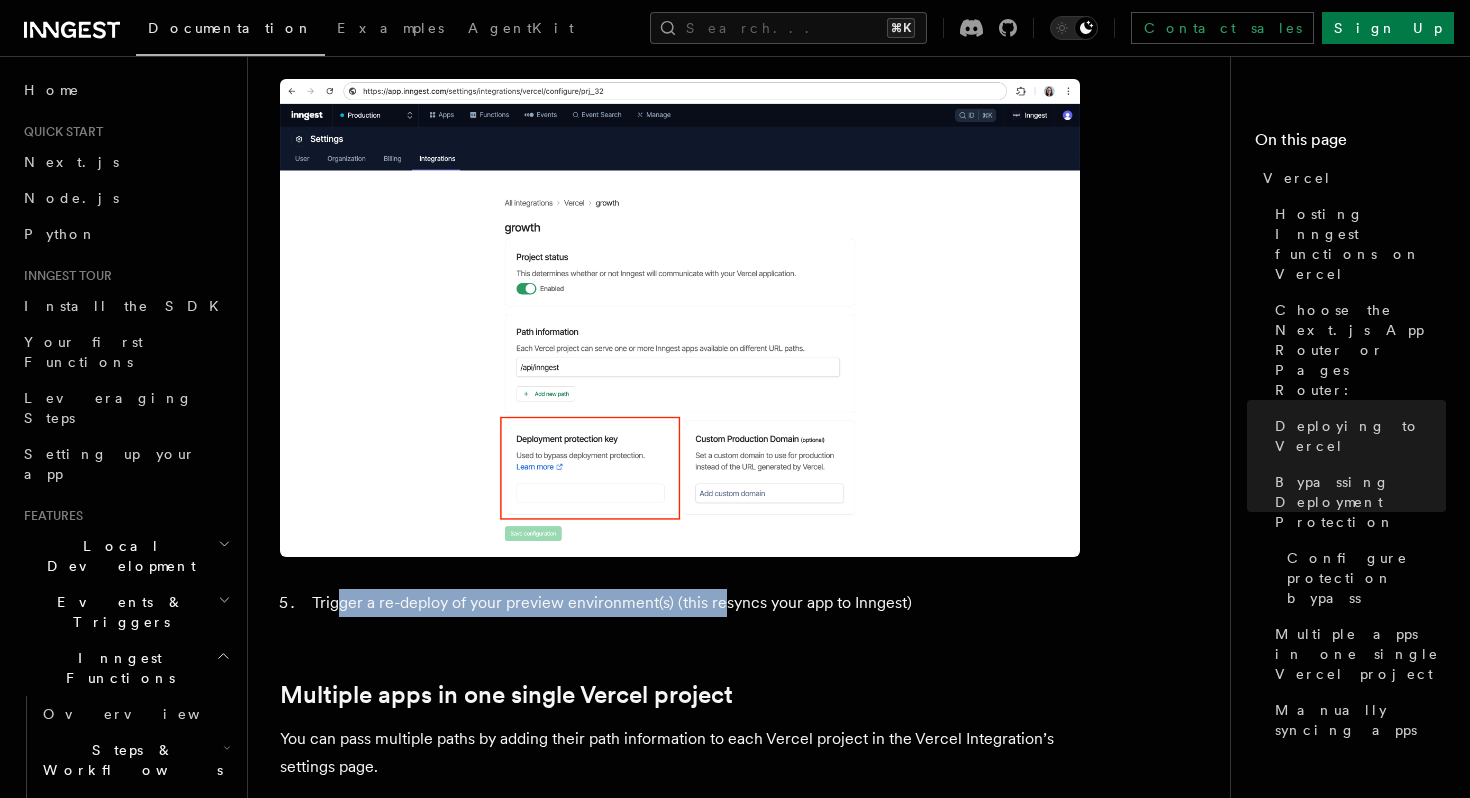 drag, startPoint x: 335, startPoint y: 546, endPoint x: 717, endPoint y: 546, distance: 382 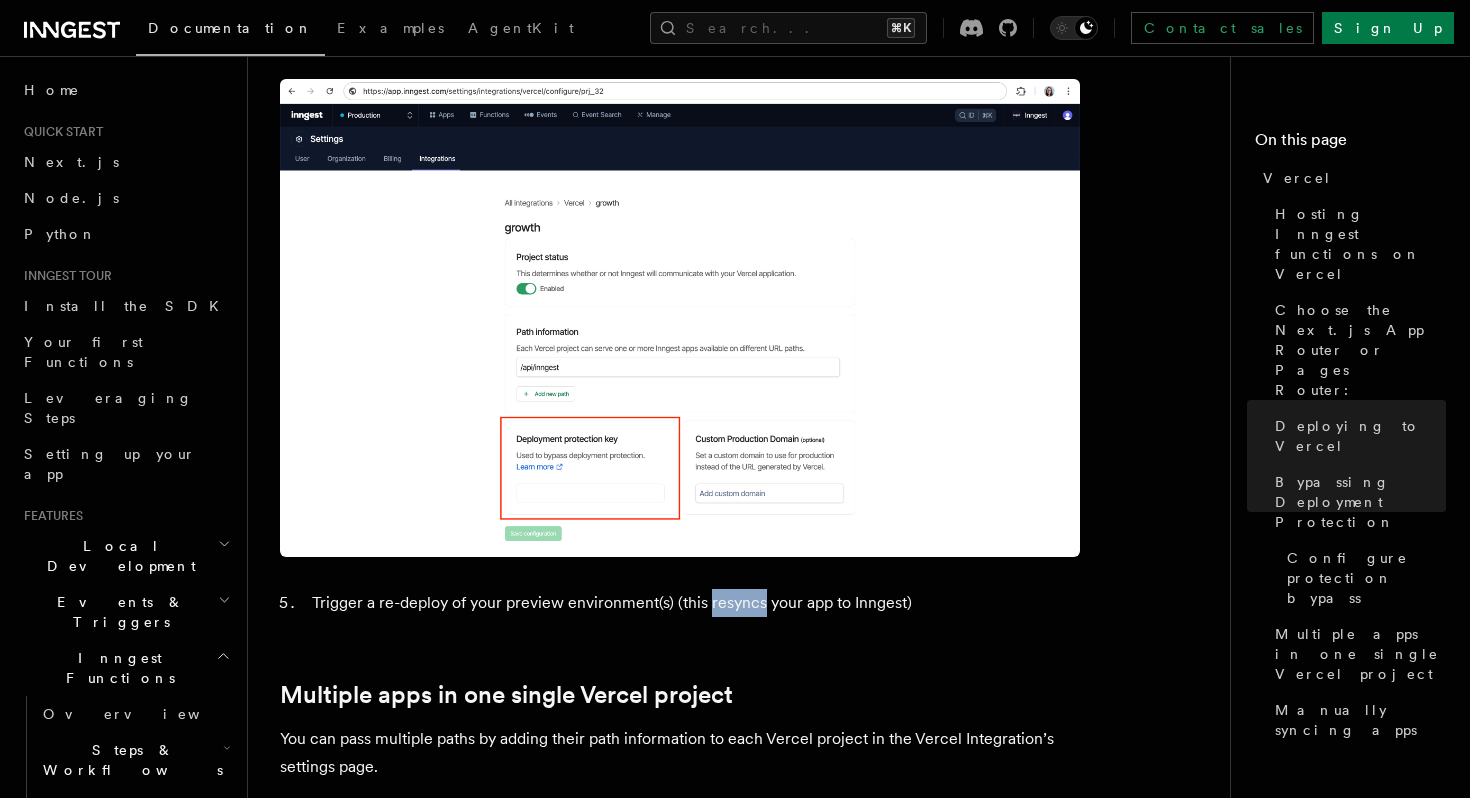 click on "Trigger a re-deploy of your preview environment(s) (this resyncs your app to Inngest)" at bounding box center [693, 603] 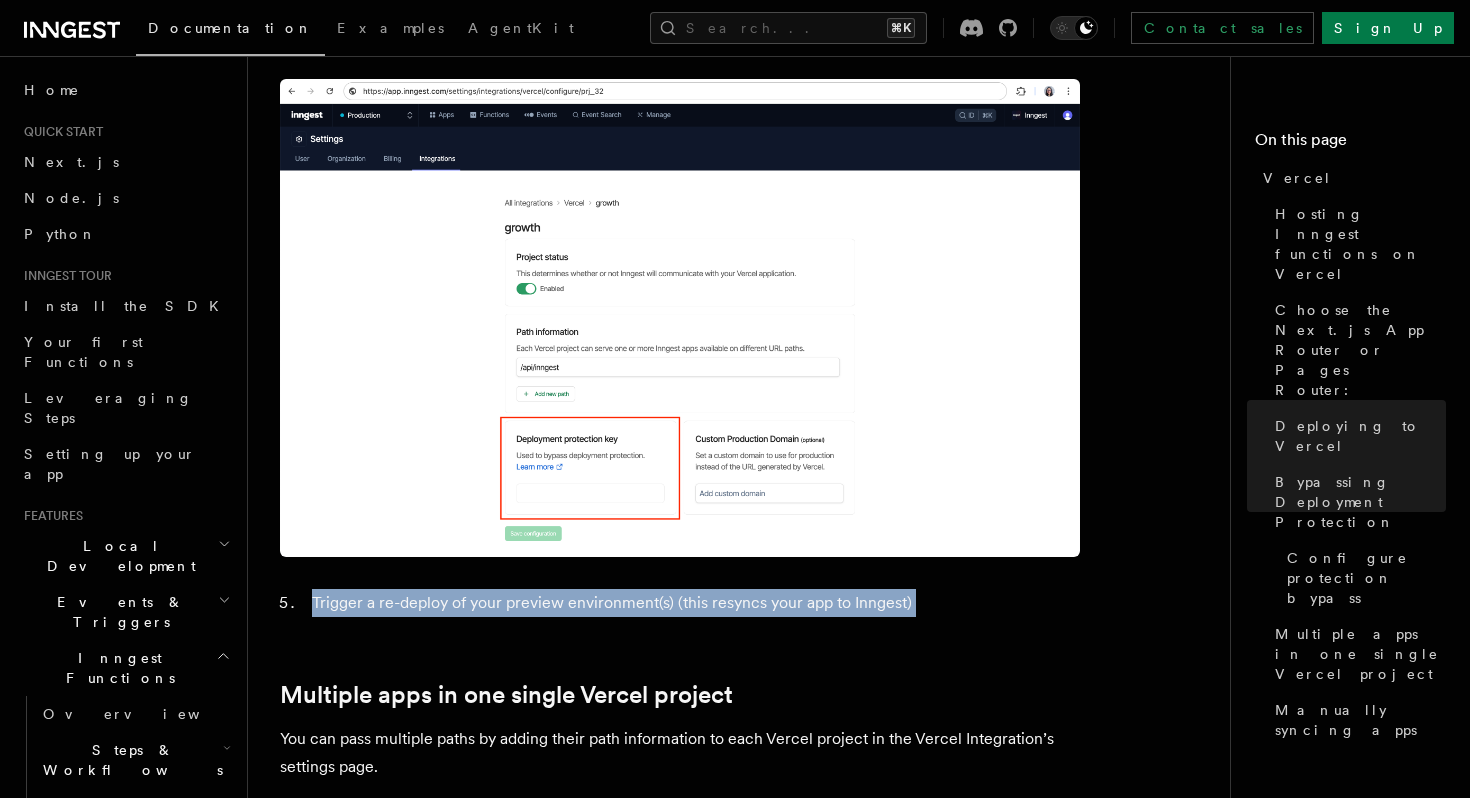 click on "Trigger a re-deploy of your preview environment(s) (this resyncs your app to Inngest)" at bounding box center (693, 603) 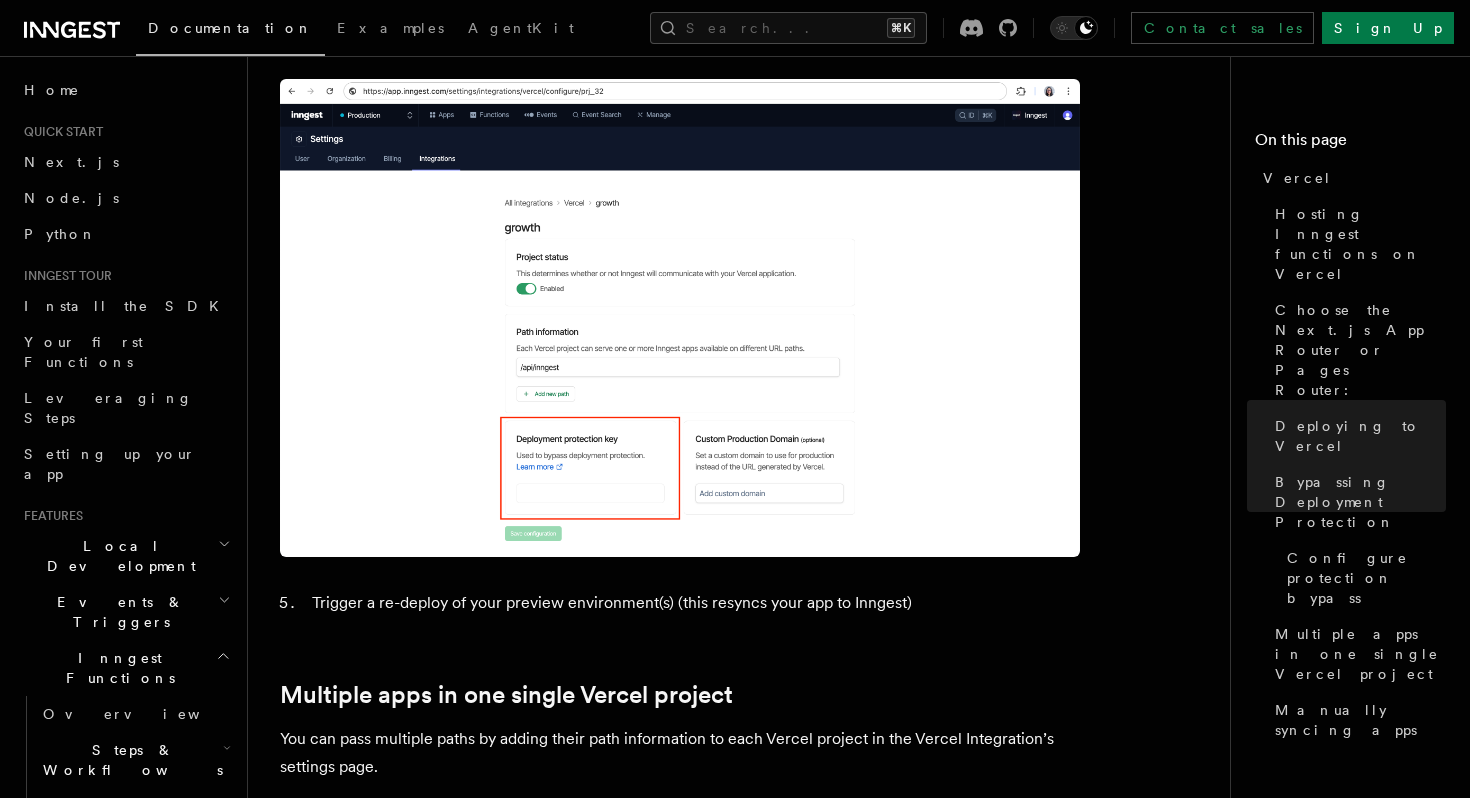 click on "Trigger a re-deploy of your preview environment(s) (this resyncs your app to Inngest)" at bounding box center (693, 603) 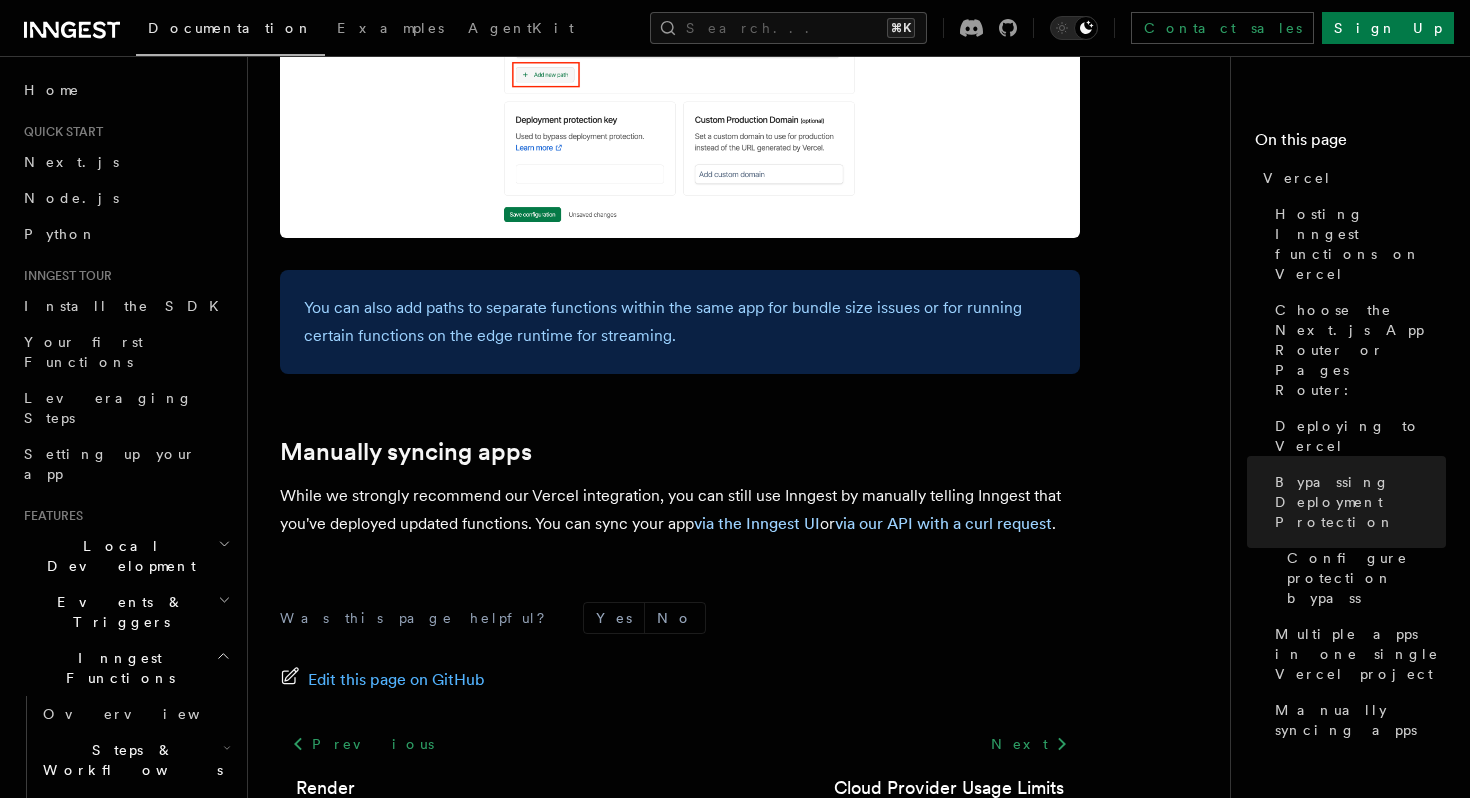 scroll, scrollTop: 3350, scrollLeft: 0, axis: vertical 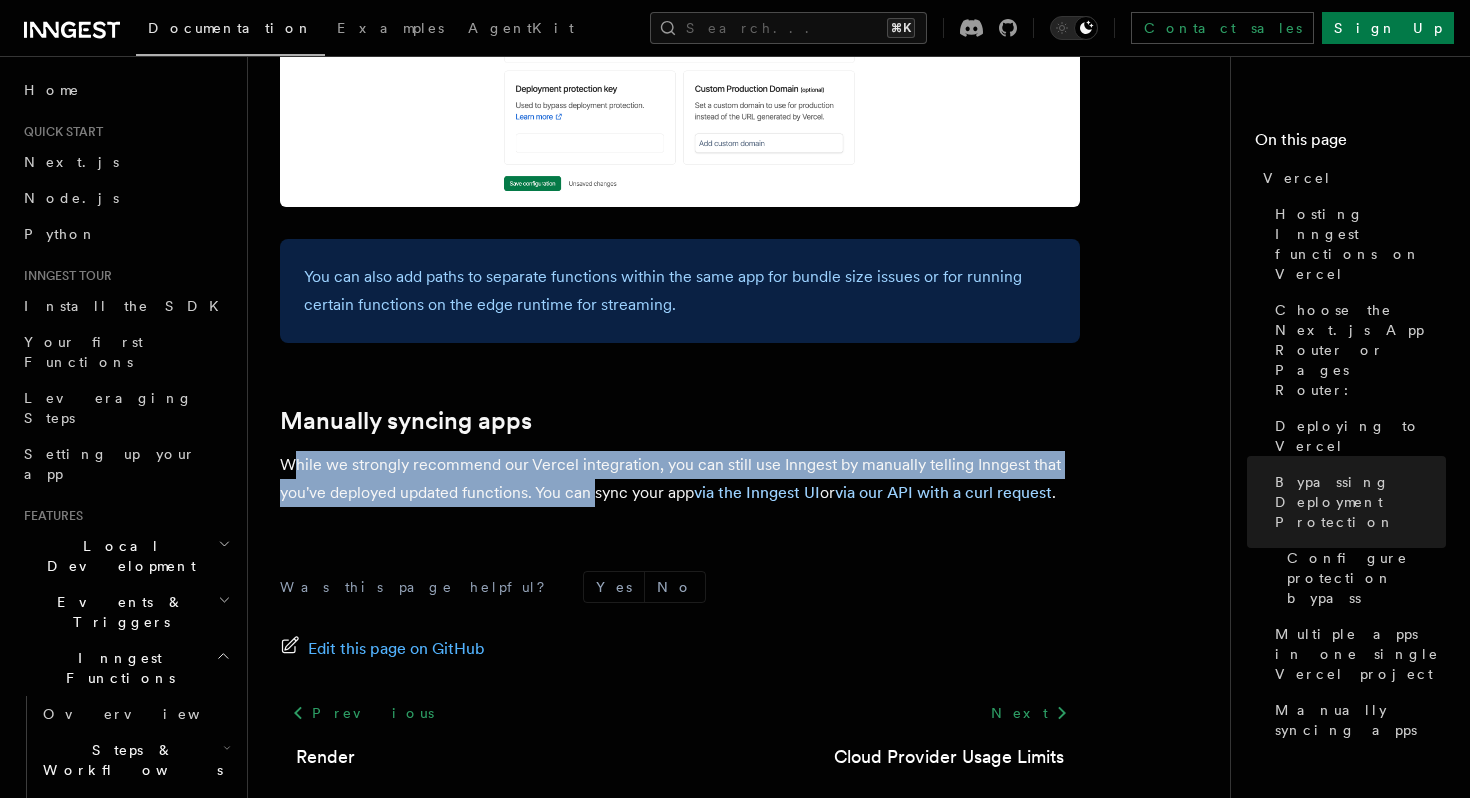 drag, startPoint x: 293, startPoint y: 409, endPoint x: 598, endPoint y: 440, distance: 306.57135 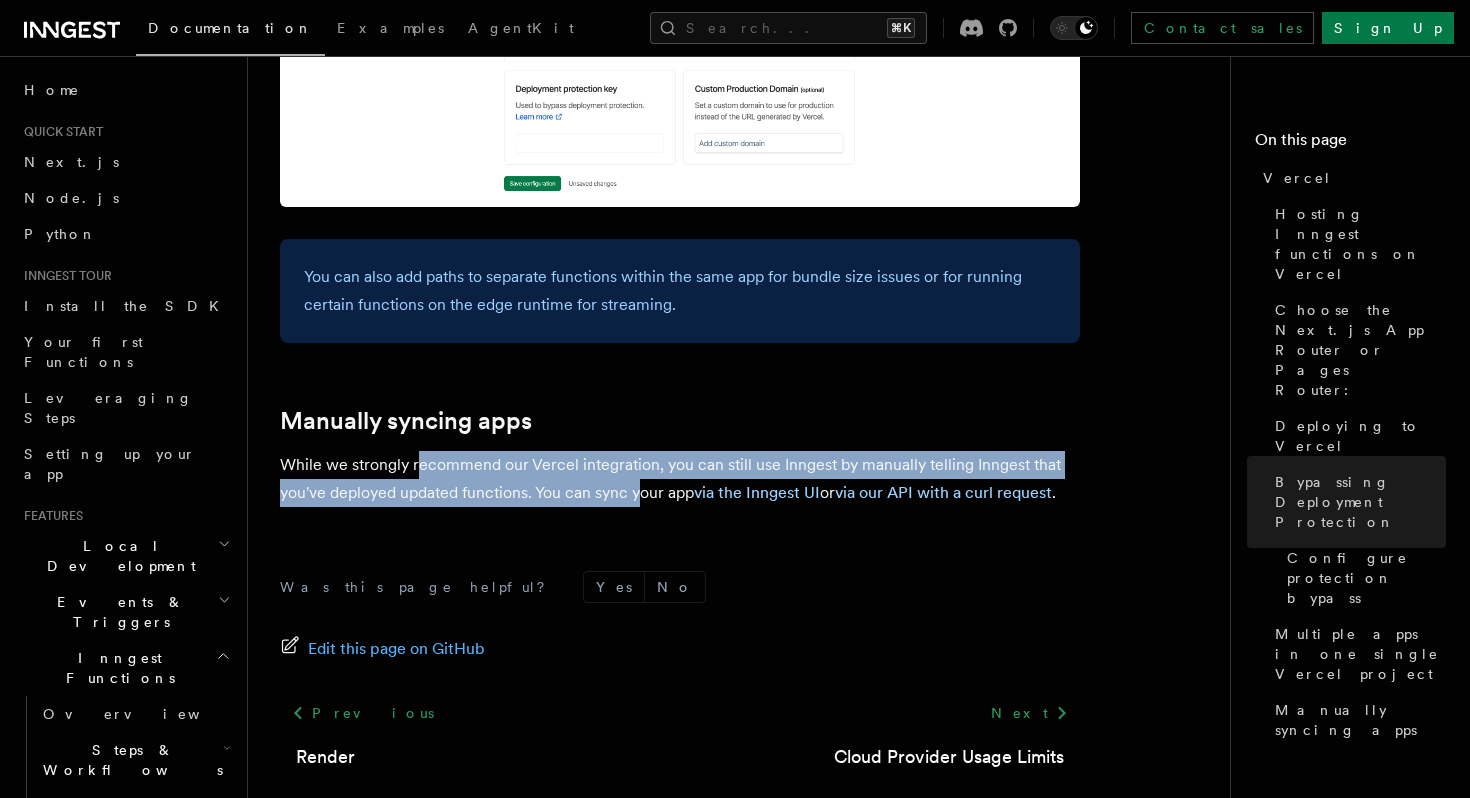 drag, startPoint x: 644, startPoint y: 440, endPoint x: 419, endPoint y: 410, distance: 226.9912 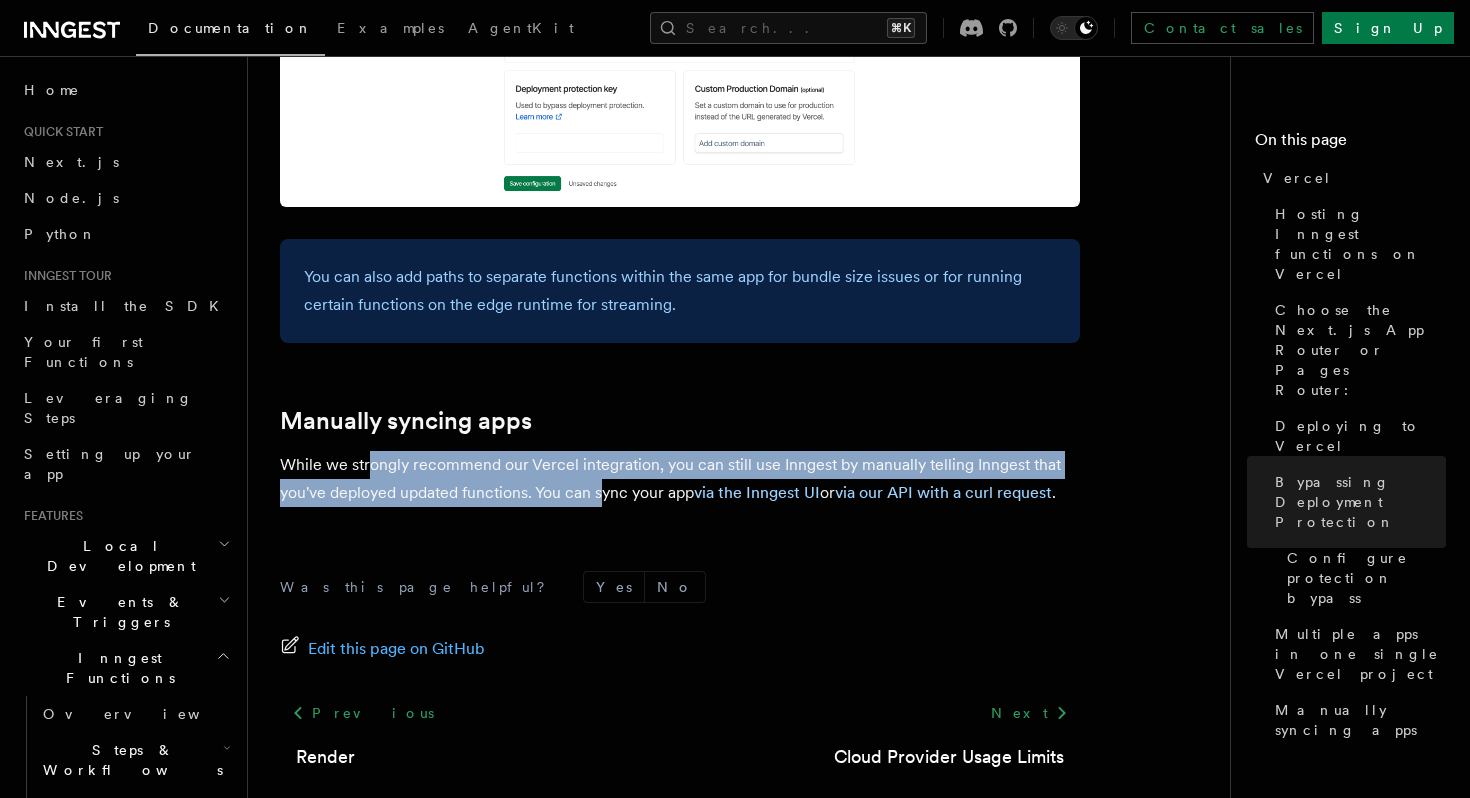 drag, startPoint x: 369, startPoint y: 413, endPoint x: 602, endPoint y: 426, distance: 233.36238 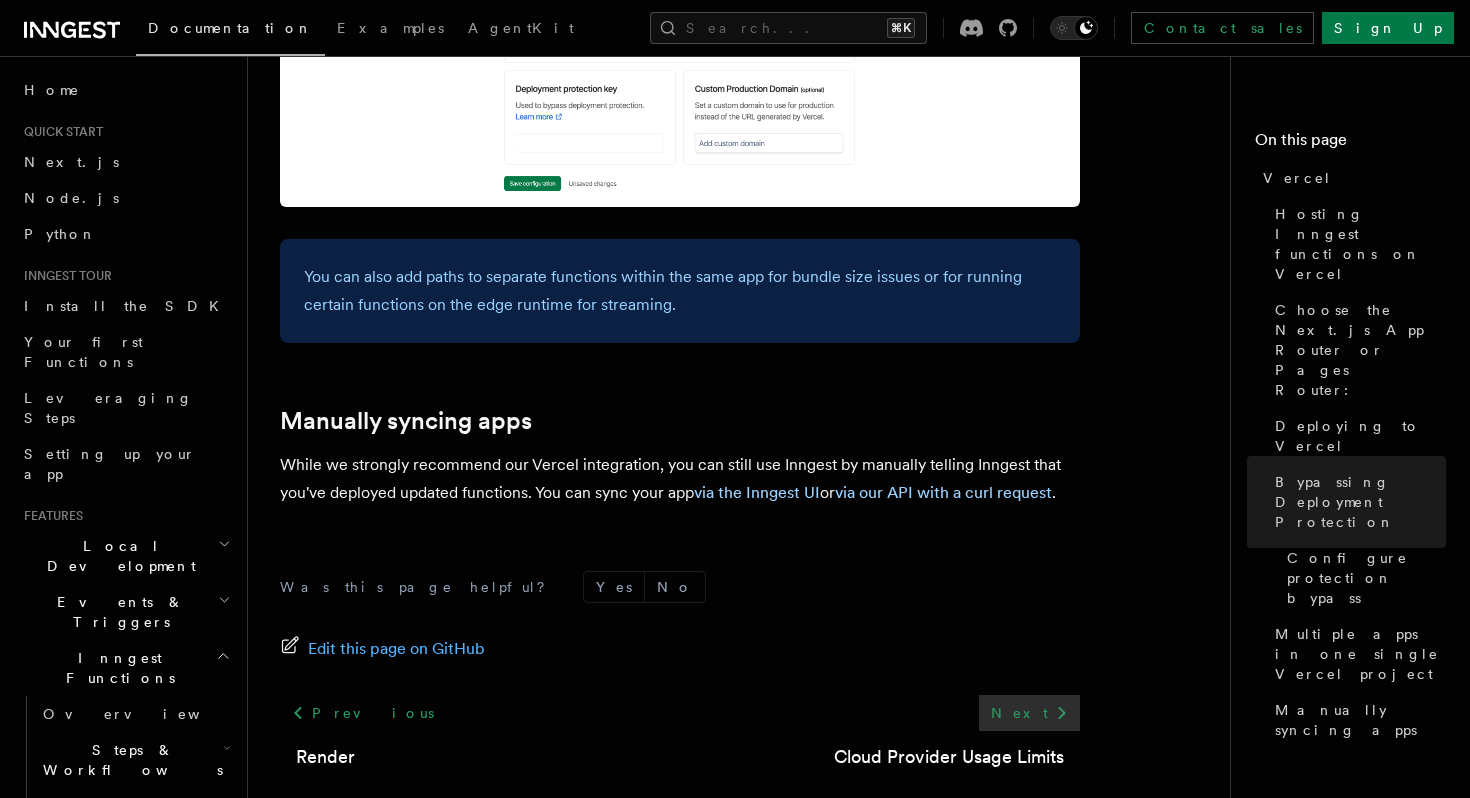 click on "Next" at bounding box center (1029, 713) 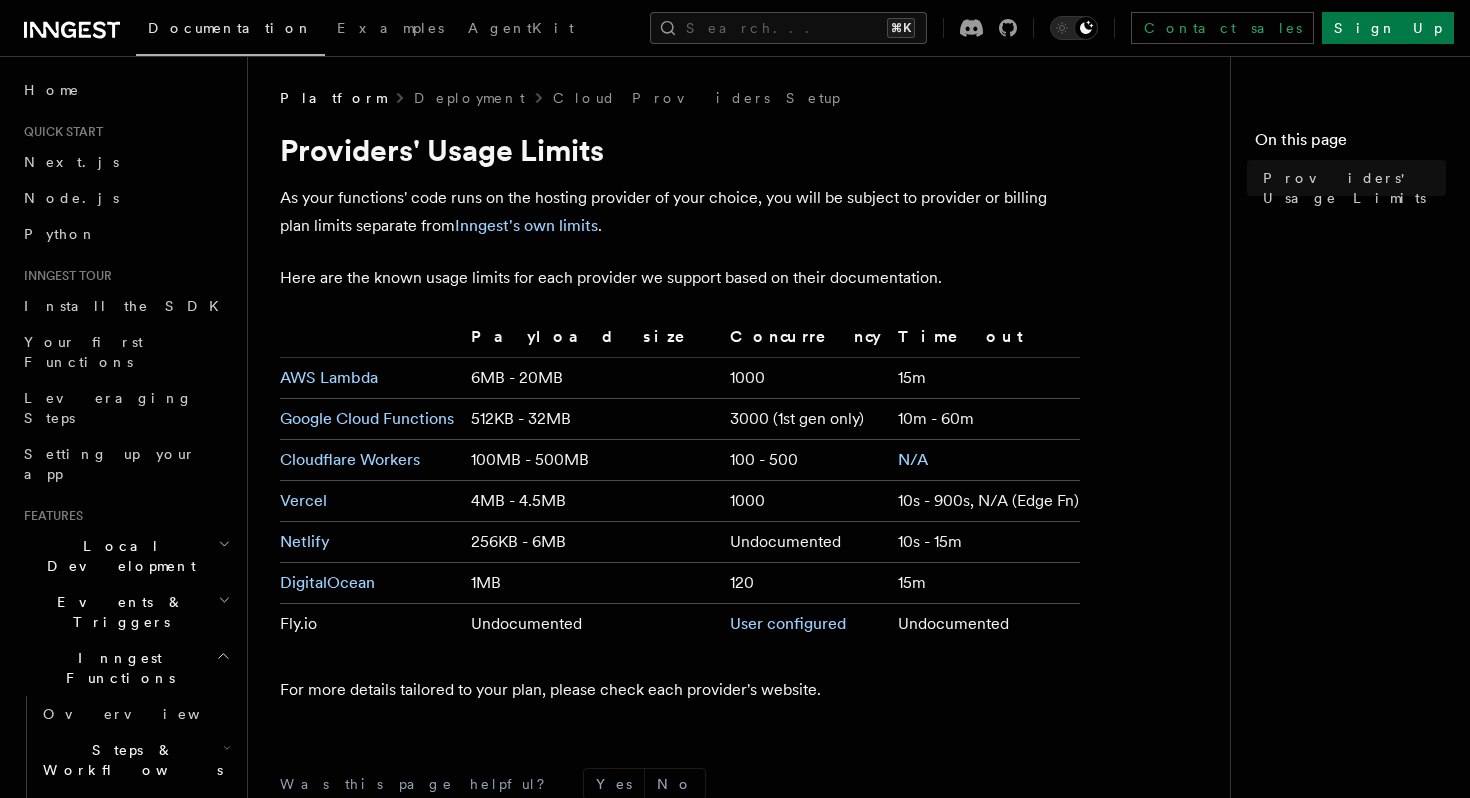 scroll, scrollTop: 0, scrollLeft: 0, axis: both 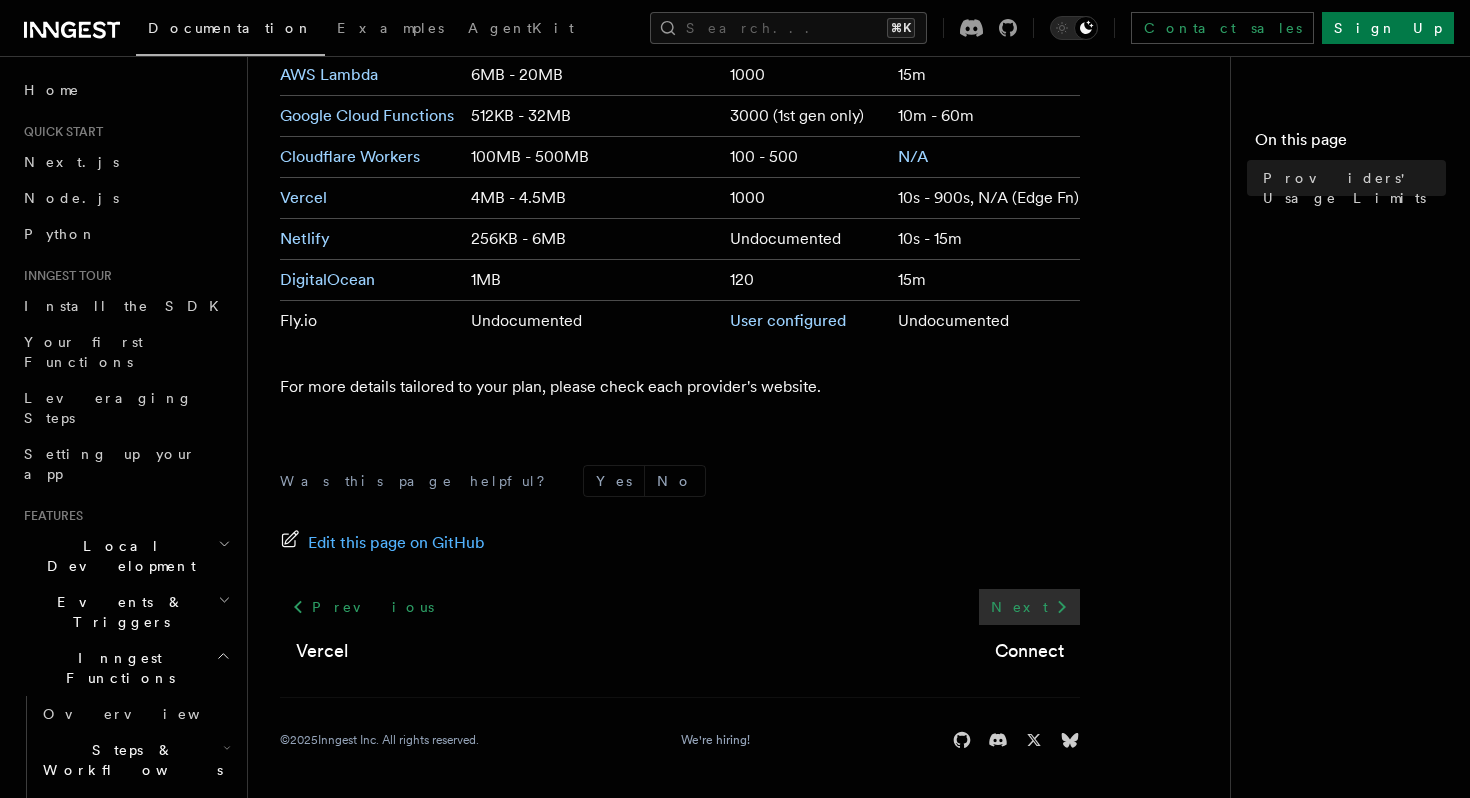 click on "Next" at bounding box center (1029, 607) 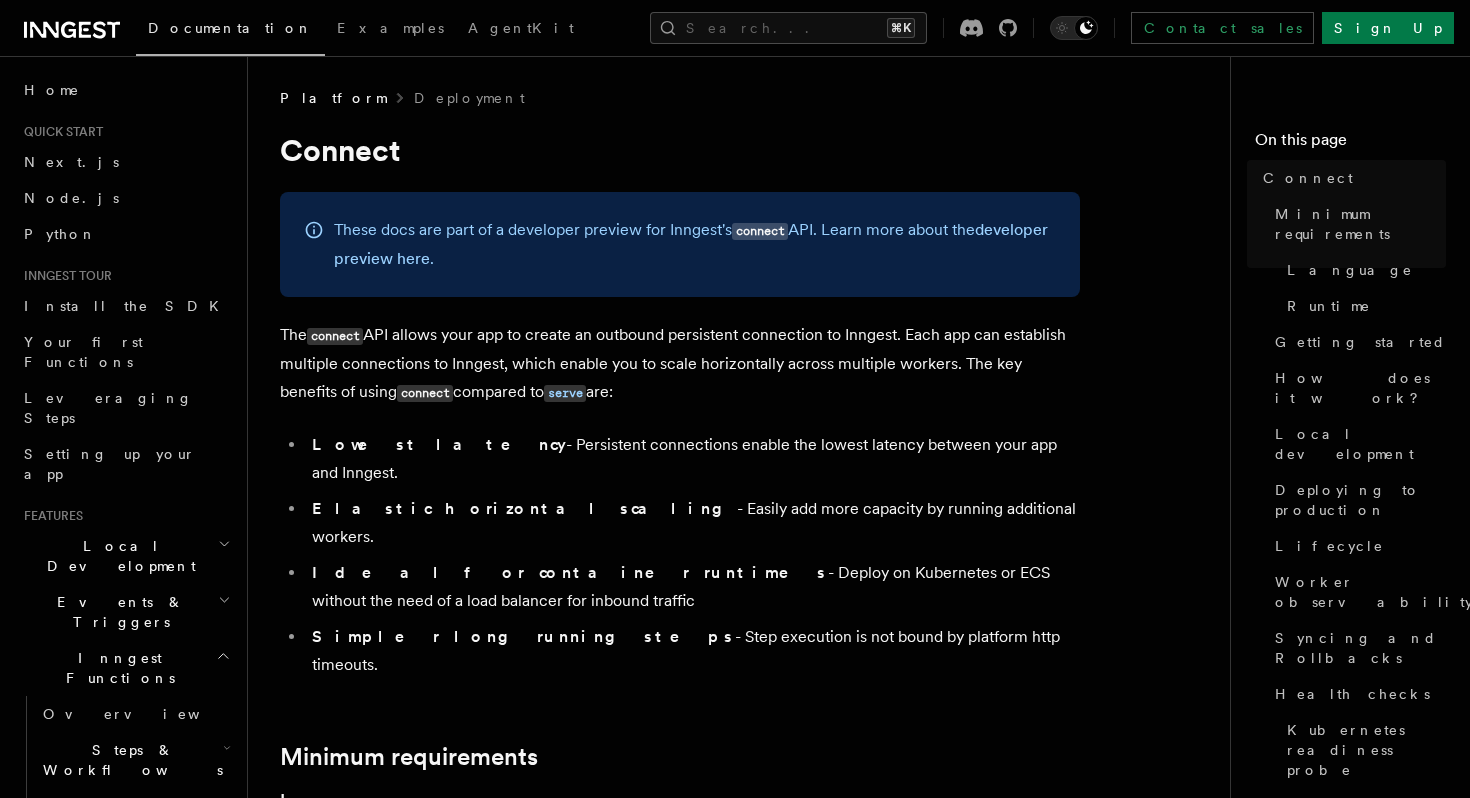 scroll, scrollTop: 0, scrollLeft: 0, axis: both 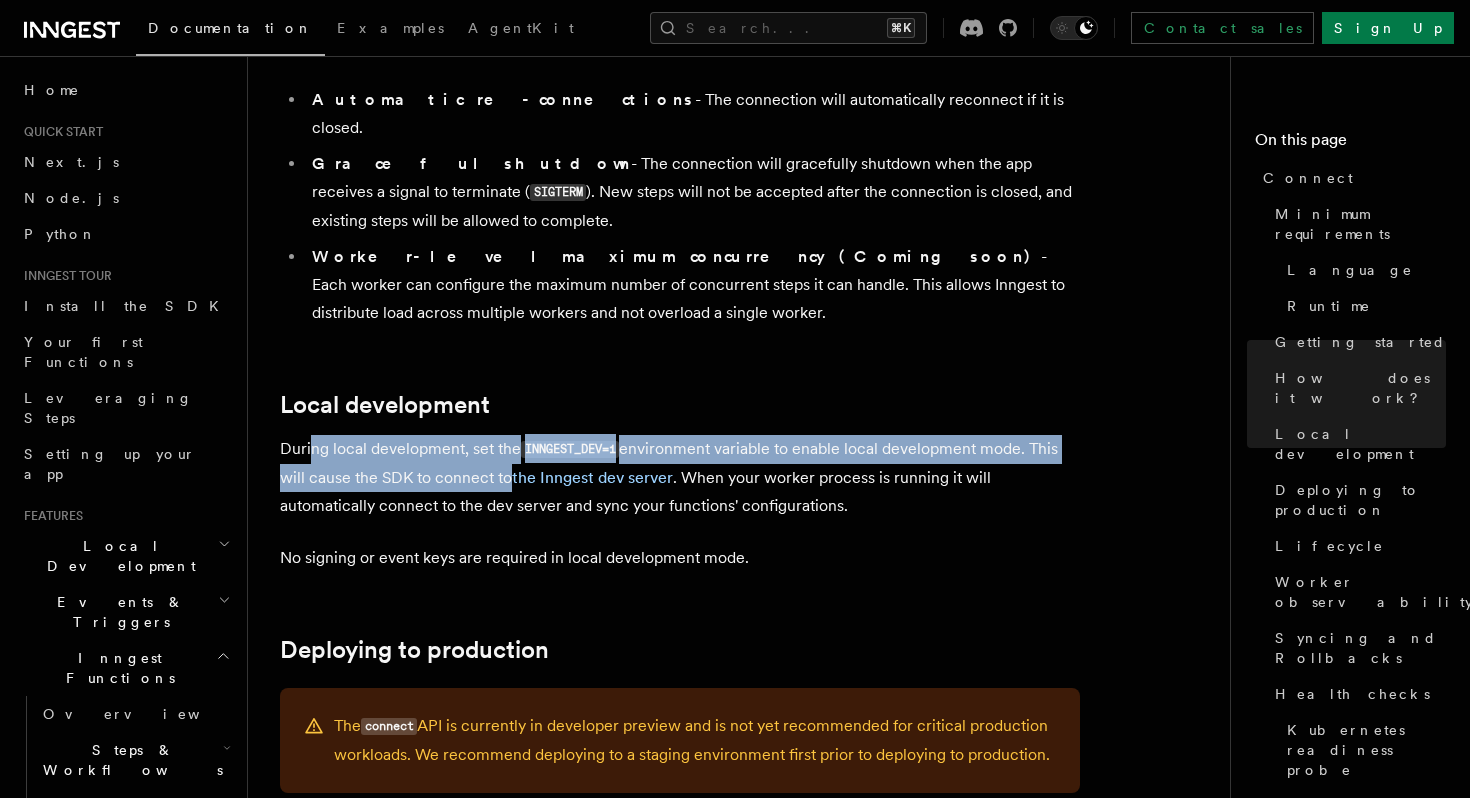 drag, startPoint x: 311, startPoint y: 346, endPoint x: 504, endPoint y: 372, distance: 194.74342 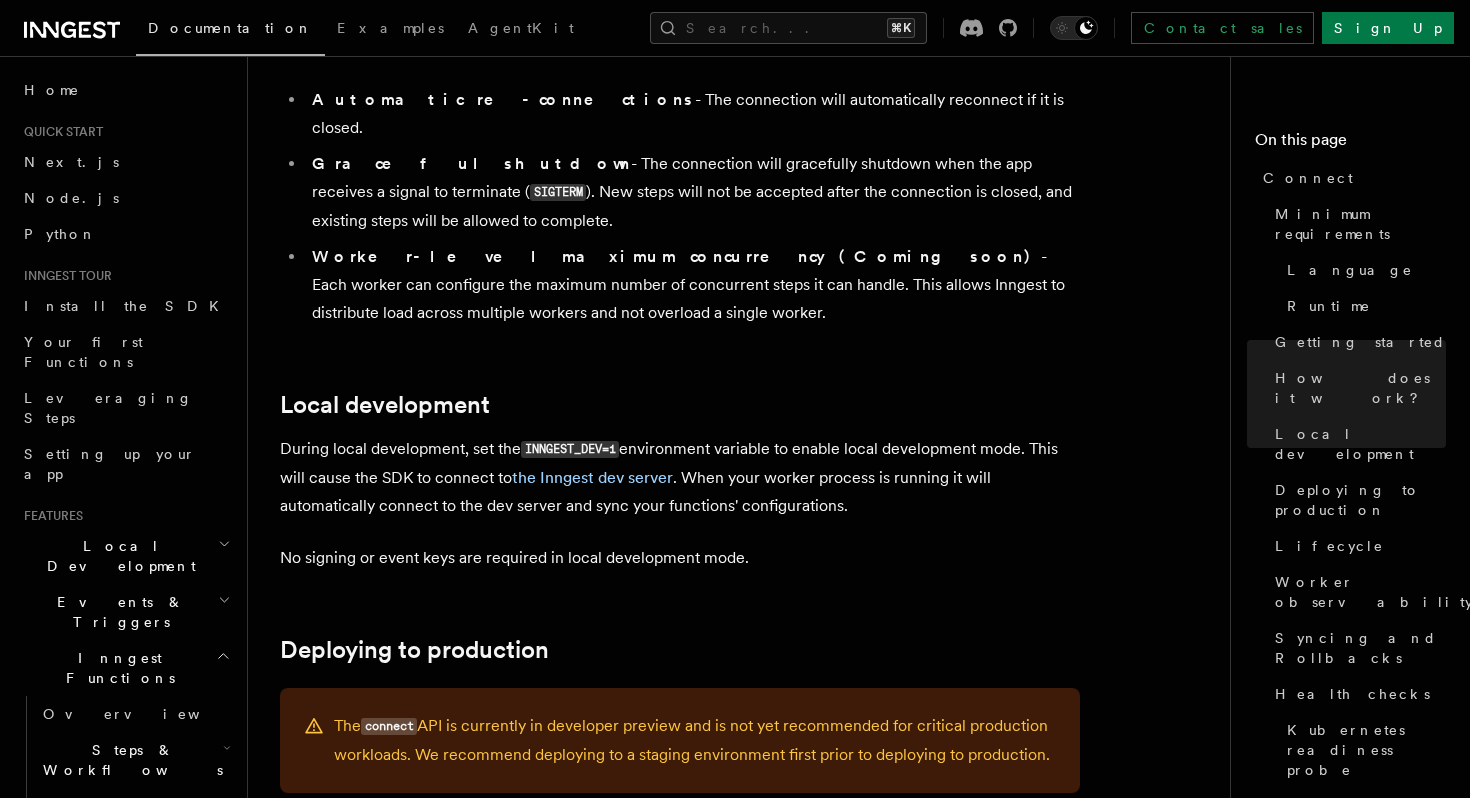 click on "During local development, set the  INNGEST_DEV=1  environment variable to enable local development mode. This will cause the SDK to connect to  the Inngest dev server . When your worker process is running it will automatically connect to the dev server and sync your functions' configurations." at bounding box center (680, 477) 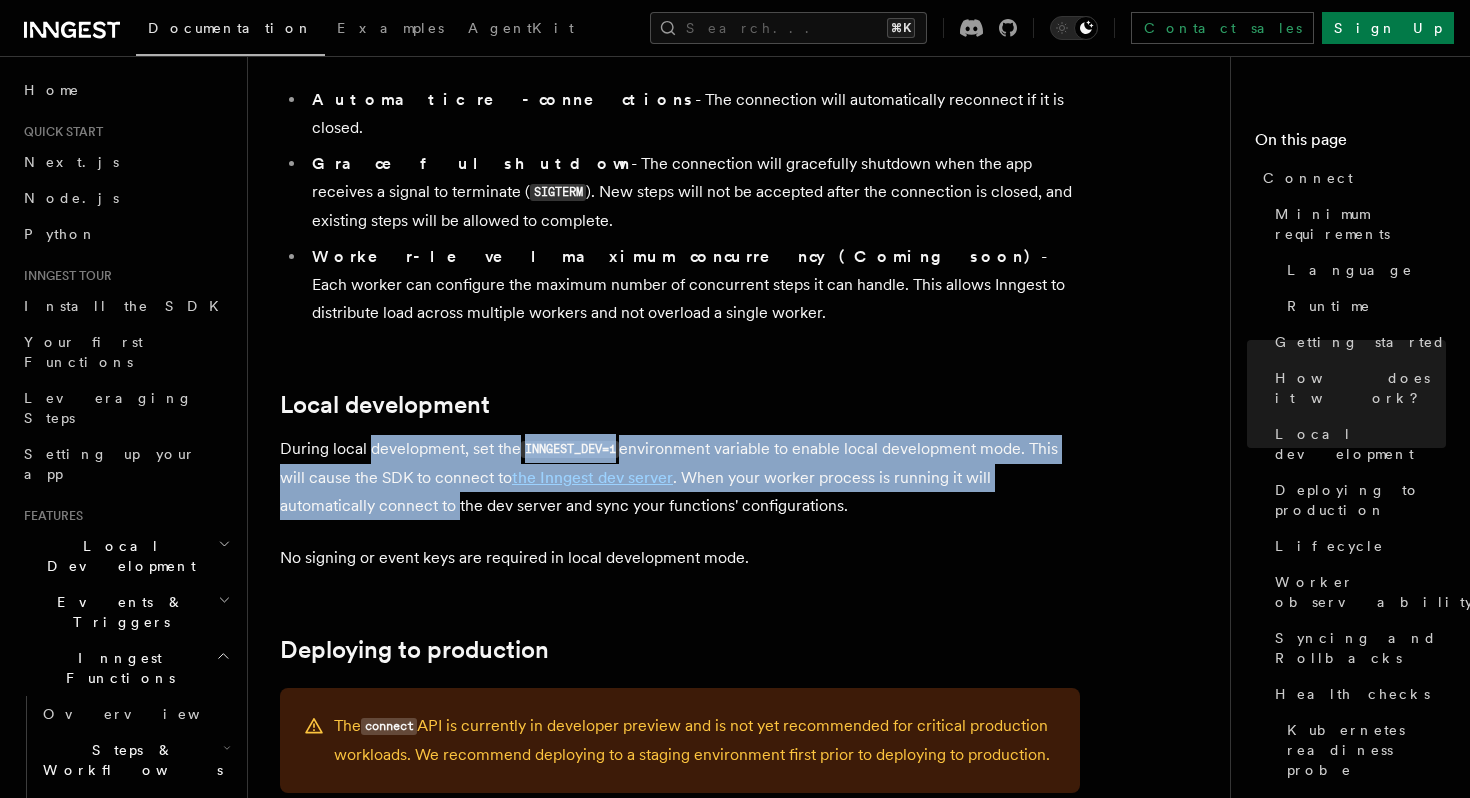 drag, startPoint x: 456, startPoint y: 401, endPoint x: 377, endPoint y: 346, distance: 96.26006 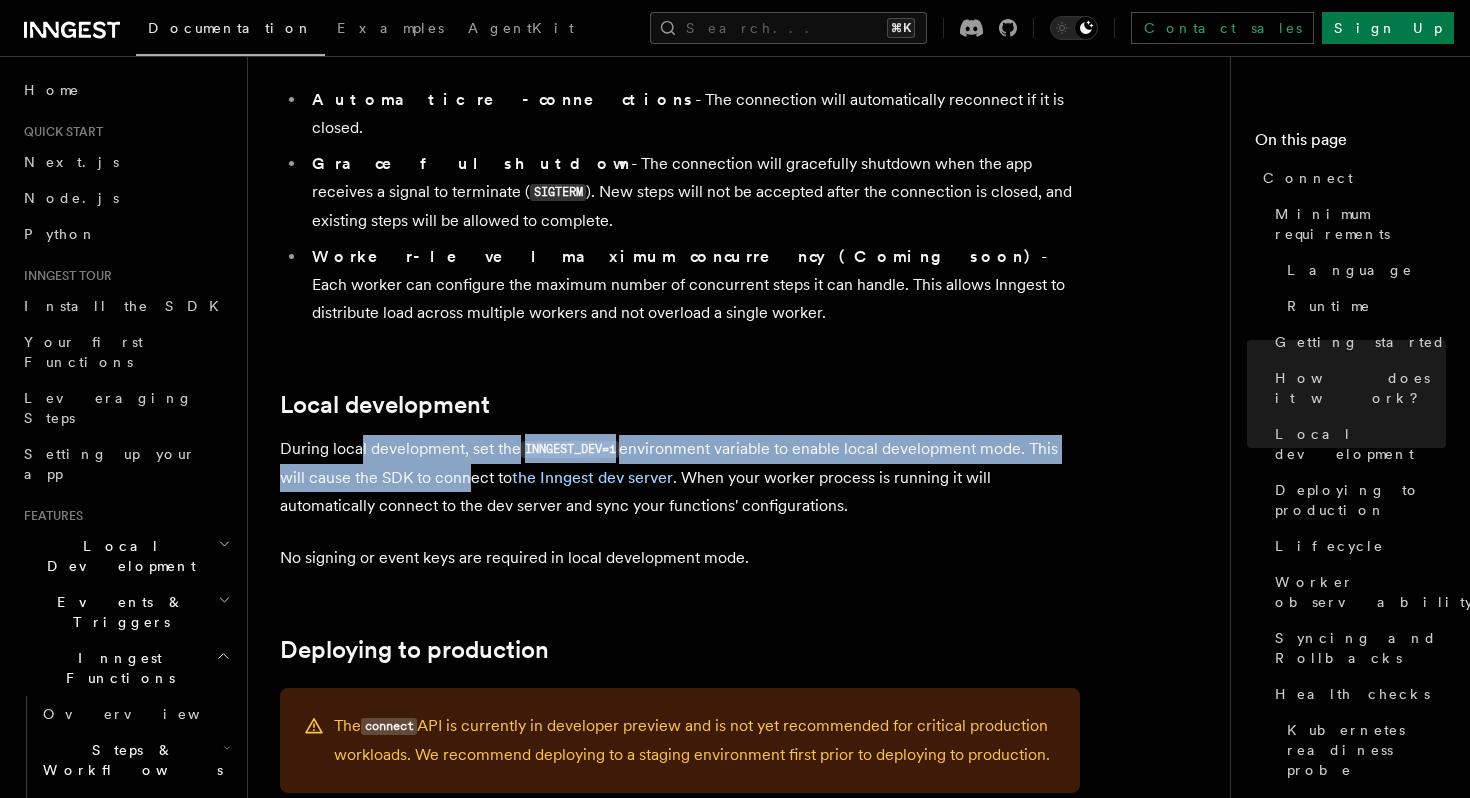drag, startPoint x: 358, startPoint y: 350, endPoint x: 464, endPoint y: 385, distance: 111.62885 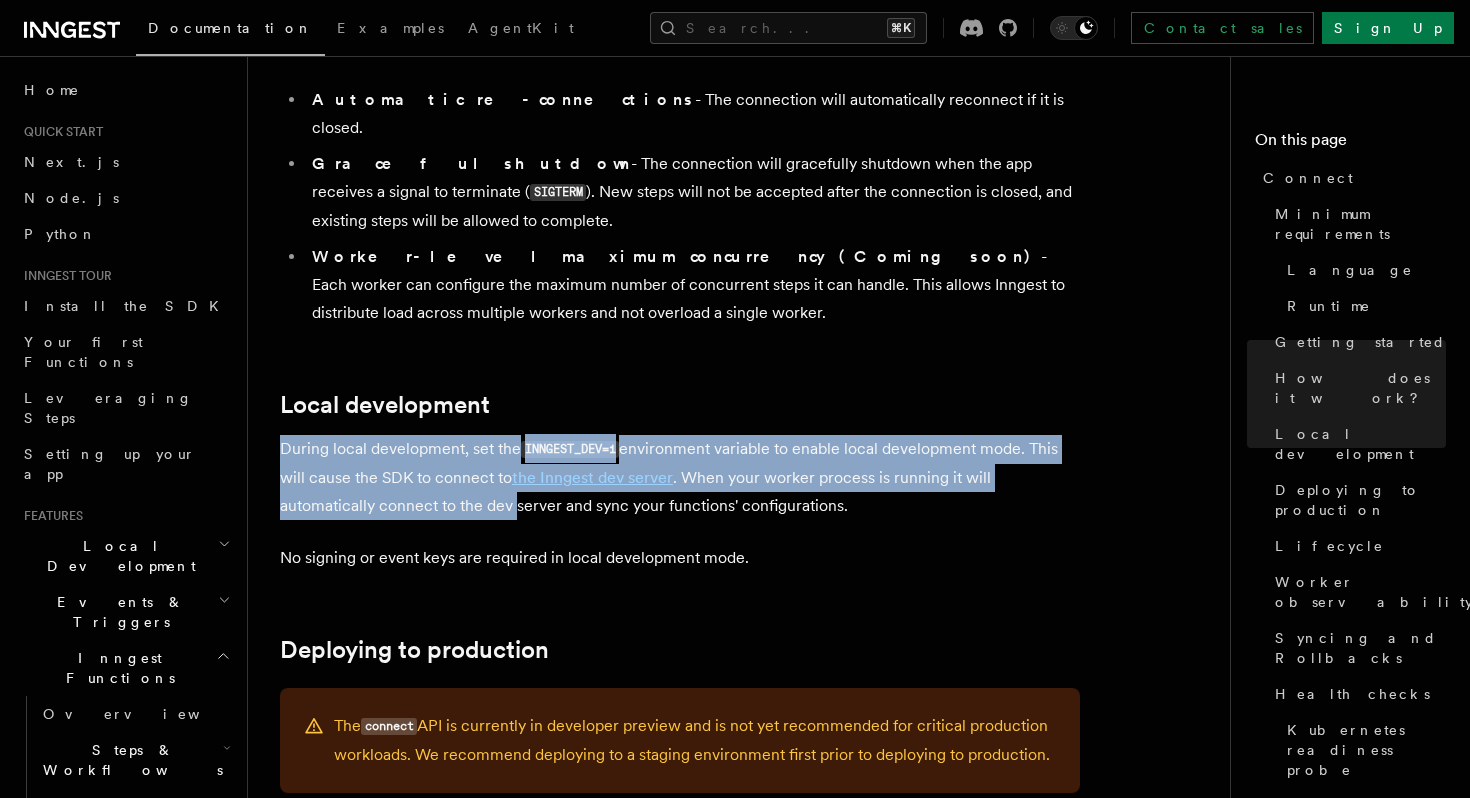 drag, startPoint x: 514, startPoint y: 392, endPoint x: 383, endPoint y: 321, distance: 149.00336 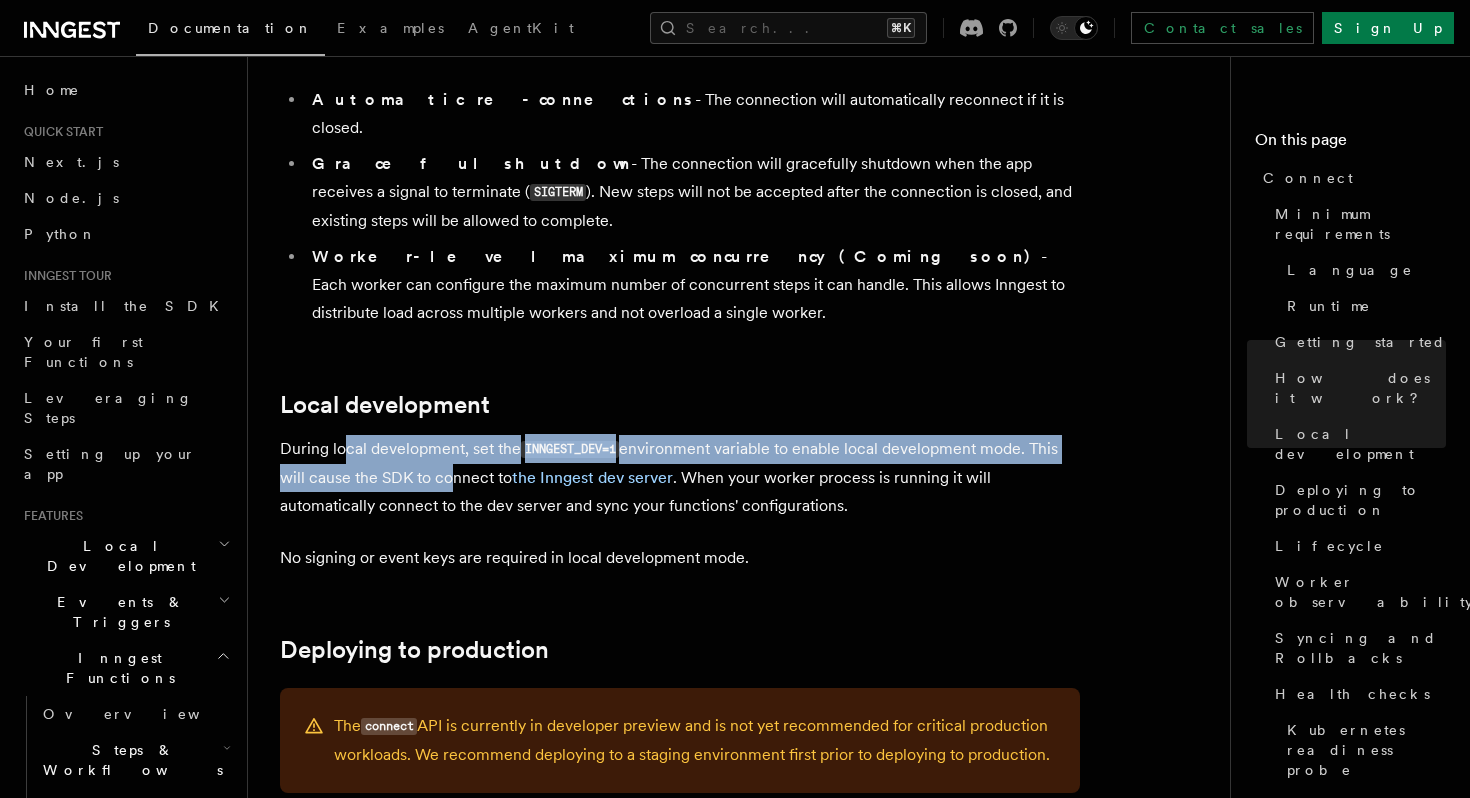 drag, startPoint x: 347, startPoint y: 353, endPoint x: 455, endPoint y: 369, distance: 109.17875 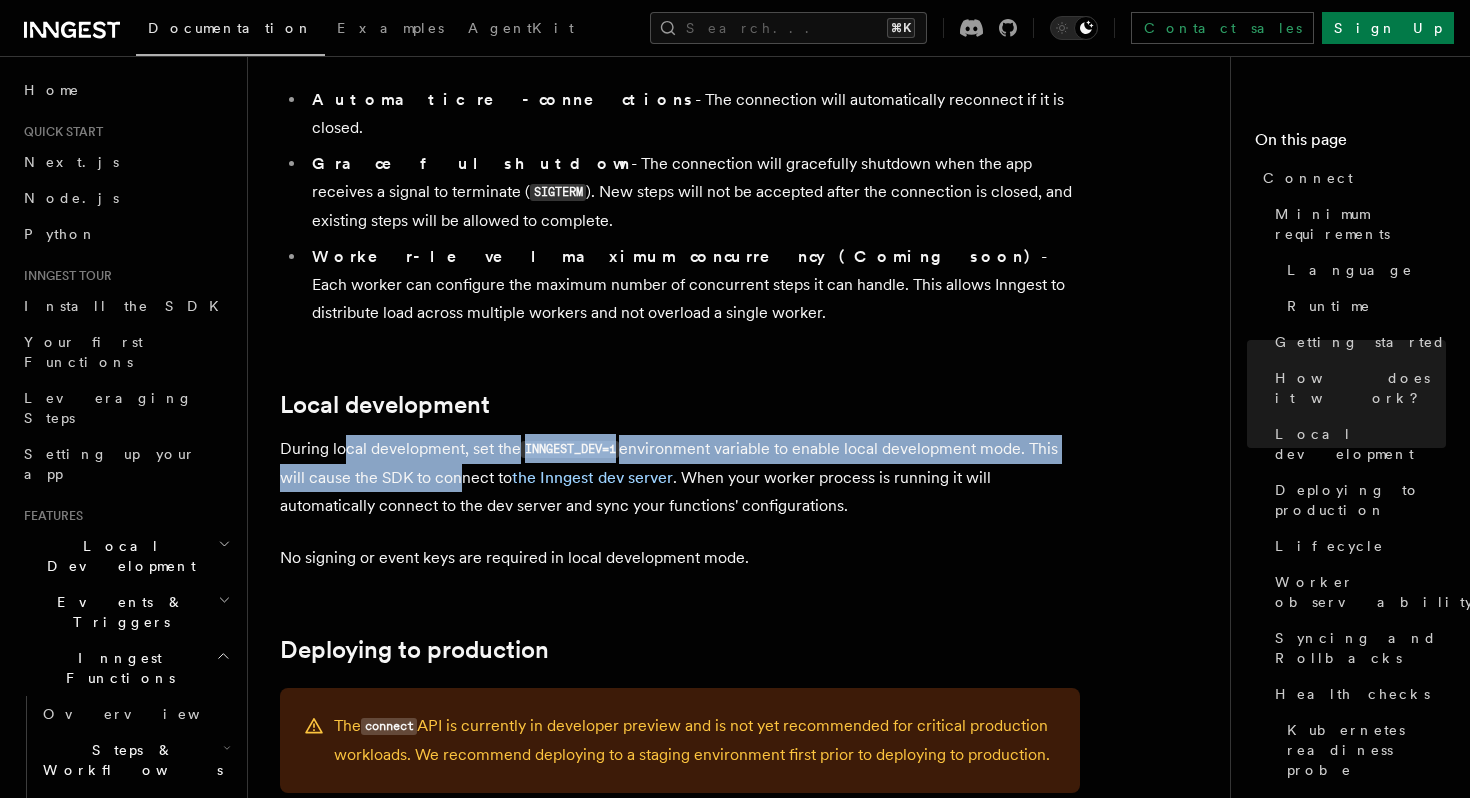 click on "During local development, set the  INNGEST_DEV=1  environment variable to enable local development mode. This will cause the SDK to connect to  the Inngest dev server . When your worker process is running it will automatically connect to the dev server and sync your functions' configurations." at bounding box center [680, 477] 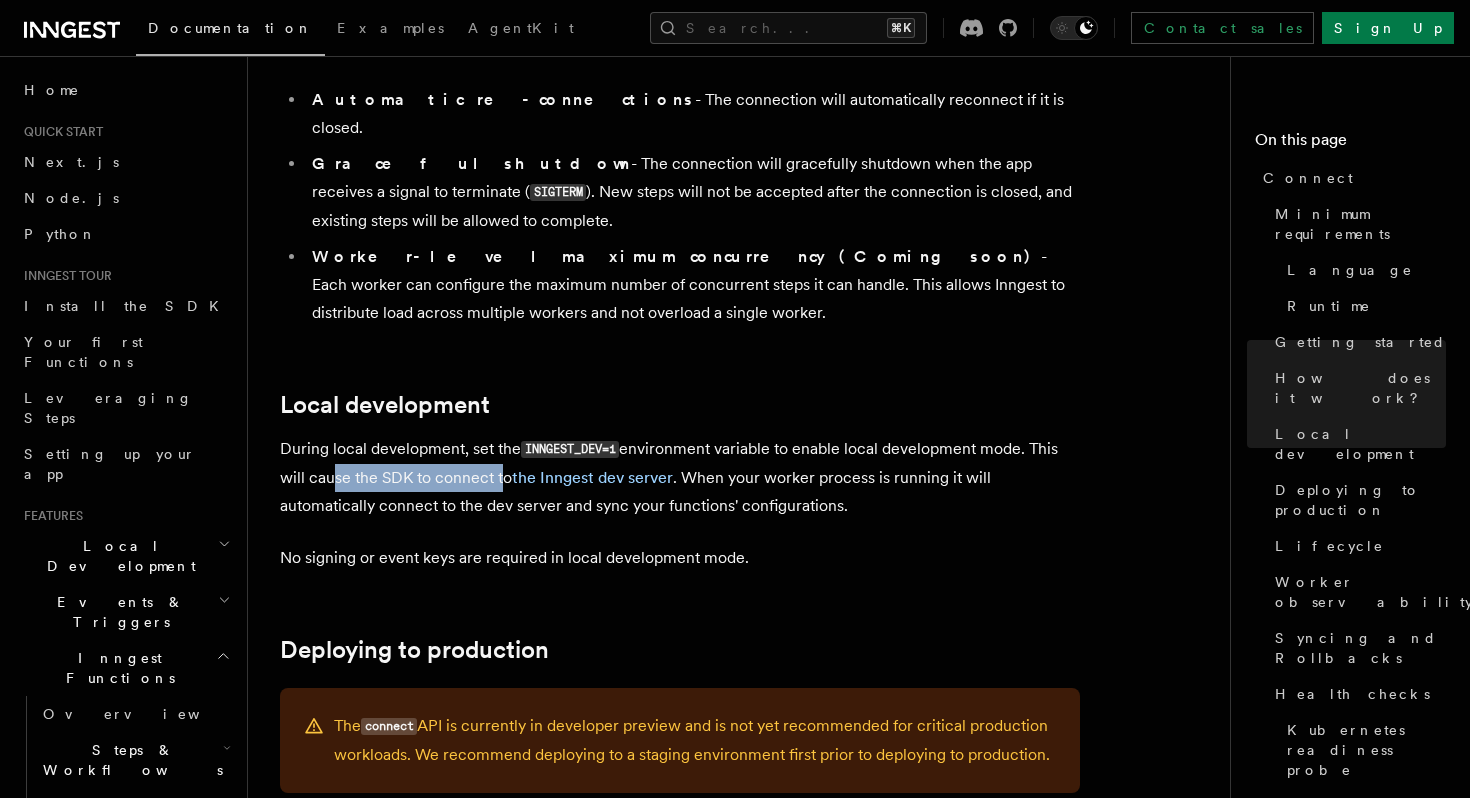 drag, startPoint x: 325, startPoint y: 367, endPoint x: 502, endPoint y: 368, distance: 177.00282 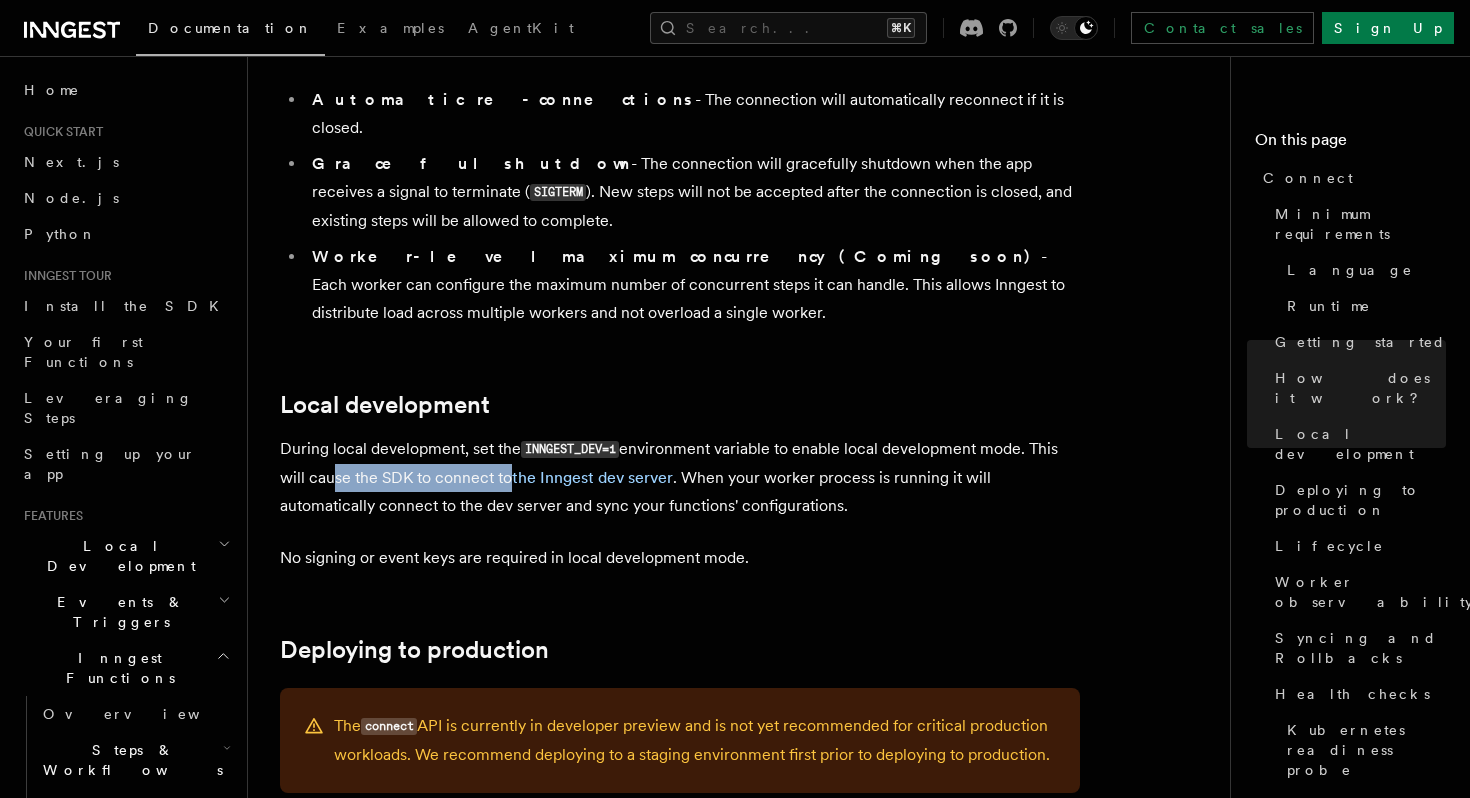 click on "During local development, set the  INNGEST_DEV=1  environment variable to enable local development mode. This will cause the SDK to connect to  the Inngest dev server . When your worker process is running it will automatically connect to the dev server and sync your functions' configurations." at bounding box center [680, 477] 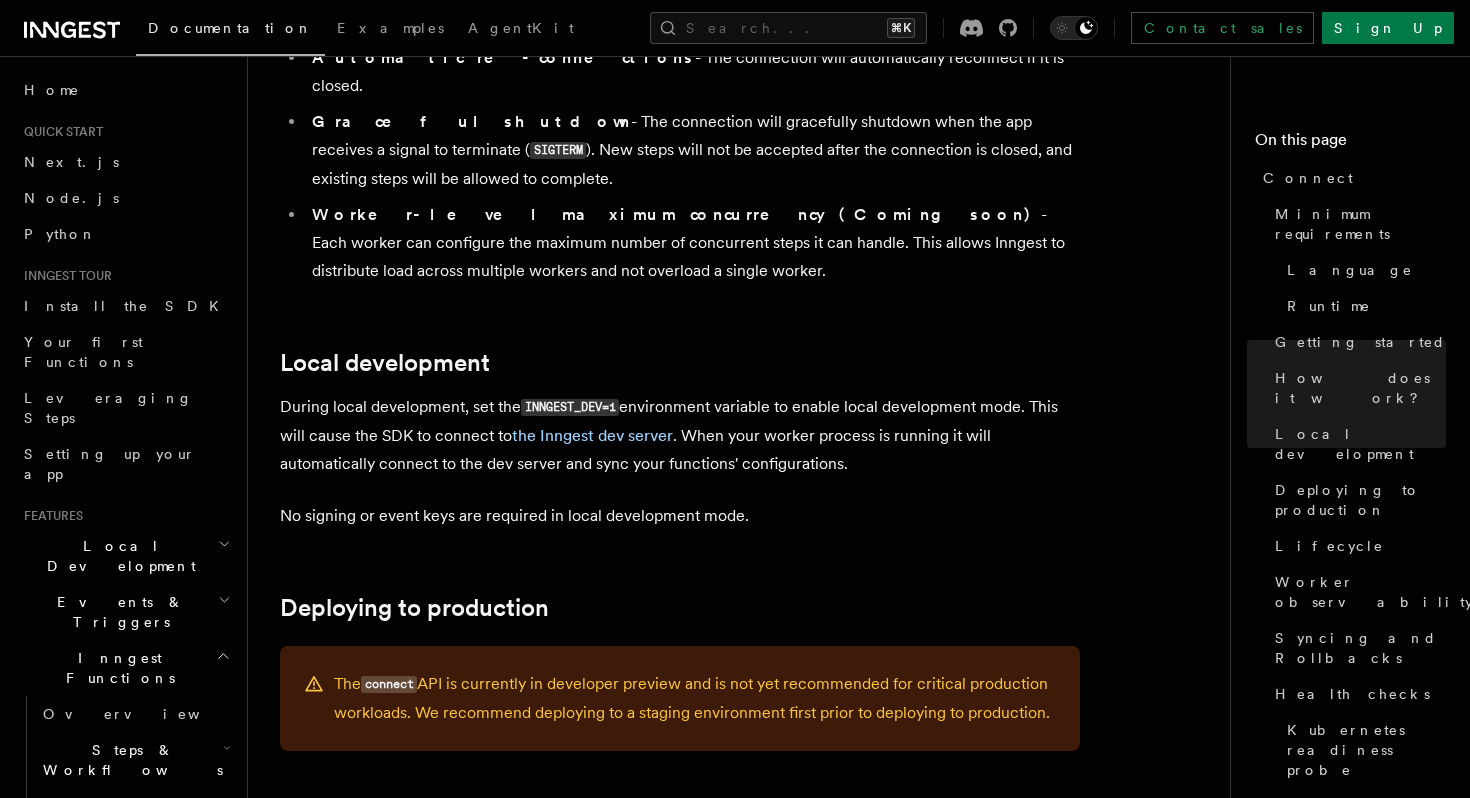 scroll, scrollTop: 2295, scrollLeft: 0, axis: vertical 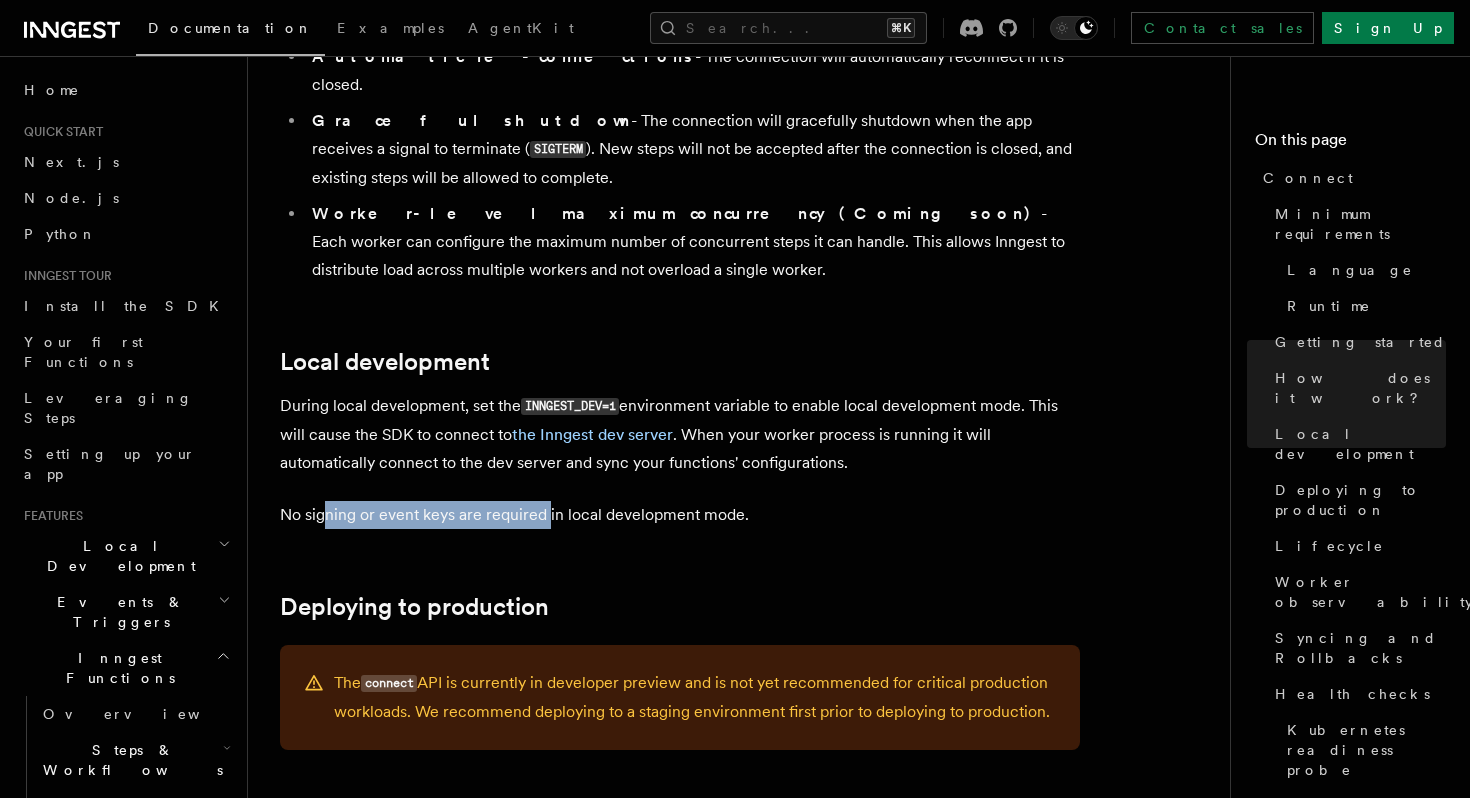 drag, startPoint x: 325, startPoint y: 407, endPoint x: 573, endPoint y: 407, distance: 248 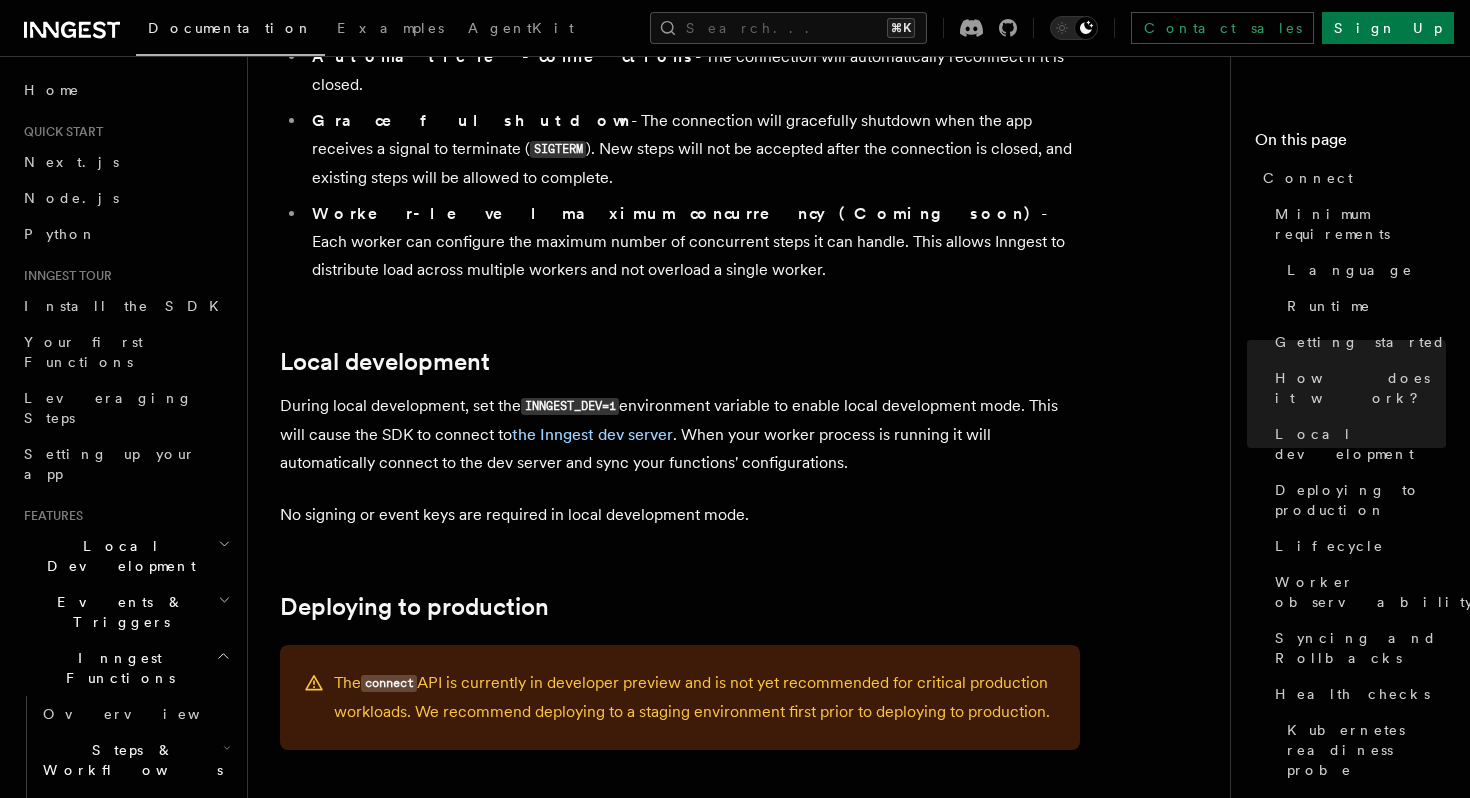 click on "No signing or event keys are required in local development mode." at bounding box center (680, 515) 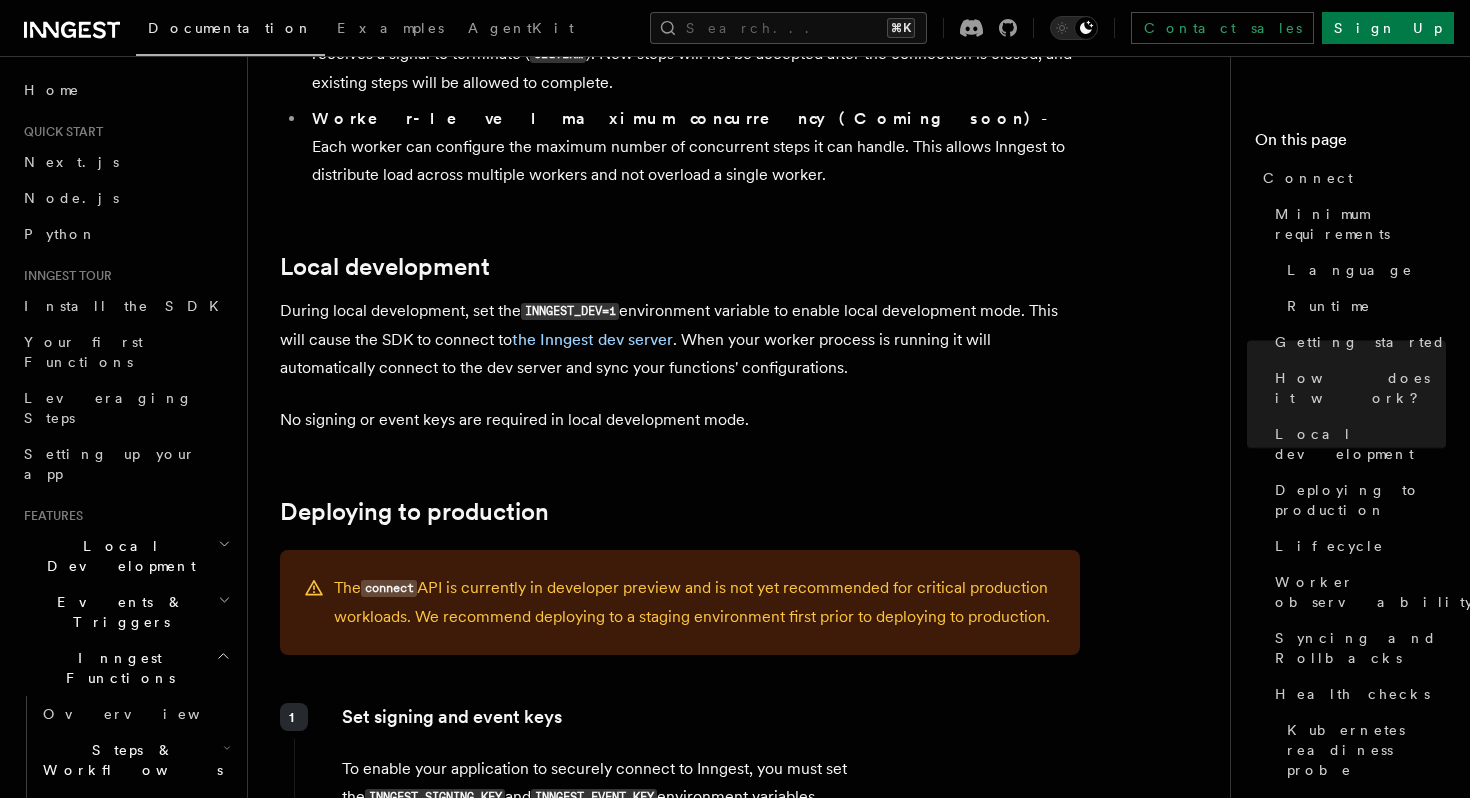 scroll, scrollTop: 2510, scrollLeft: 0, axis: vertical 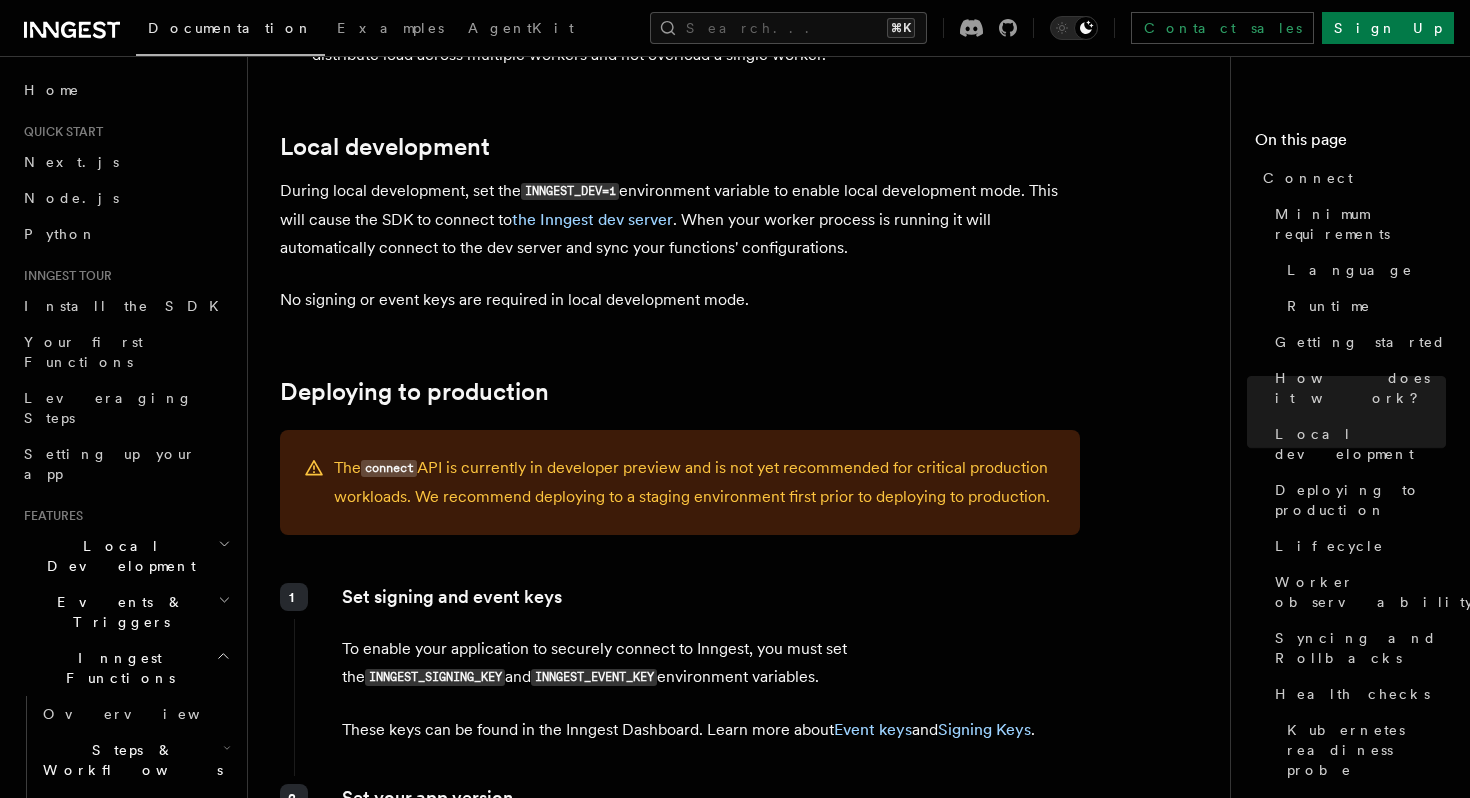 click on "connect" at bounding box center (389, 468) 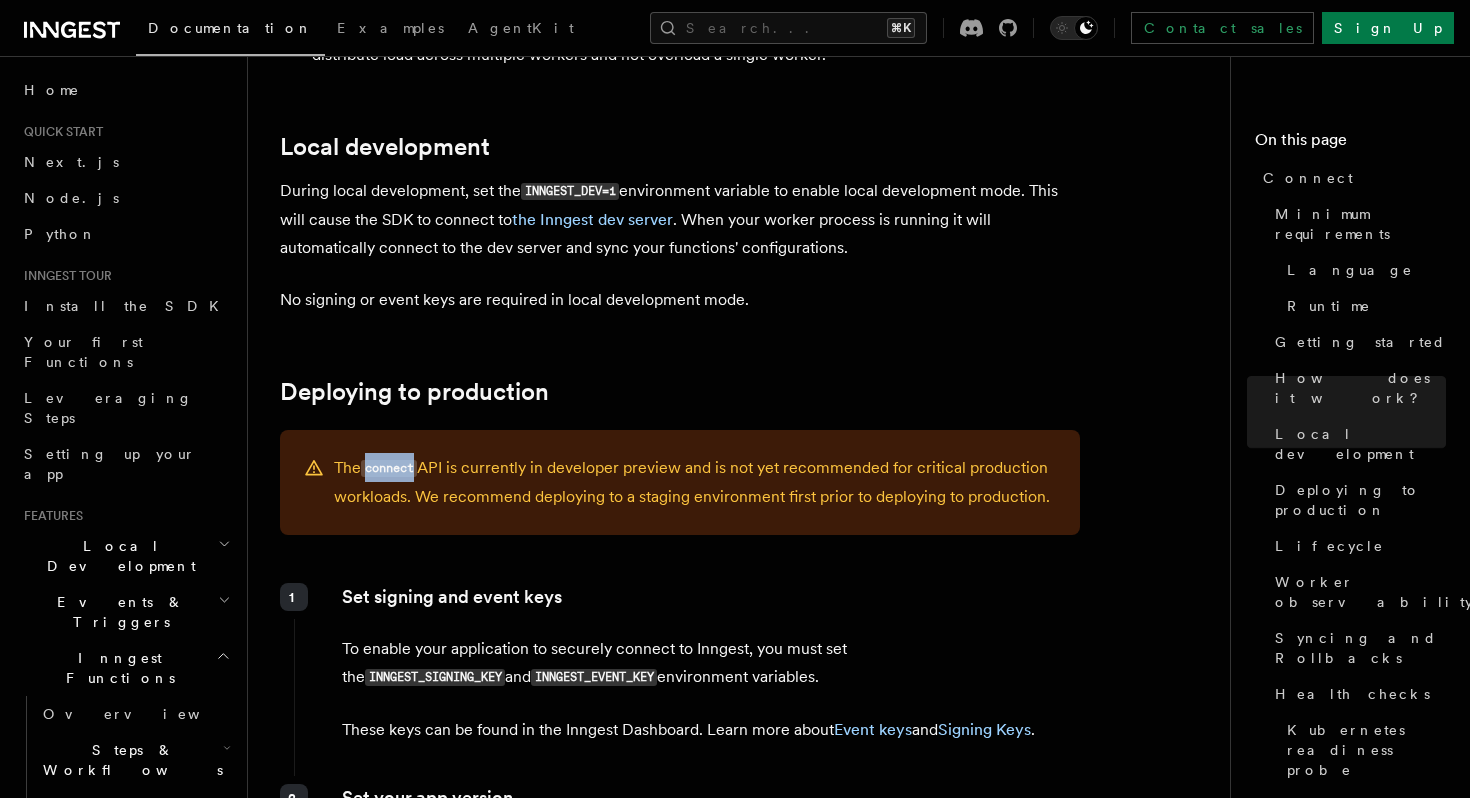 click on "connect" at bounding box center [389, 468] 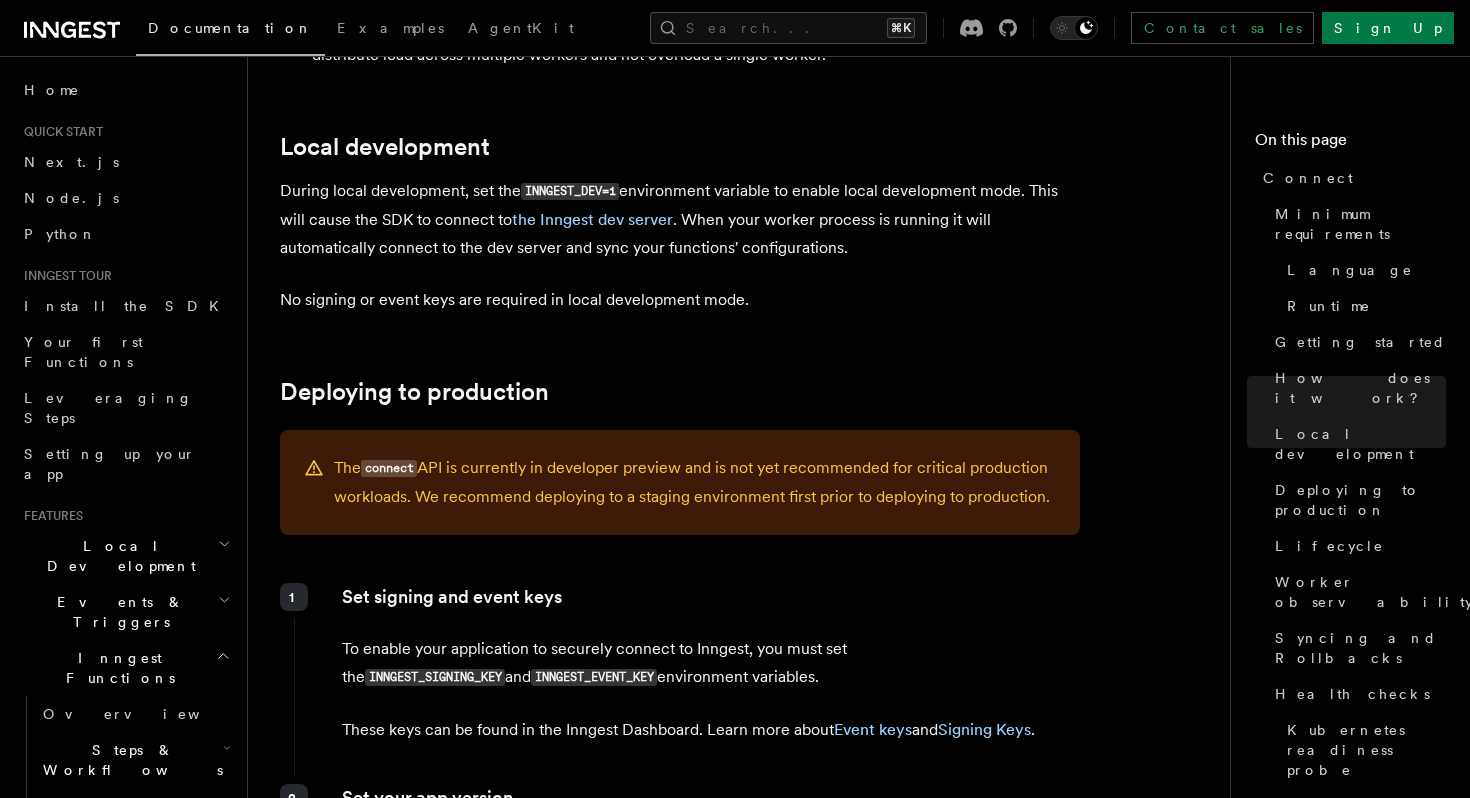 click on "The  connect  API is currently in developer preview and is not yet recommended for critical production workloads. We recommend deploying to a staging environment first prior to deploying to production." at bounding box center (695, 482) 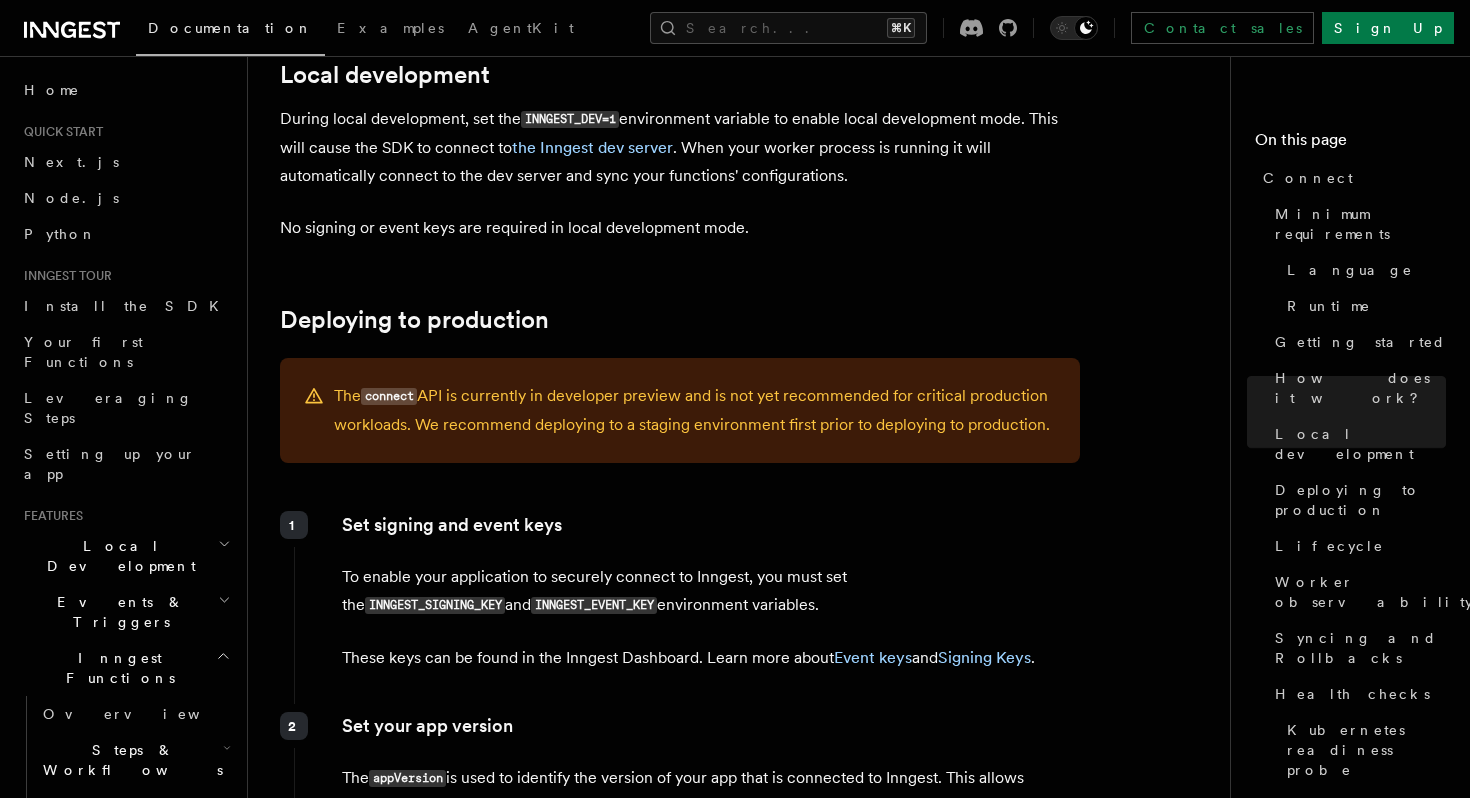 scroll, scrollTop: 2630, scrollLeft: 0, axis: vertical 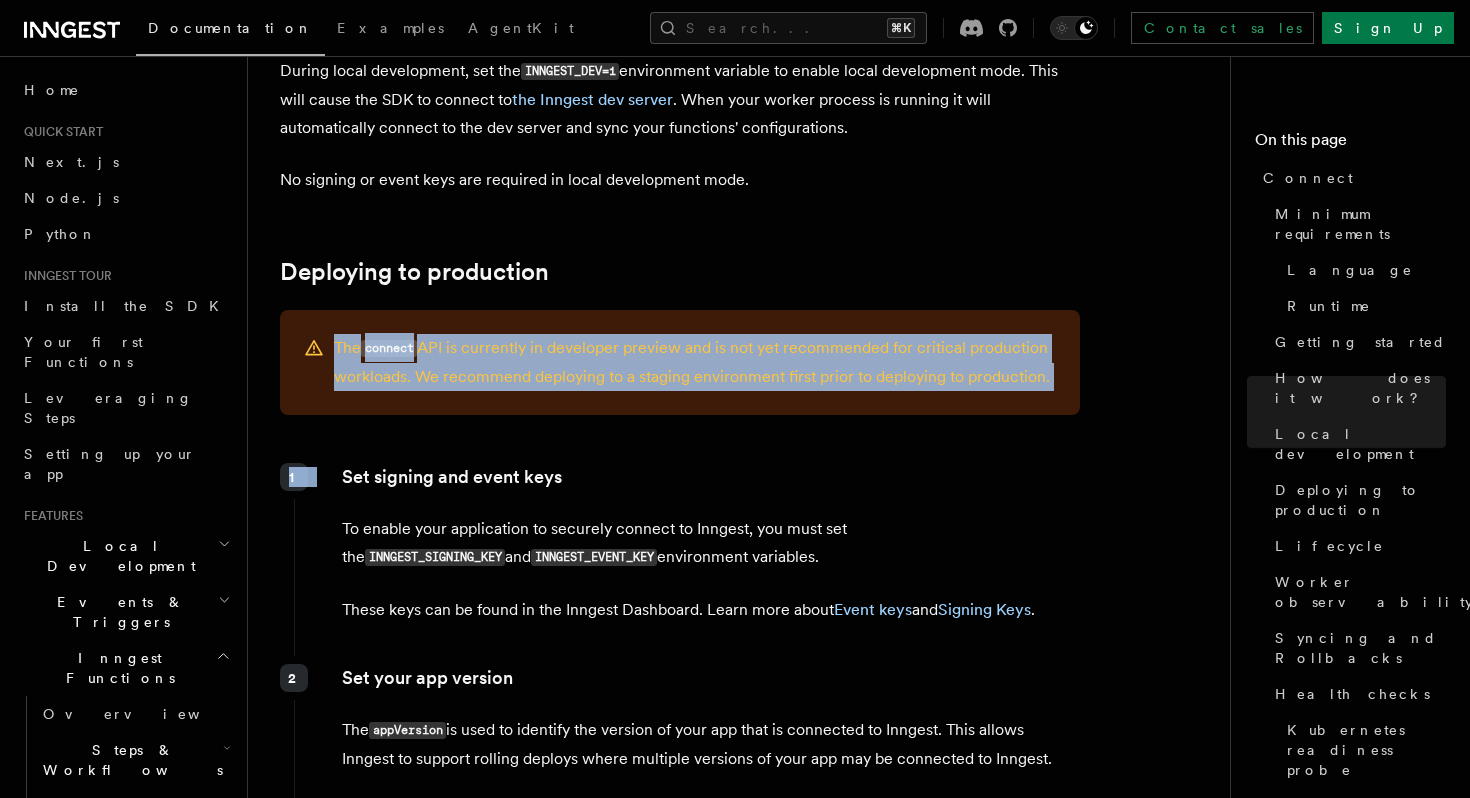 drag, startPoint x: 330, startPoint y: 238, endPoint x: 964, endPoint y: 307, distance: 637.74365 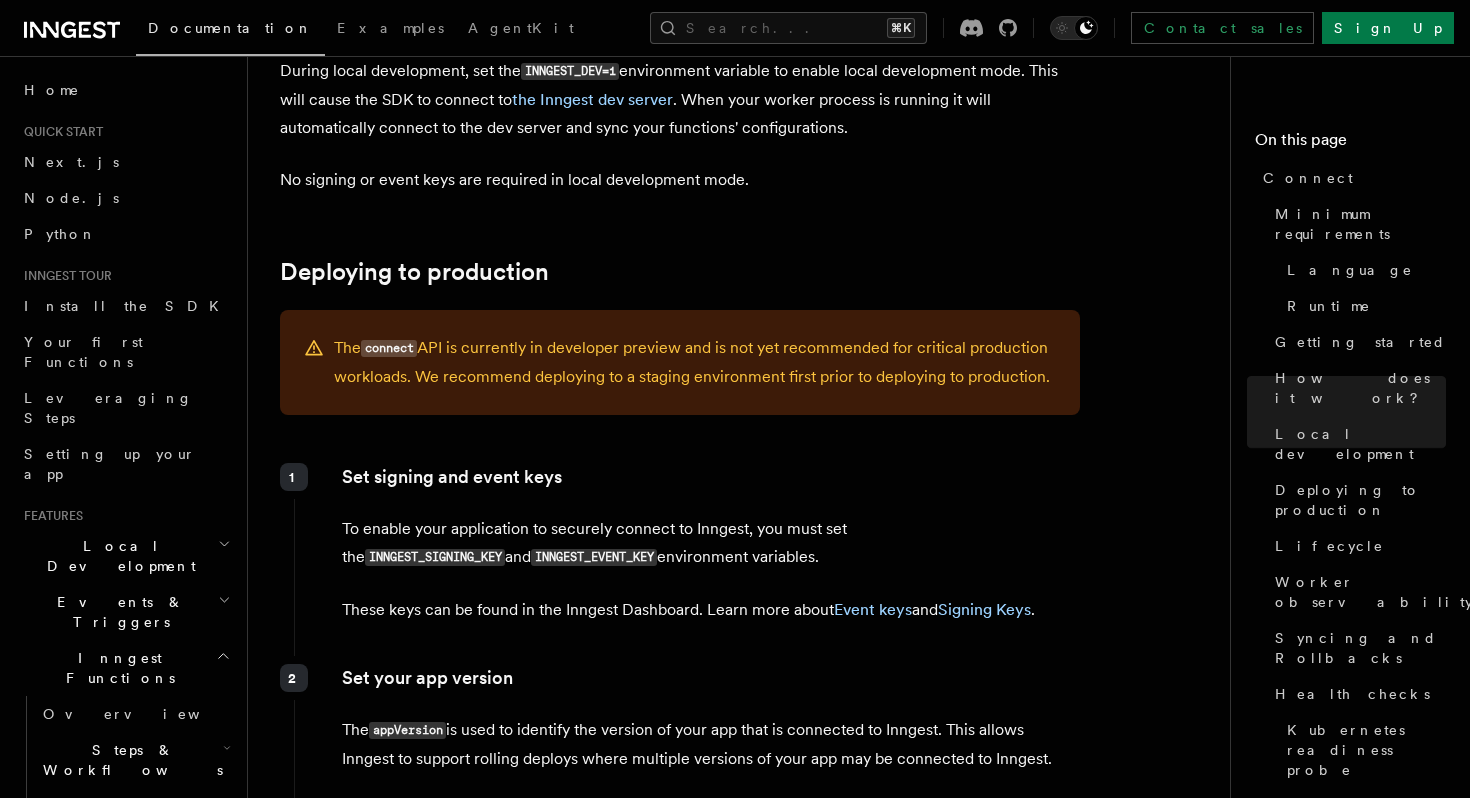click on "Set signing and event keys To enable your application to securely connect to Inngest, you must set the  INNGEST_SIGNING_KEY  and  INNGEST_EVENT_KEY  environment variables. These keys can be found in the Inngest Dashboard. Learn more about  Event keys  and  Signing Keys ." at bounding box center (687, 551) 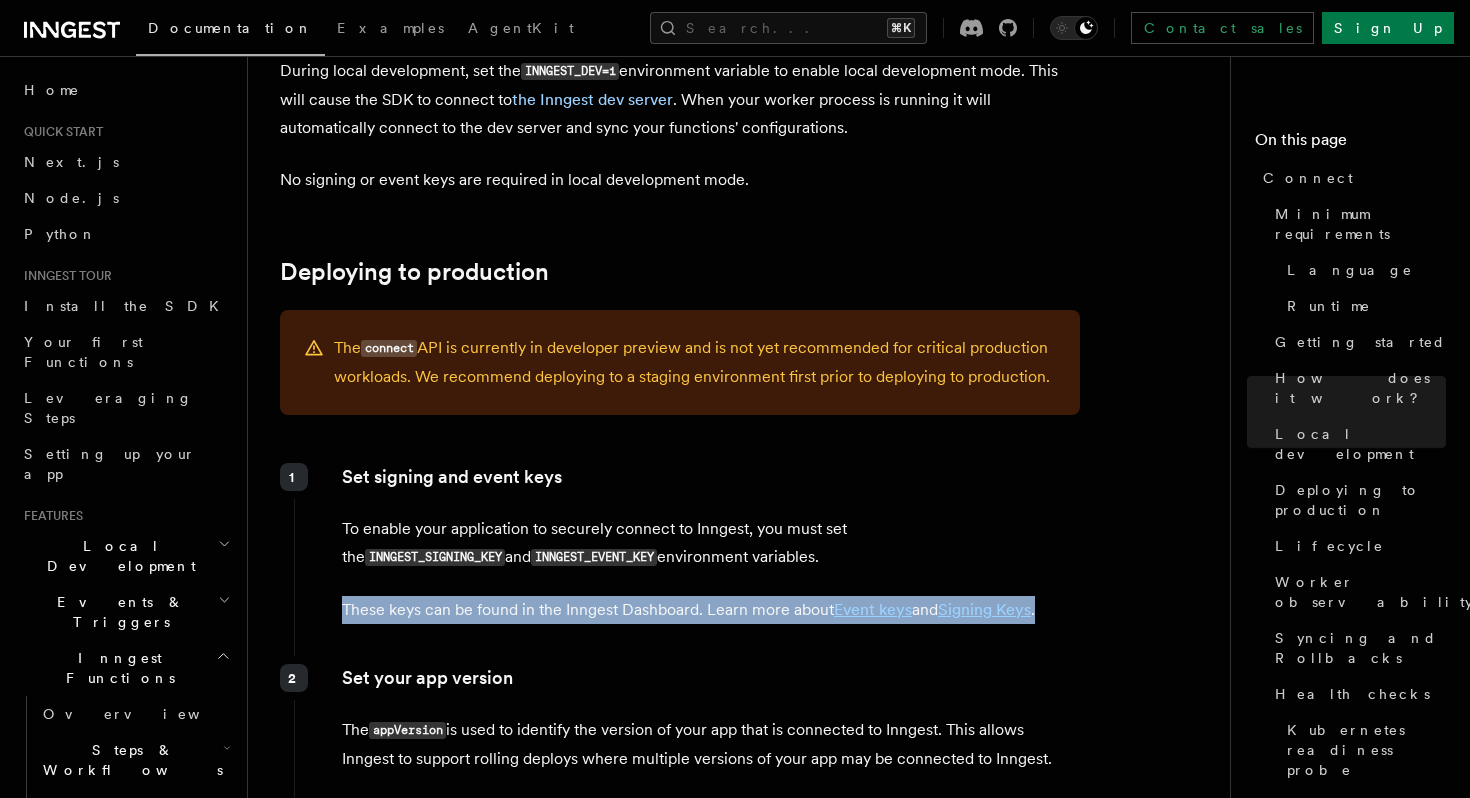 click on "Set signing and event keys To enable your application to securely connect to Inngest, you must set the  INNGEST_SIGNING_KEY  and  INNGEST_EVENT_KEY  environment variables. These keys can be found in the Inngest Dashboard. Learn more about  Event keys  and  Signing Keys ." at bounding box center [687, 551] 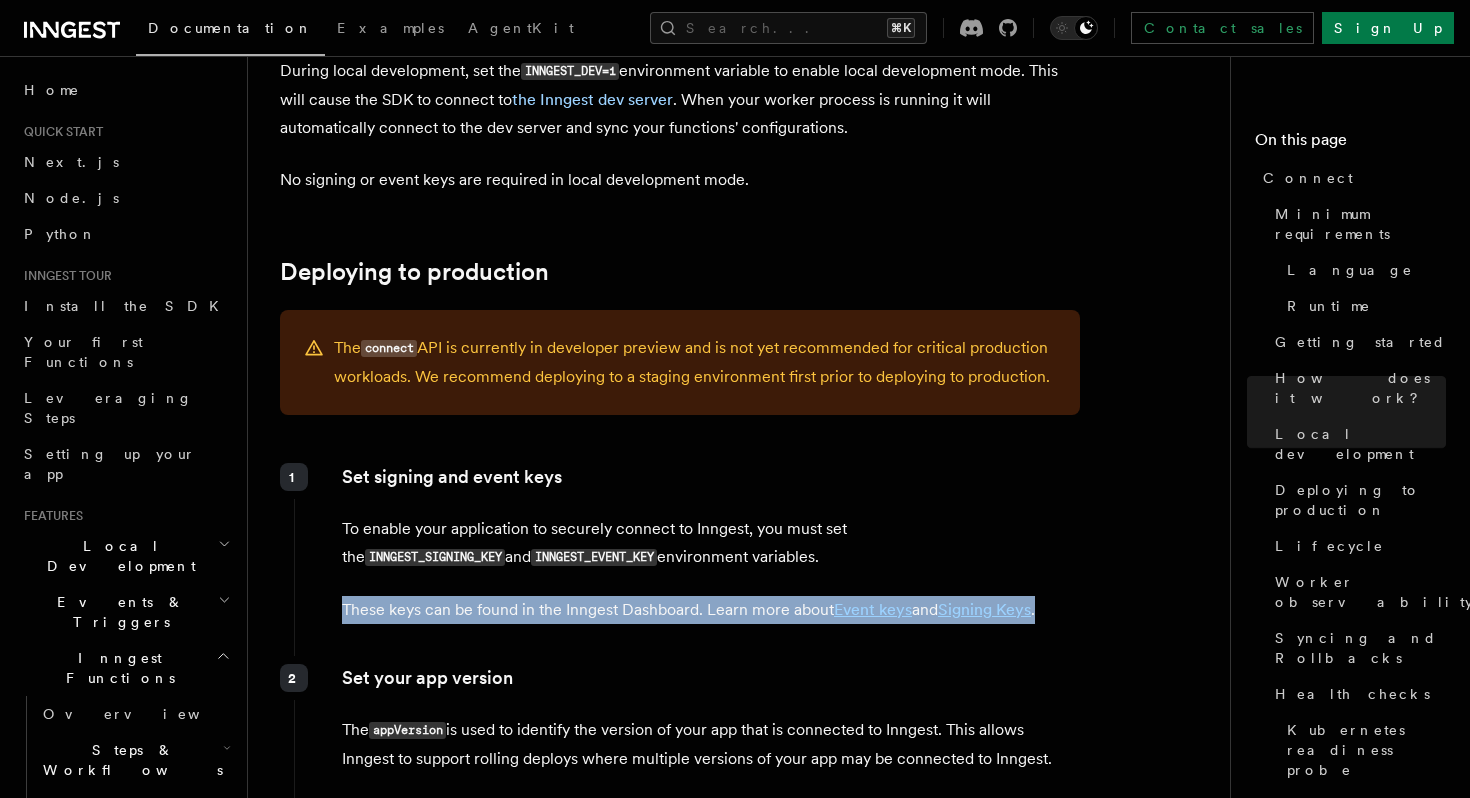 click on "These keys can be found in the Inngest Dashboard. Learn more about  Event keys  and  Signing Keys ." at bounding box center [710, 610] 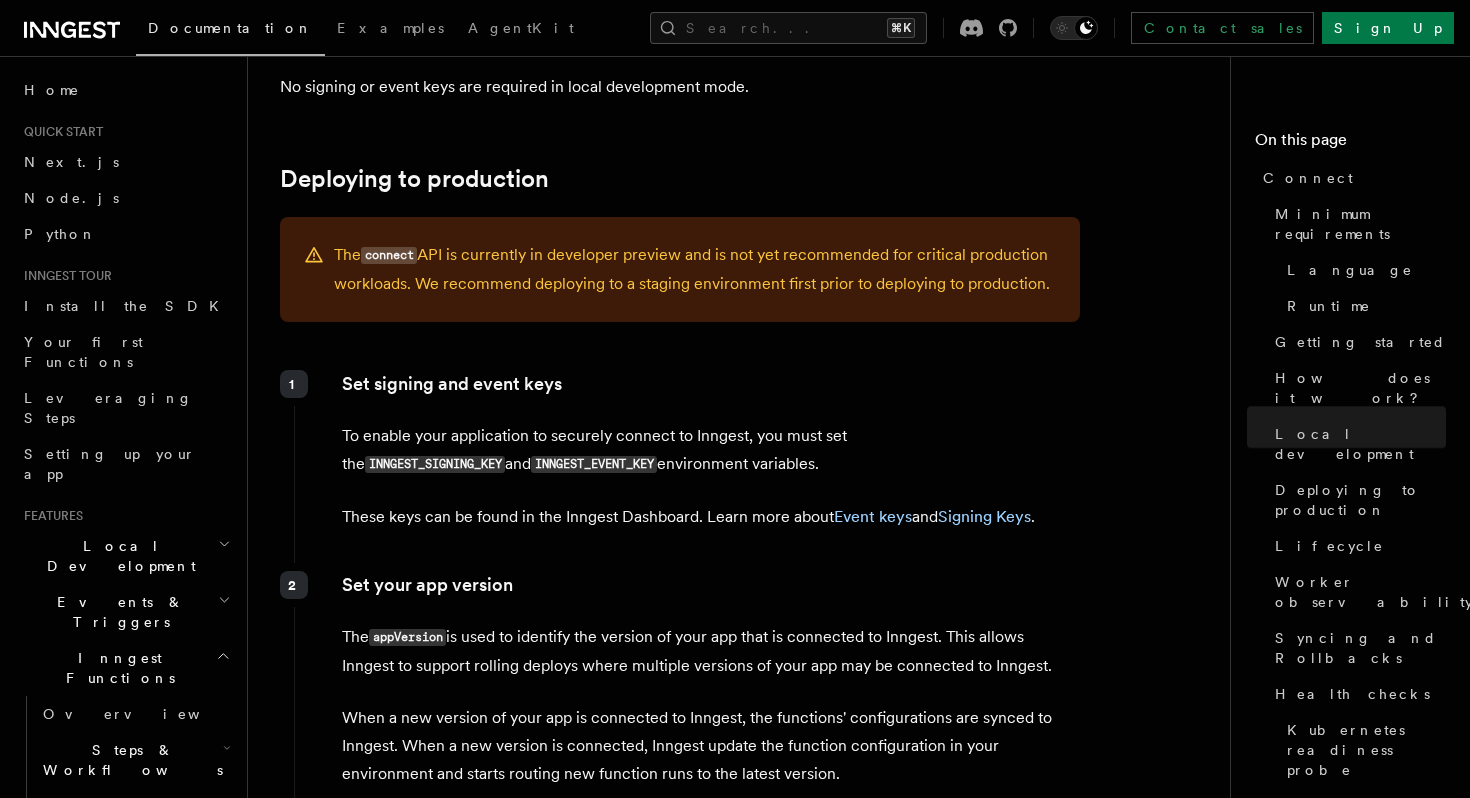 scroll, scrollTop: 2728, scrollLeft: 0, axis: vertical 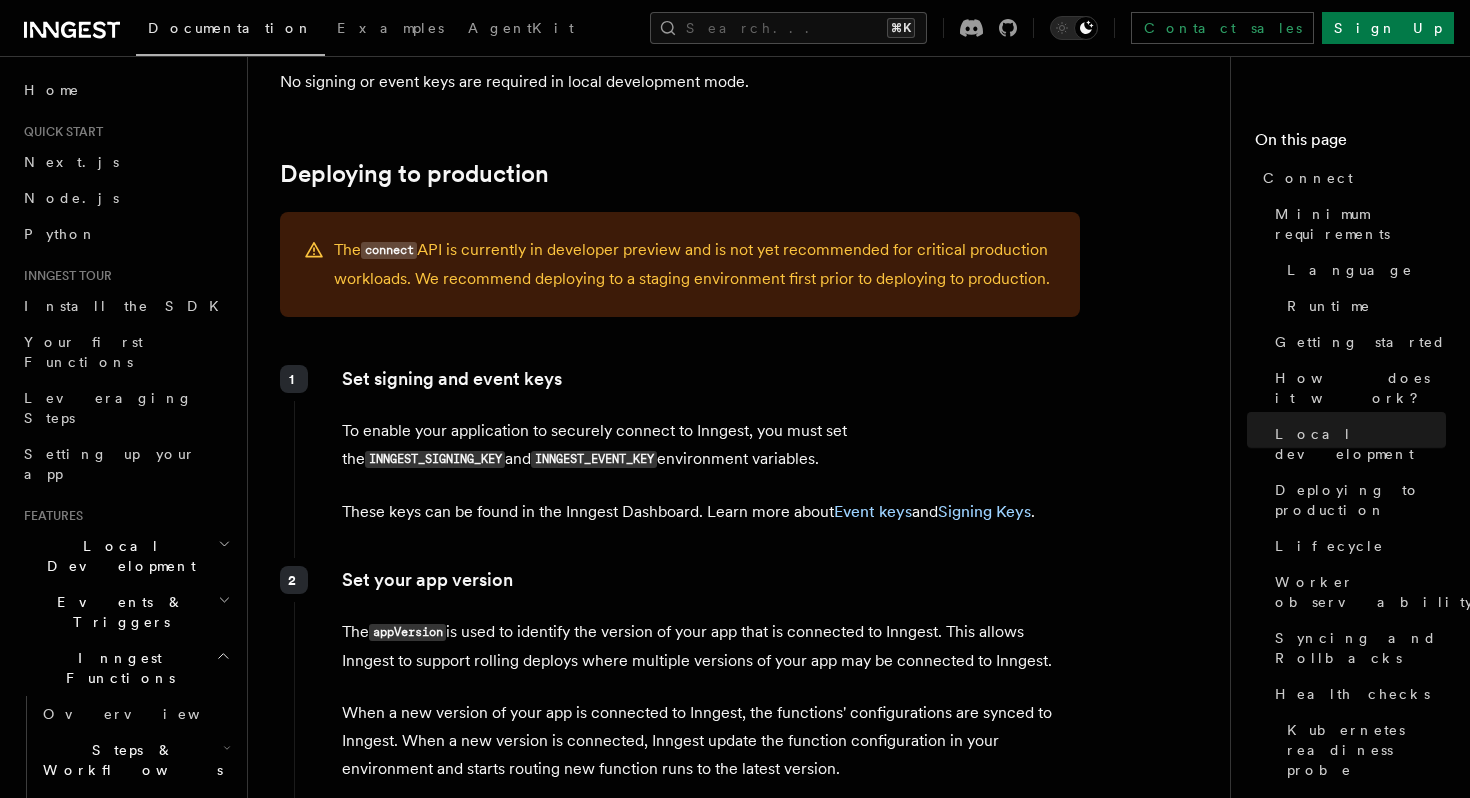 click on "appVersion" at bounding box center (407, 632) 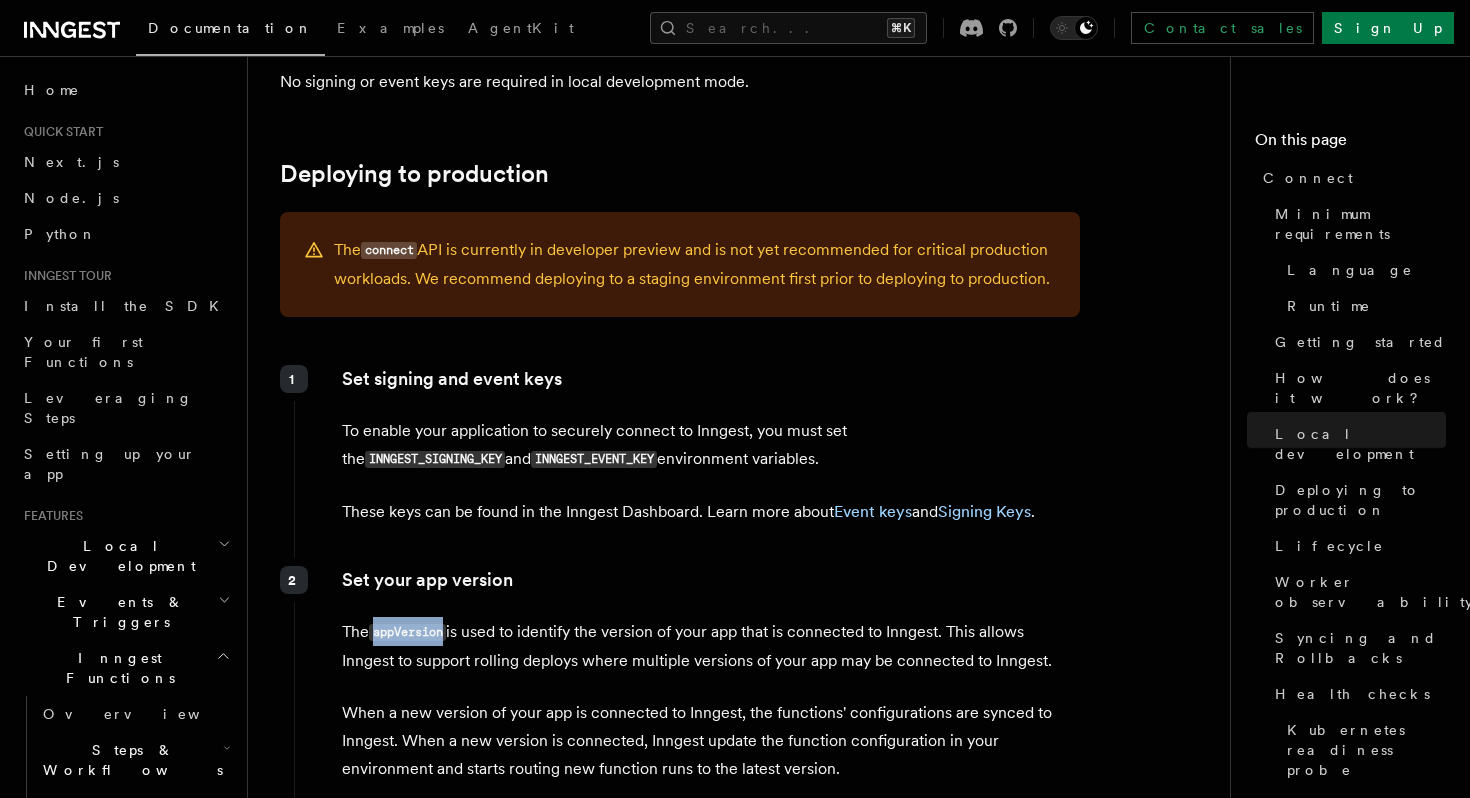 click on "appVersion" at bounding box center [407, 632] 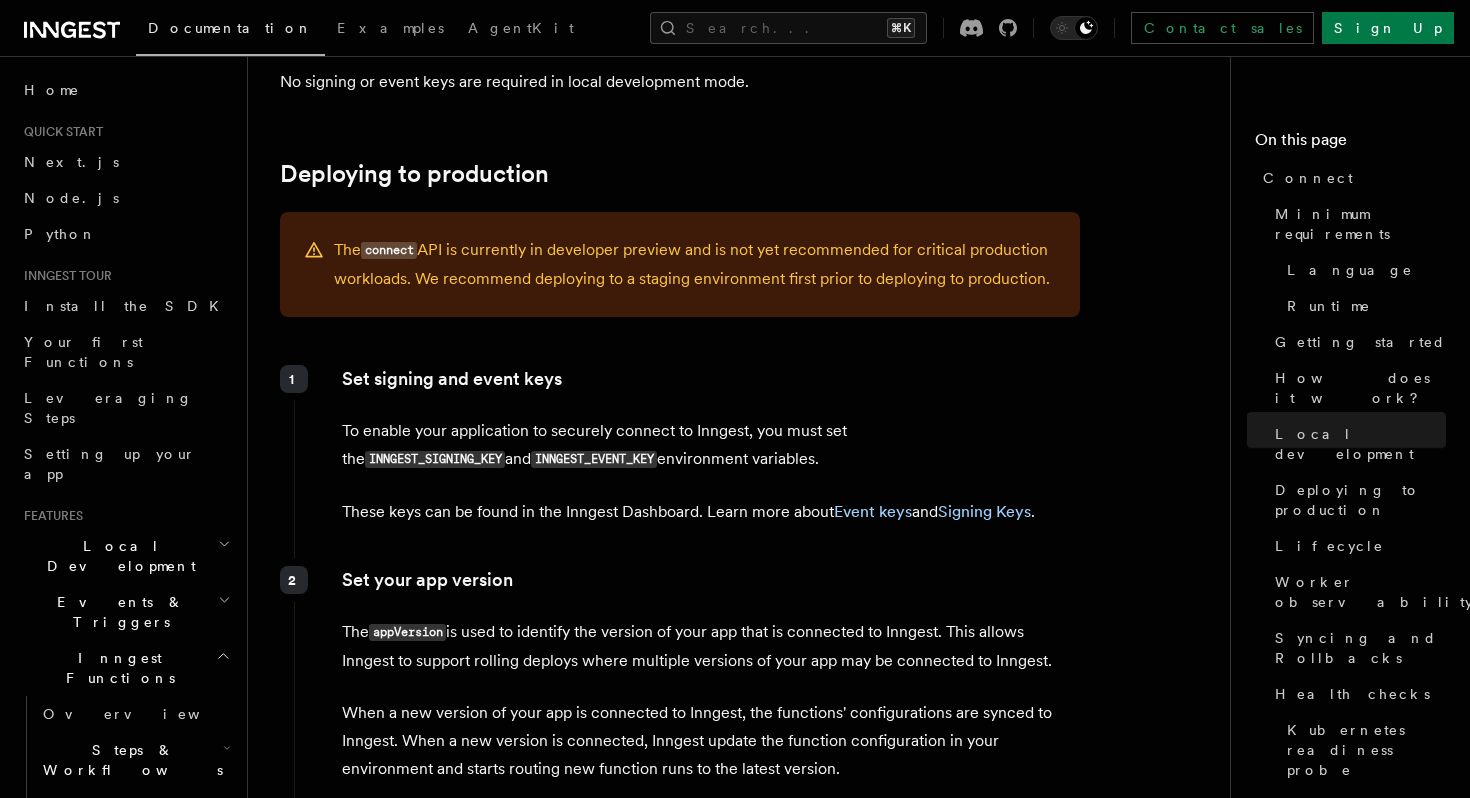 click on "The  appVersion  is used to identify the version of your app that is connected to Inngest. This allows Inngest to support rolling deploys where multiple versions of your app may be connected to Inngest." at bounding box center [710, 646] 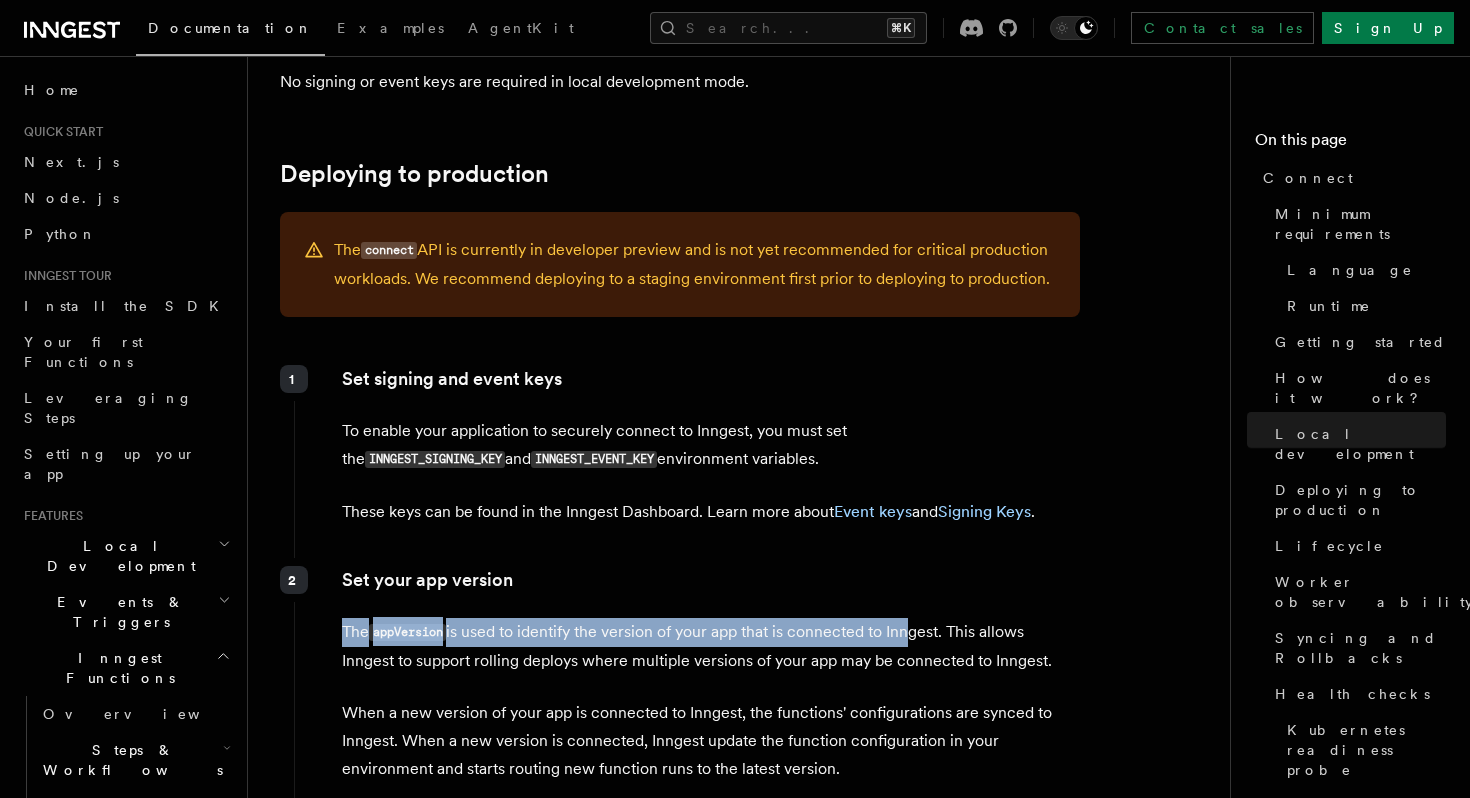 drag, startPoint x: 339, startPoint y: 525, endPoint x: 921, endPoint y: 535, distance: 582.0859 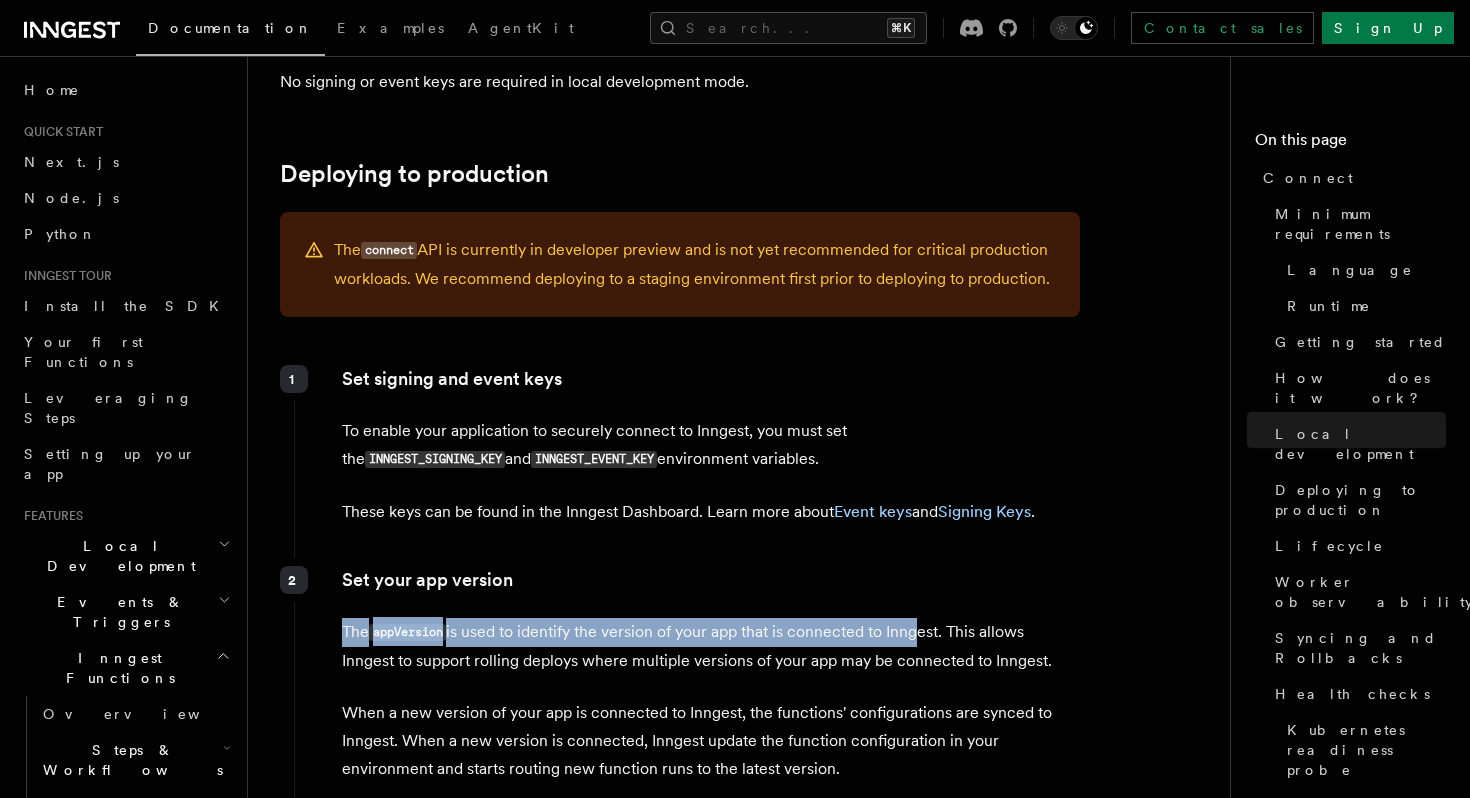 click on "The  appVersion  is used to identify the version of your app that is connected to Inngest. This allows Inngest to support rolling deploys where multiple versions of your app may be connected to Inngest." at bounding box center (710, 646) 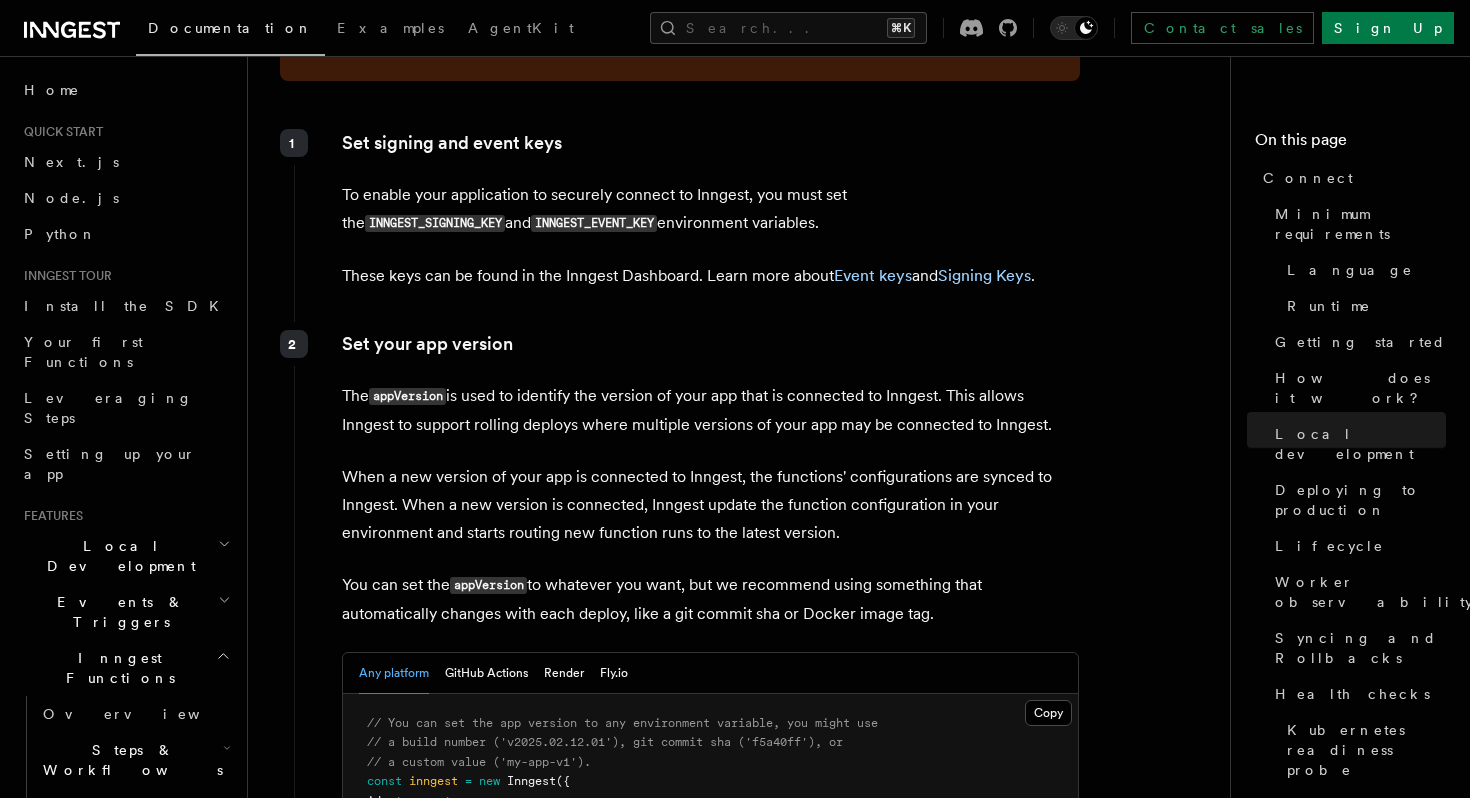 scroll, scrollTop: 2967, scrollLeft: 0, axis: vertical 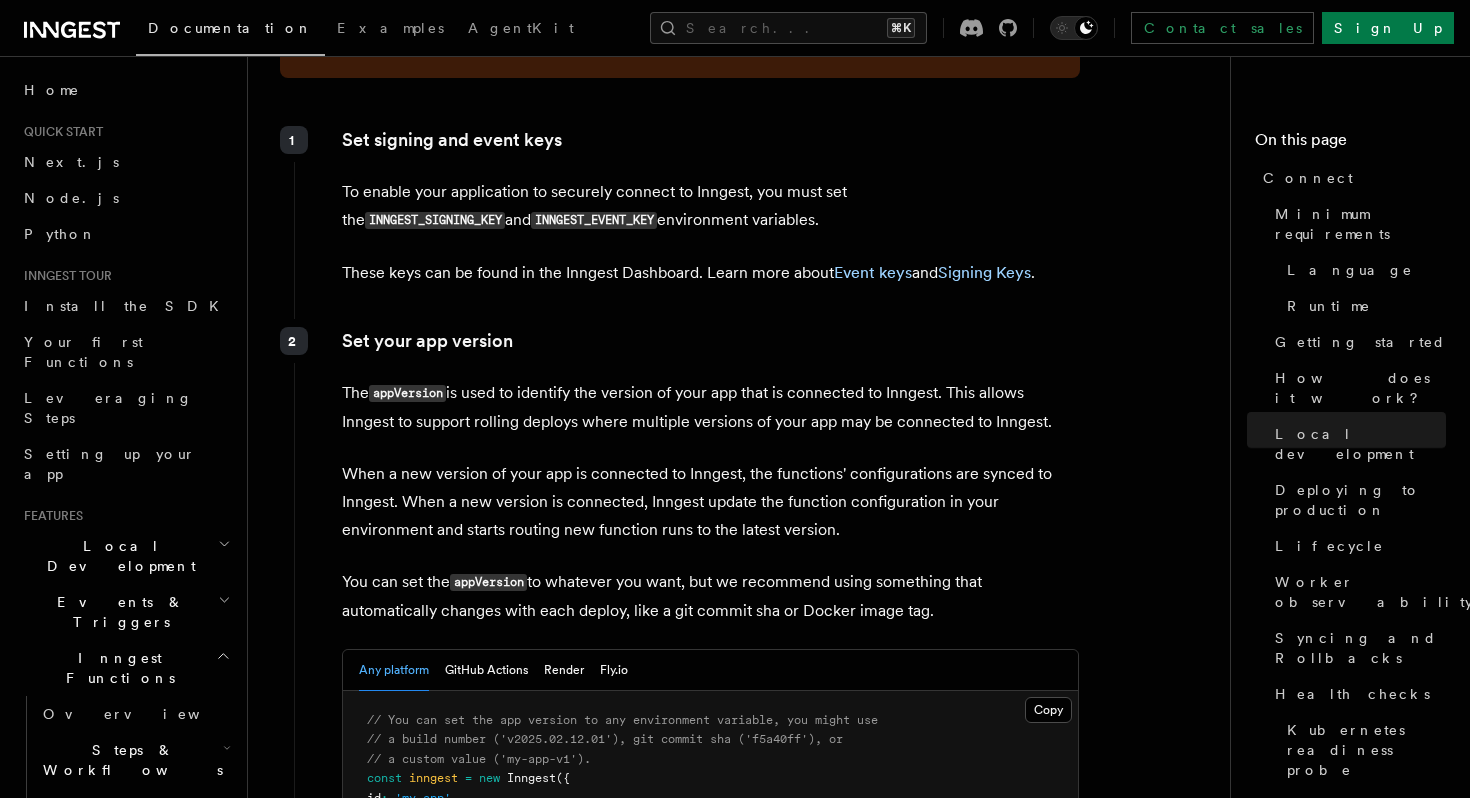 click on "MY_APP_VERSION" at bounding box center (584, 817) 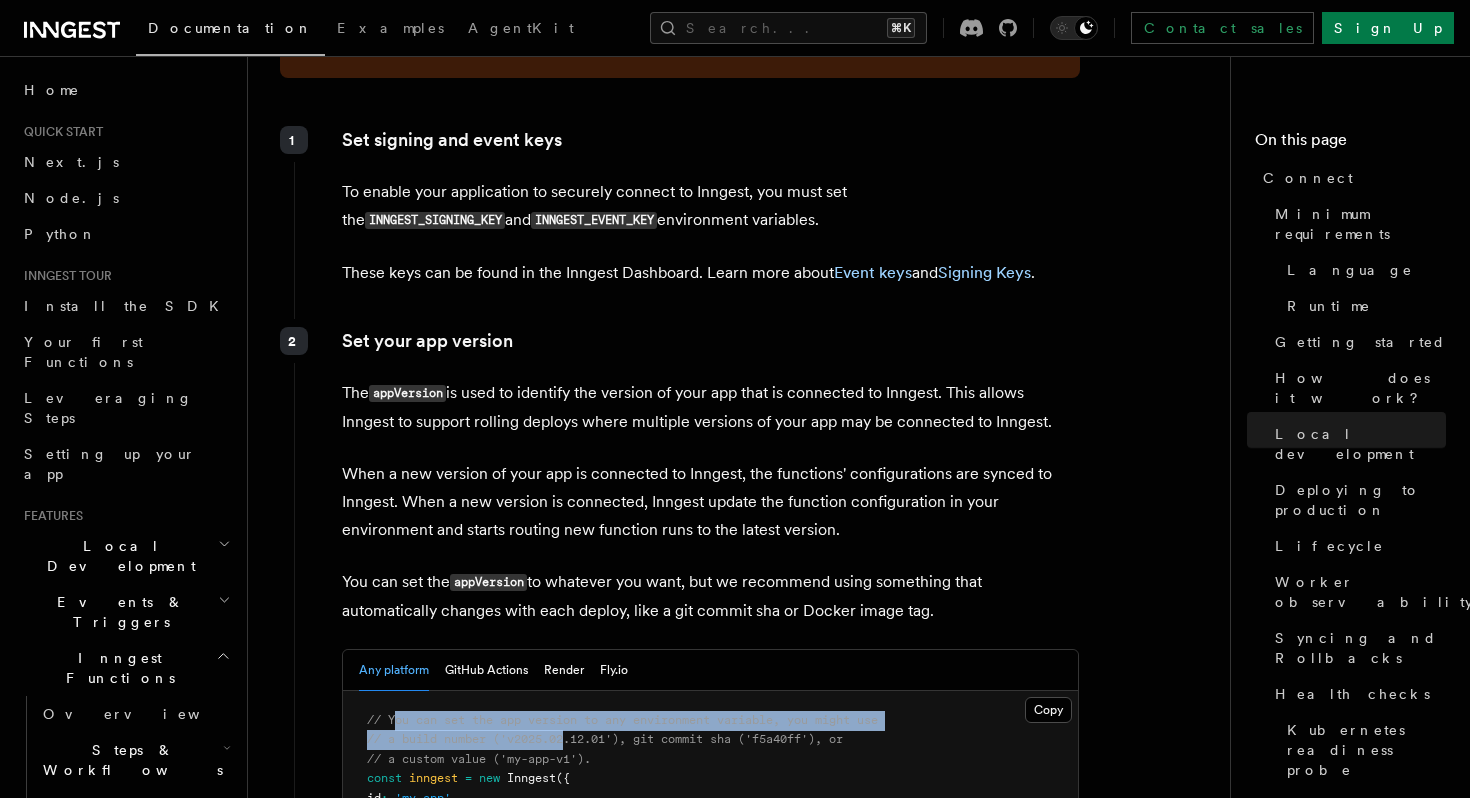 drag, startPoint x: 396, startPoint y: 624, endPoint x: 570, endPoint y: 642, distance: 174.92856 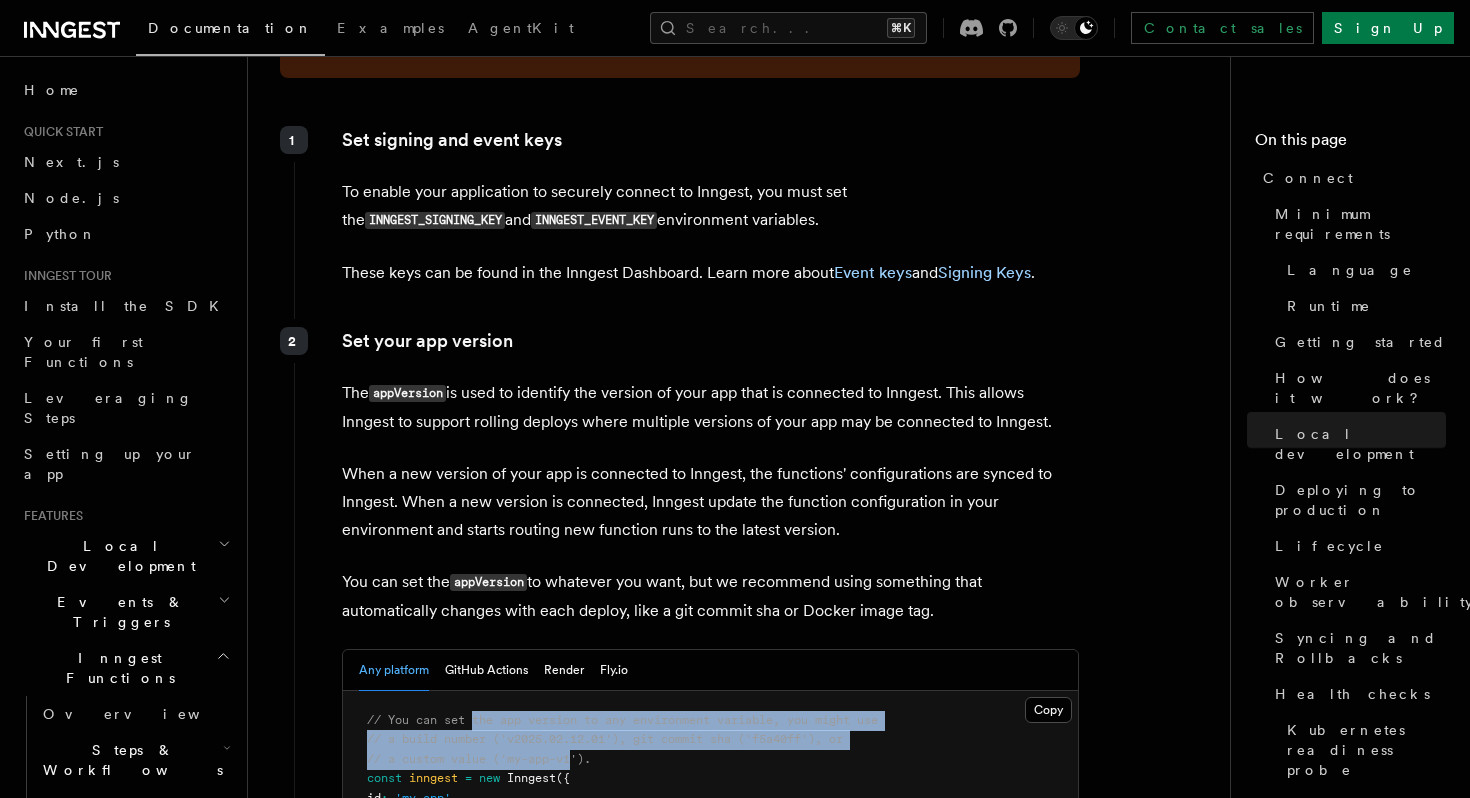 drag, startPoint x: 577, startPoint y: 653, endPoint x: 466, endPoint y: 621, distance: 115.52056 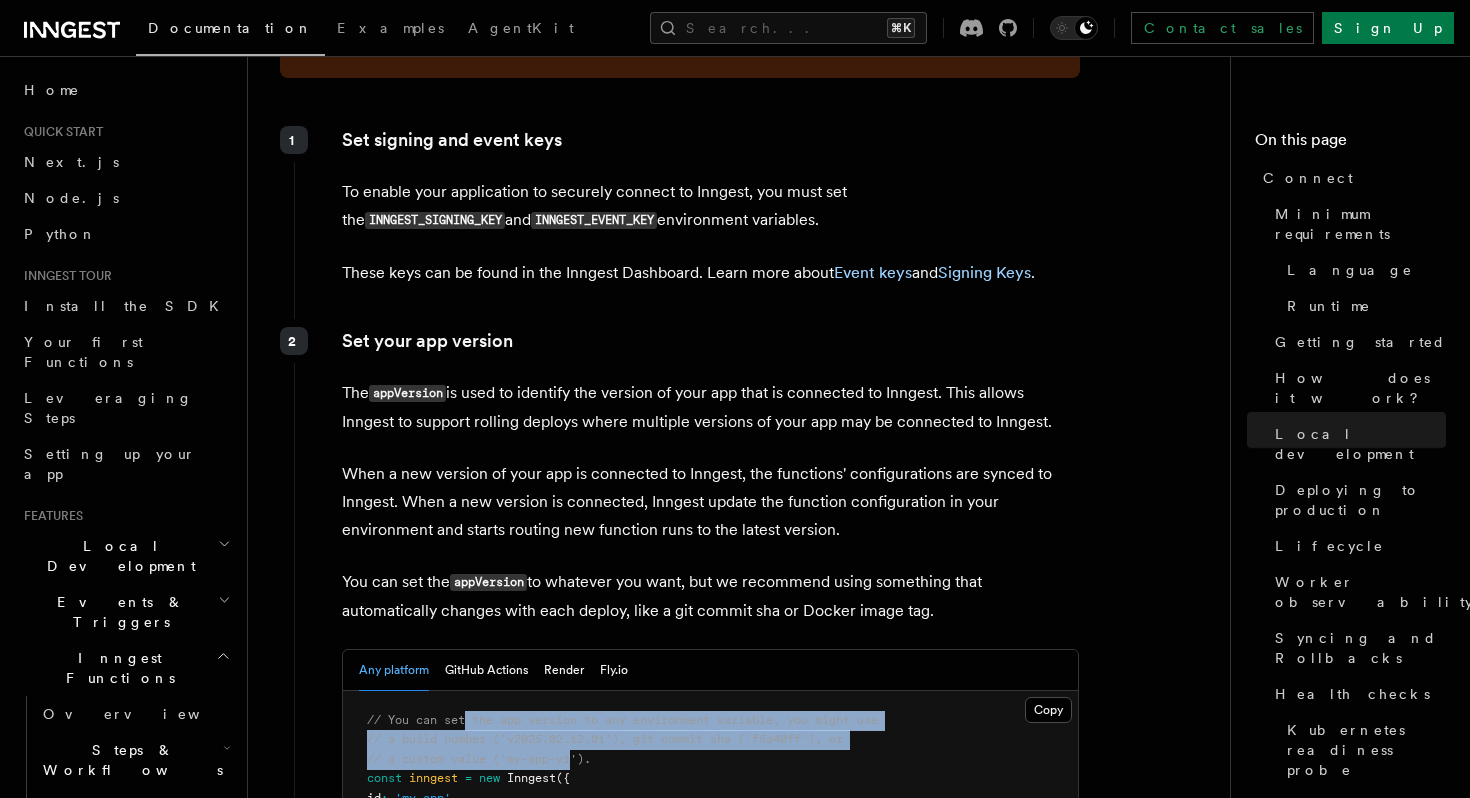 click on "// You can set the app version to any environment variable, you might use" at bounding box center (622, 720) 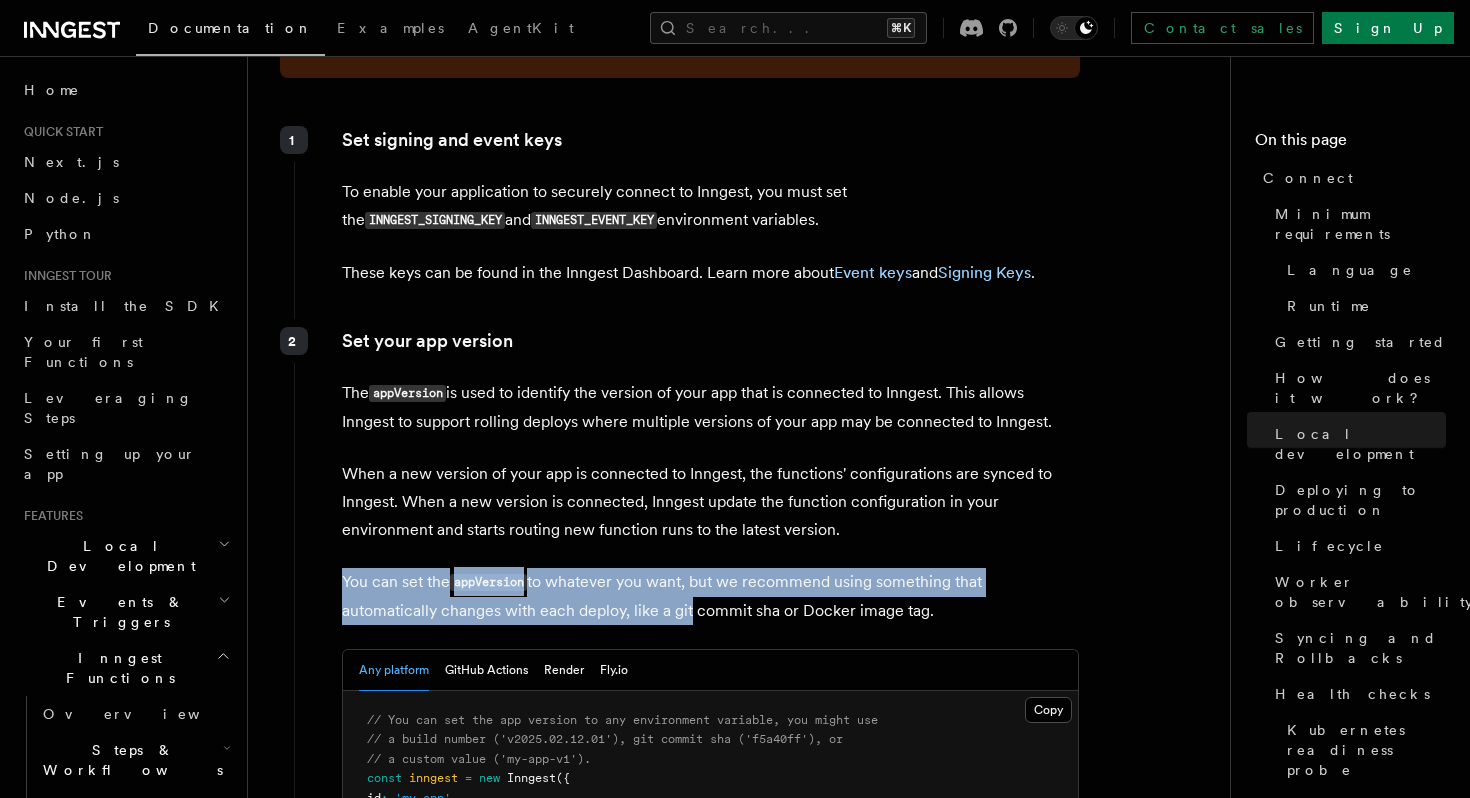 drag, startPoint x: 342, startPoint y: 485, endPoint x: 704, endPoint y: 513, distance: 363.08127 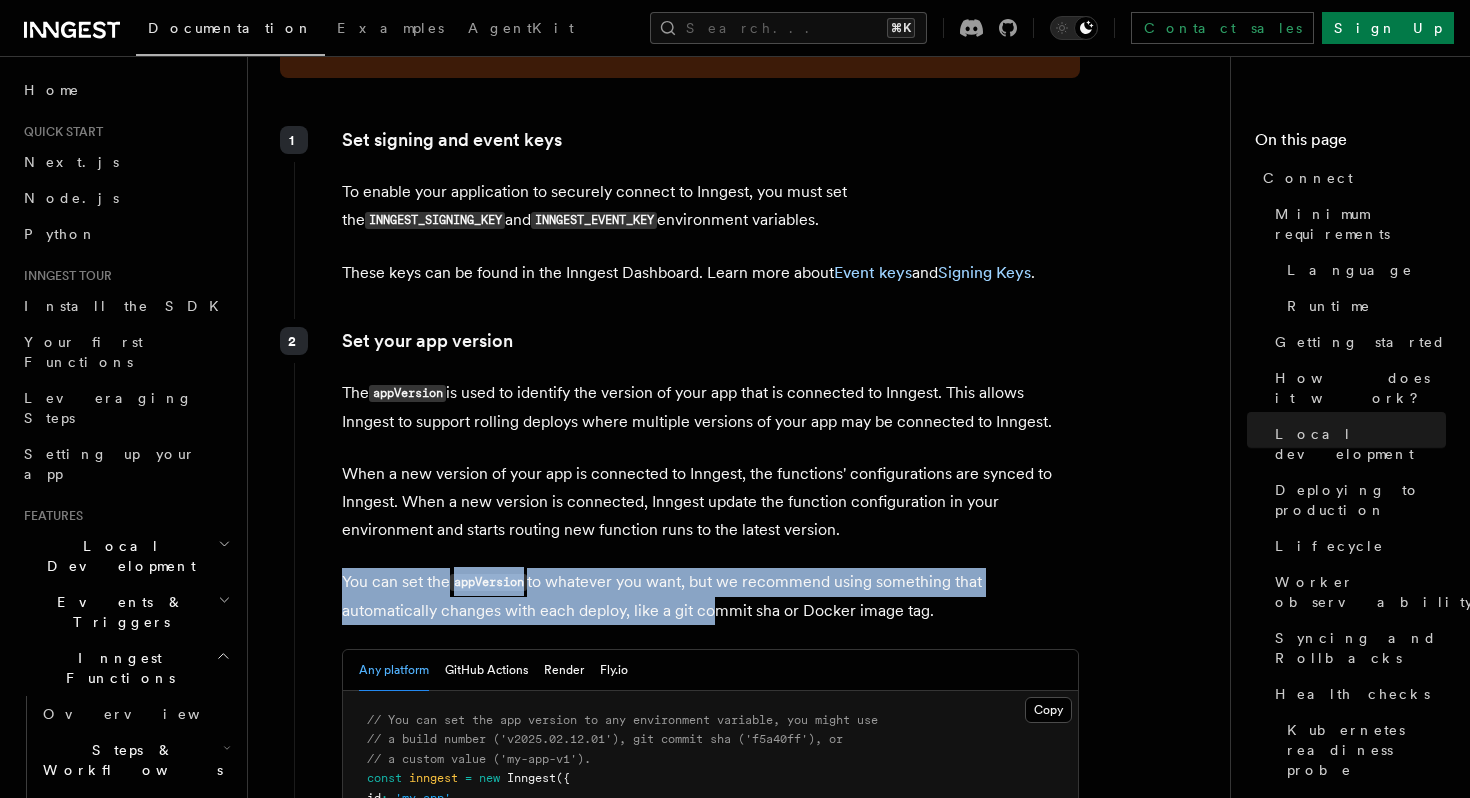 click on "You can set the  appVersion  to whatever you want, but we recommend using something that automatically changes with each deploy, like a git commit sha or Docker image tag." at bounding box center (710, 596) 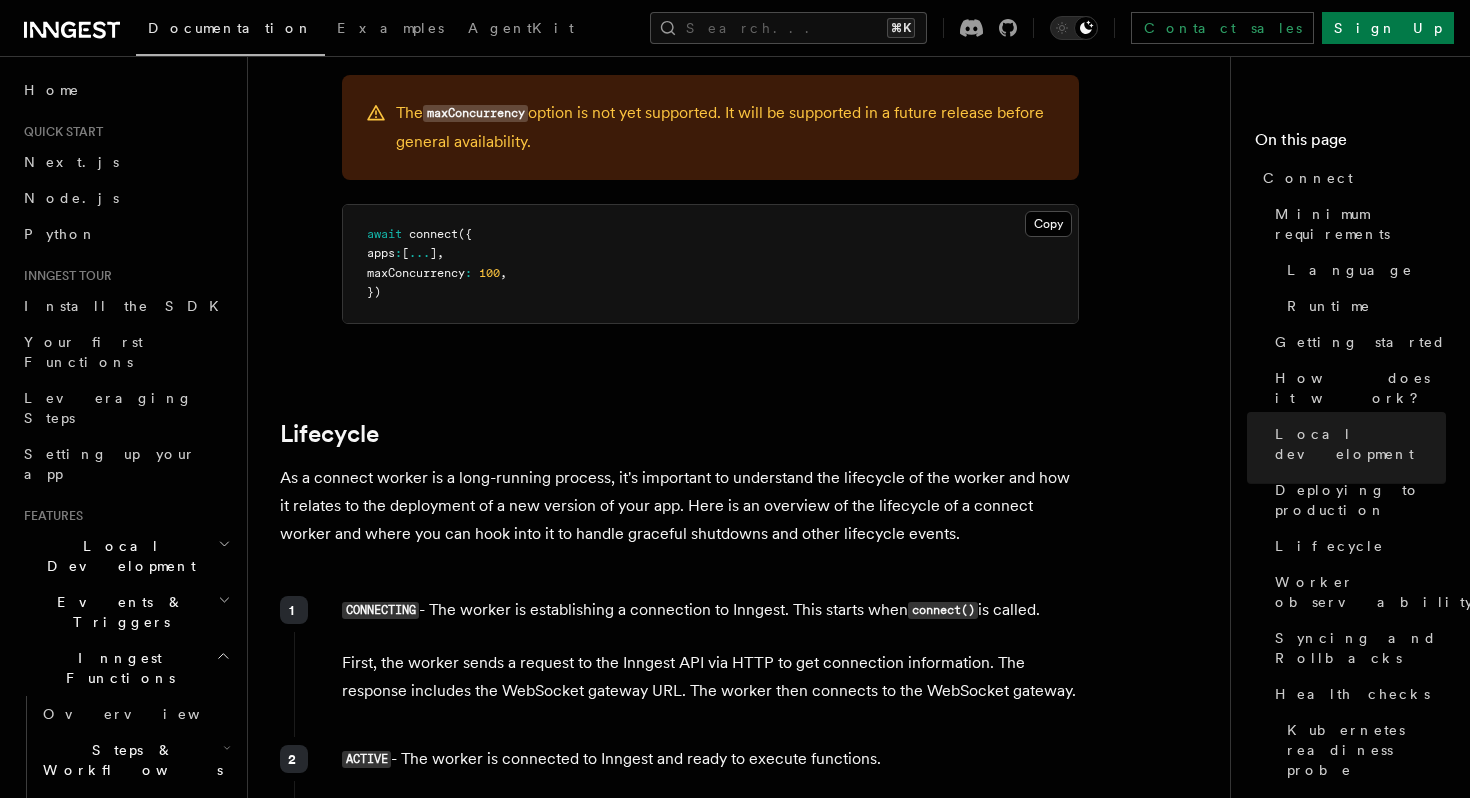 scroll, scrollTop: 4417, scrollLeft: 0, axis: vertical 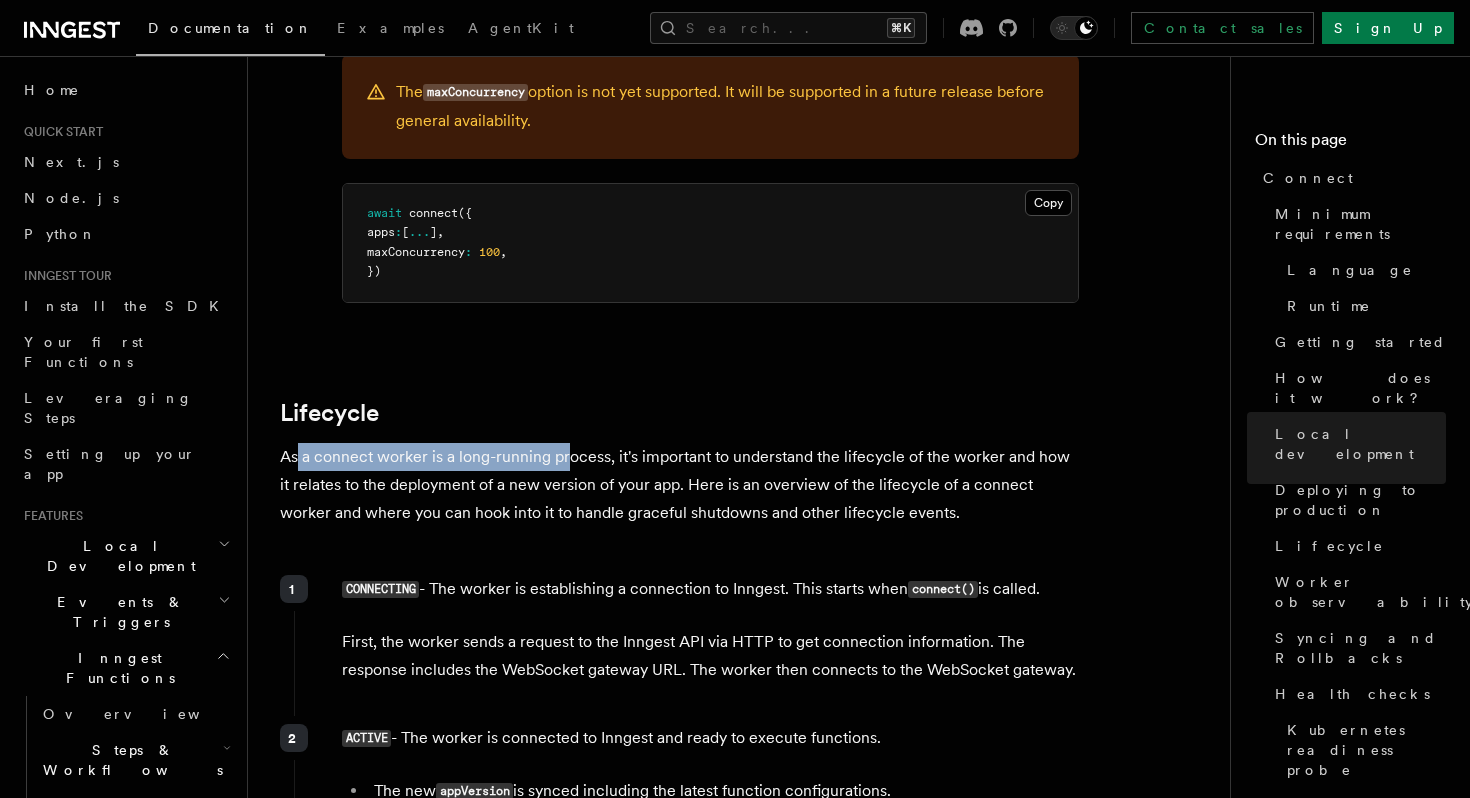 drag, startPoint x: 343, startPoint y: 363, endPoint x: 700, endPoint y: 390, distance: 358.01956 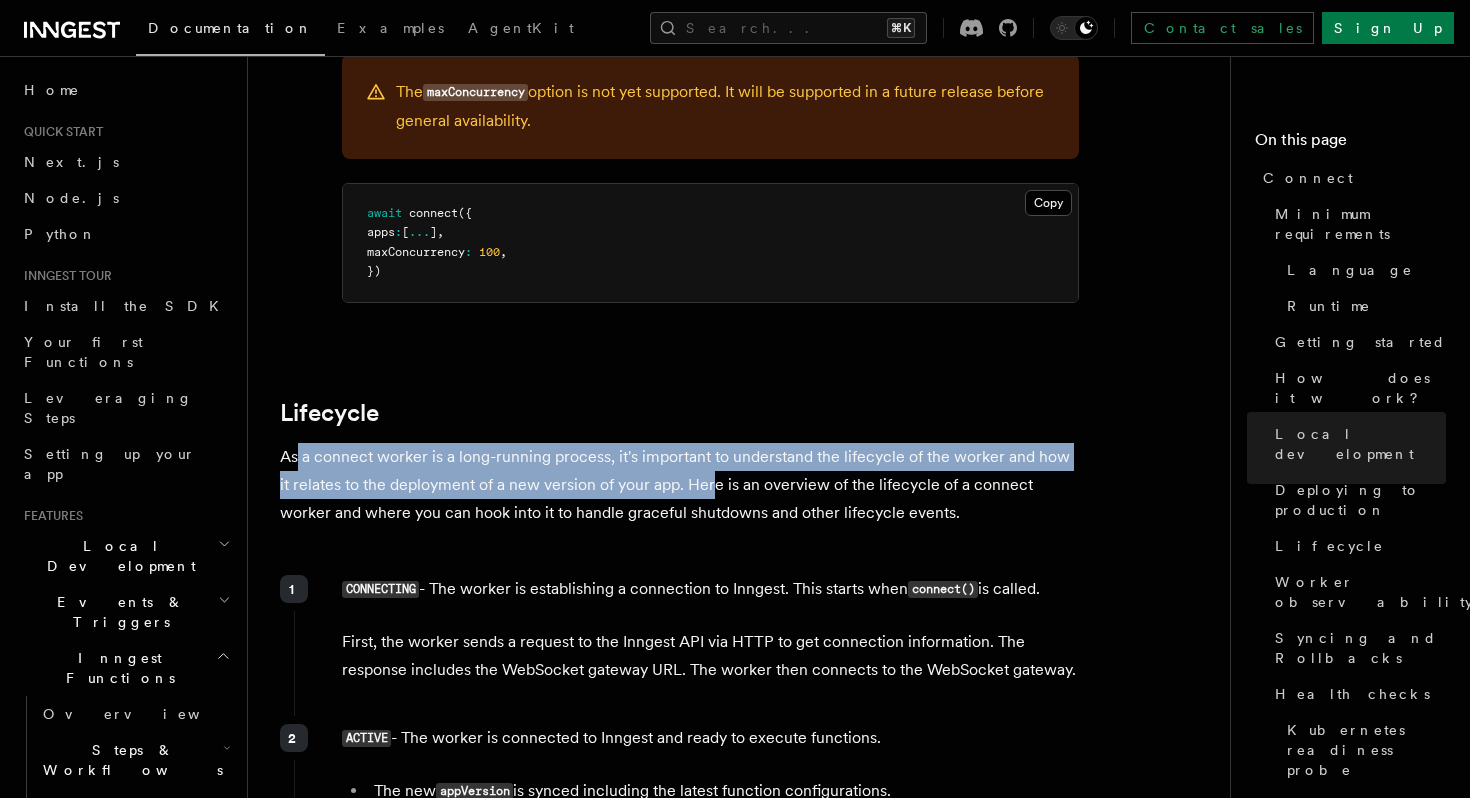 click on "As a connect worker is a long-running process, it's important to understand the lifecycle of the worker and how it relates to the deployment of a new version of your app. Here is an overview of the lifecycle of a connect worker and where you can hook into it to handle graceful shutdowns and other lifecycle events." at bounding box center (680, 485) 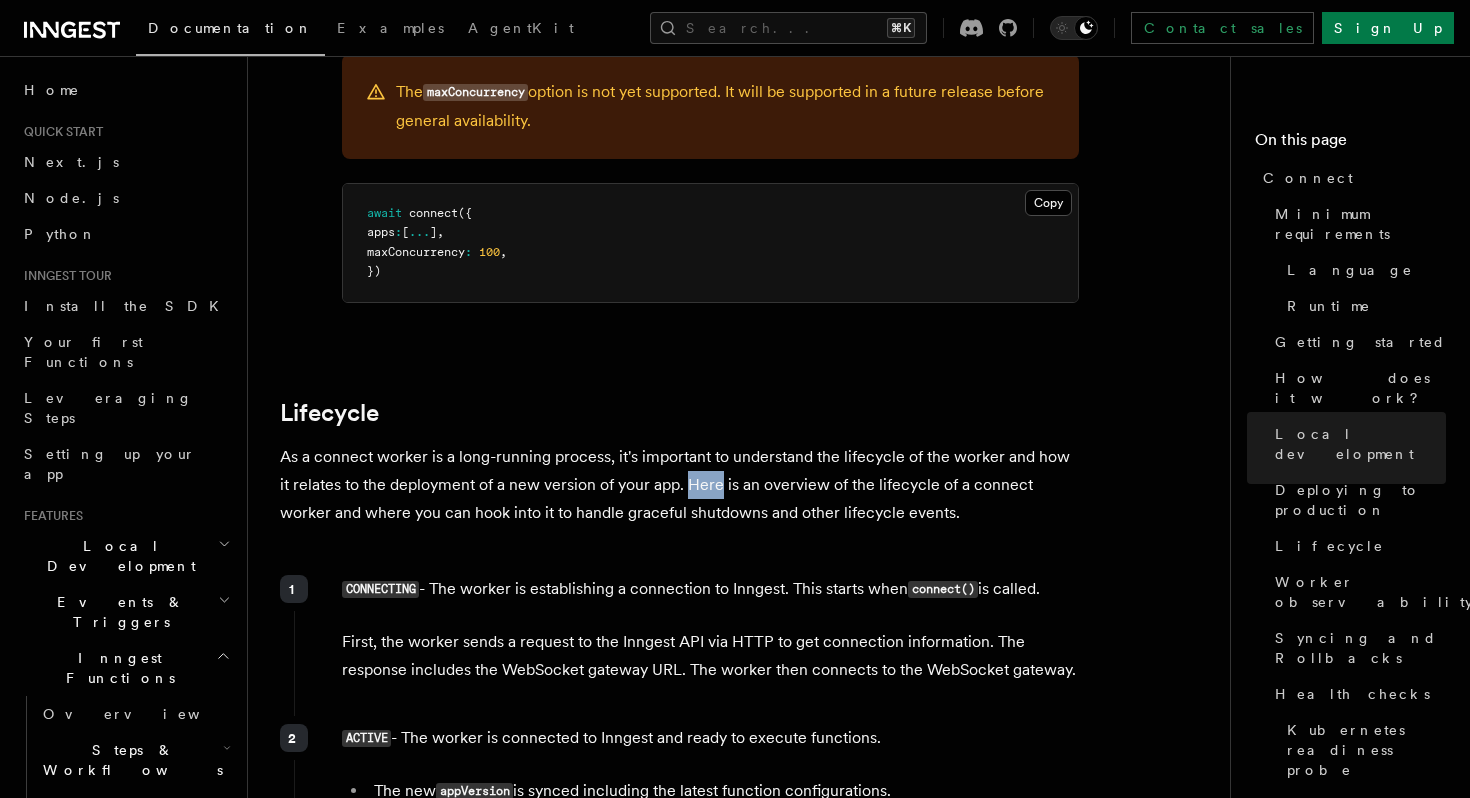 click on "As a connect worker is a long-running process, it's important to understand the lifecycle of the worker and how it relates to the deployment of a new version of your app. Here is an overview of the lifecycle of a connect worker and where you can hook into it to handle graceful shutdowns and other lifecycle events." at bounding box center (680, 485) 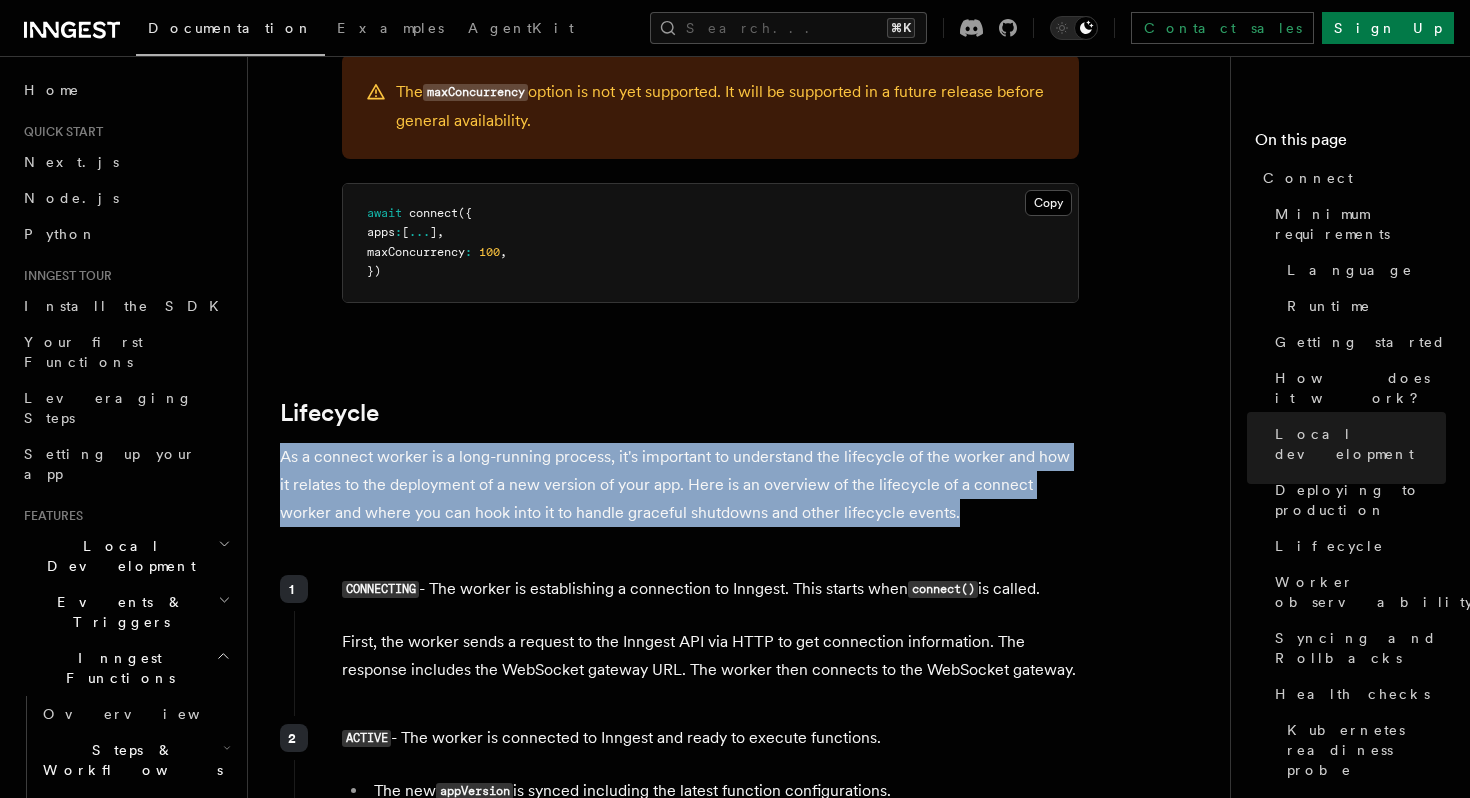 click on "As a connect worker is a long-running process, it's important to understand the lifecycle of the worker and how it relates to the deployment of a new version of your app. Here is an overview of the lifecycle of a connect worker and where you can hook into it to handle graceful shutdowns and other lifecycle events." at bounding box center [680, 485] 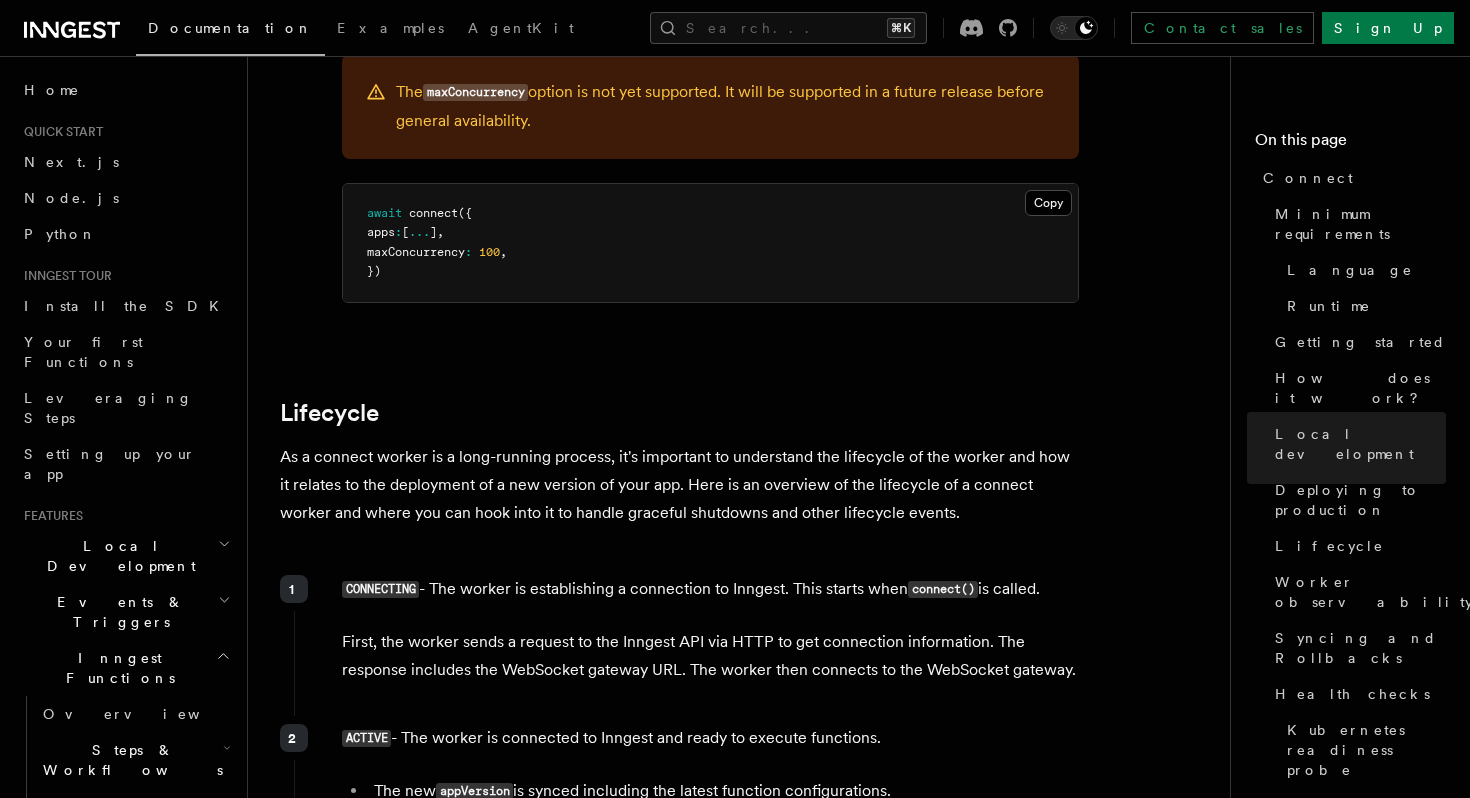 click on "Platform Deployment Connect
These docs are part of a developer preview for Inngest's  connect  API. Learn more about the  developer preview here .
The  connect  API allows your app to create an outbound persistent connection to Inngest. Each app can establish multiple connections to Inngest, which enable you to scale horizontally across multiple workers. The key benefits of using  connect  compared to  serve  are:
Lowest latency  - Persistent connections enable the lowest latency between your app and Inngest.
Elastic horizontal scaling  - Easily add more capacity by running additional workers.
Ideal for container runtimes  -  Deploy on Kubernetes or ECS without the need of a load balancer for inbound traffic
Simpler long running steps  - Step execution is not bound by platform http timeouts.
Minimum requirements
Language
TypeScript : SDK  3.34.1  or higher.
Go : SDK  0.11.2  or higher.
Python : SDK  0.5.0  or higher.
Install the SDK with  pip install inngest[connect]" at bounding box center (747, 1699) 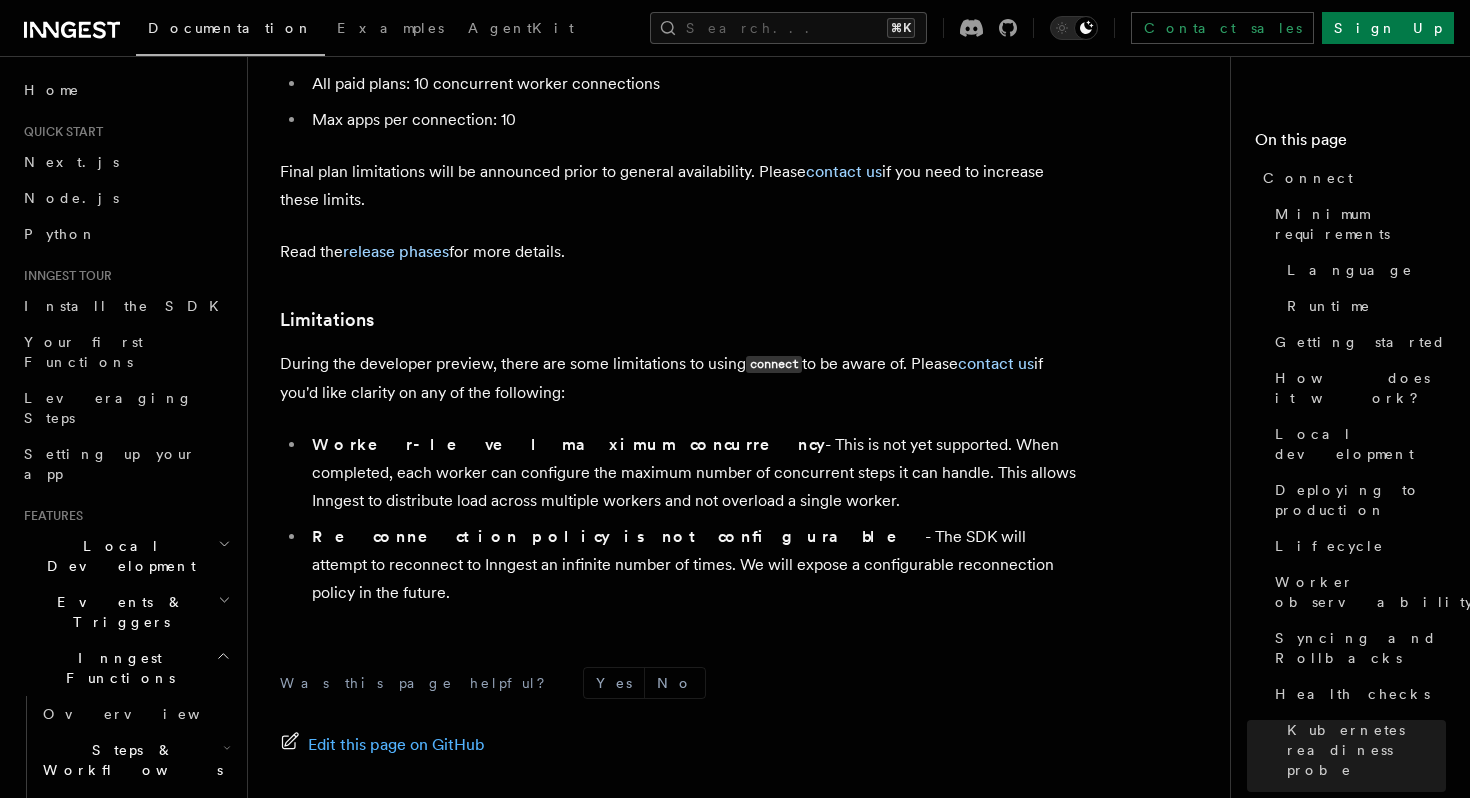 scroll, scrollTop: 11202, scrollLeft: 0, axis: vertical 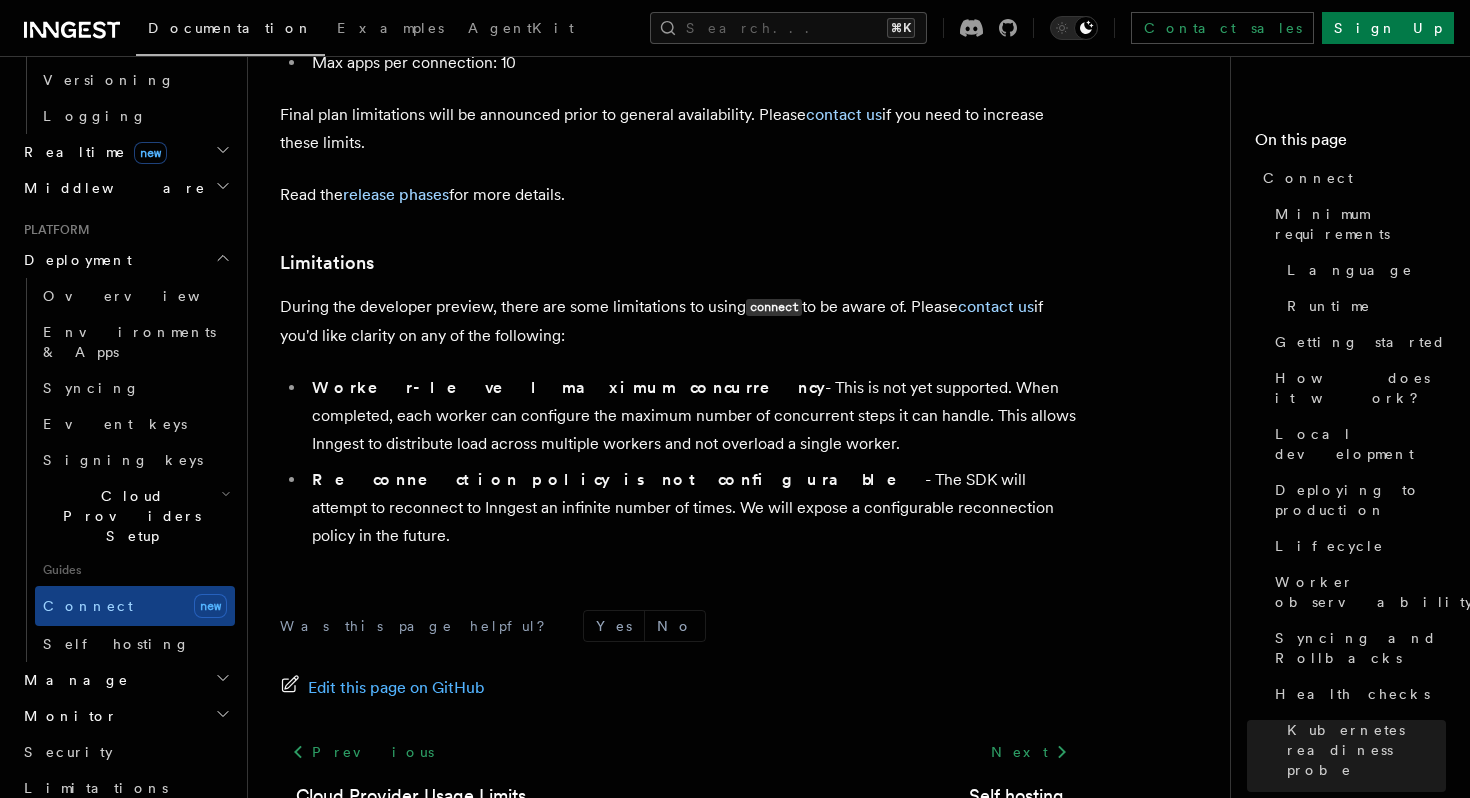 click on "Manage" at bounding box center (125, 680) 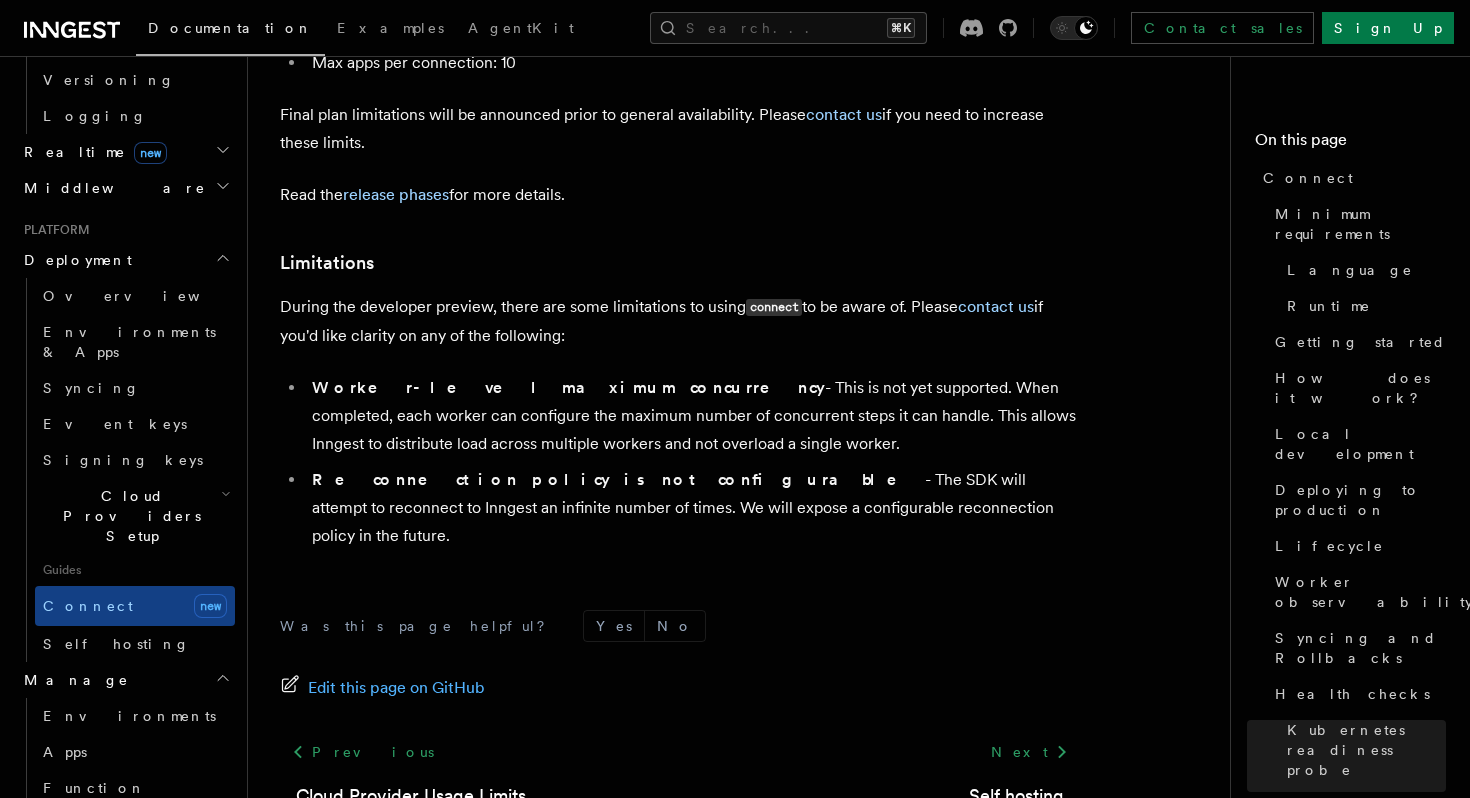 click on "Manage" at bounding box center [125, 680] 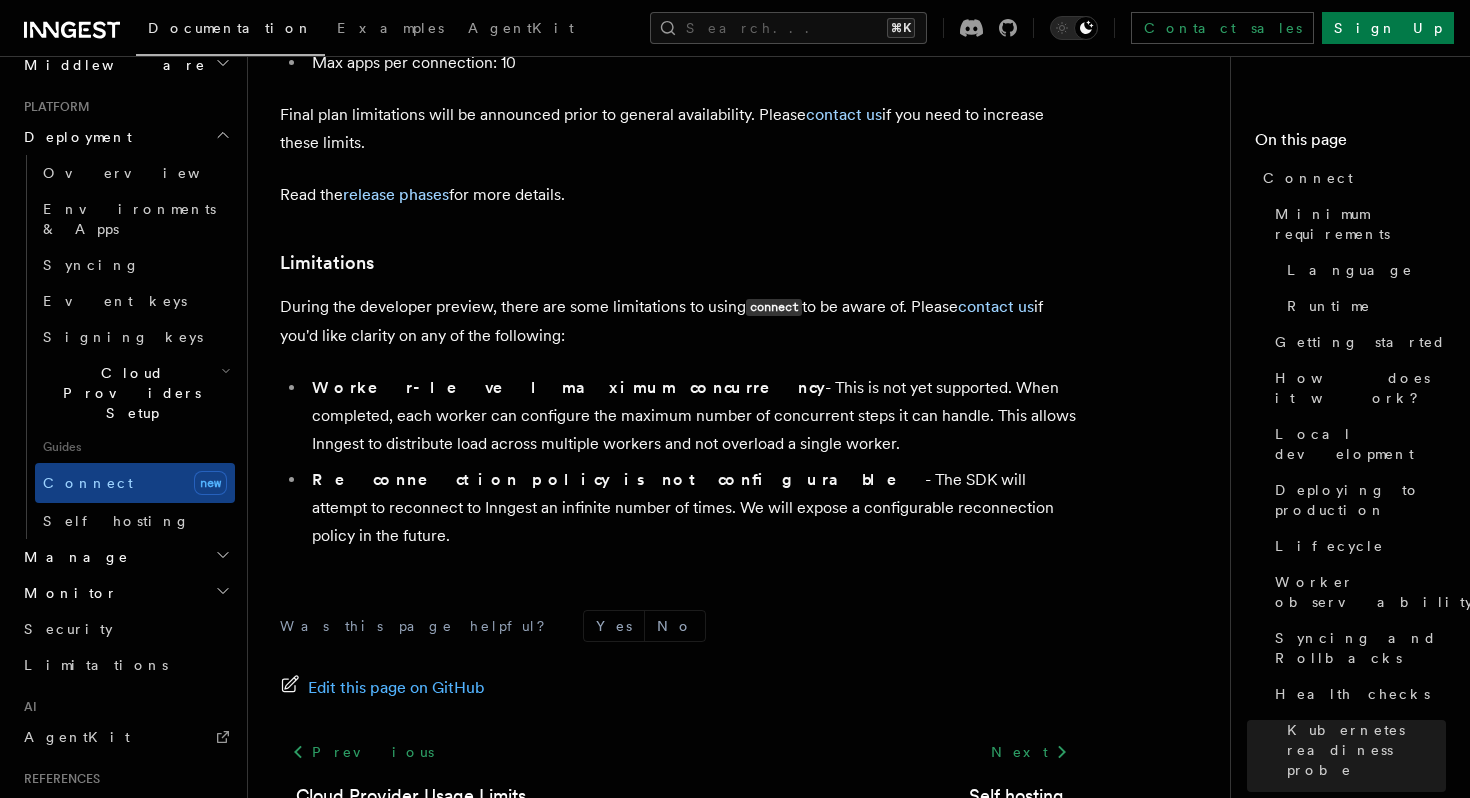 scroll, scrollTop: 1014, scrollLeft: 0, axis: vertical 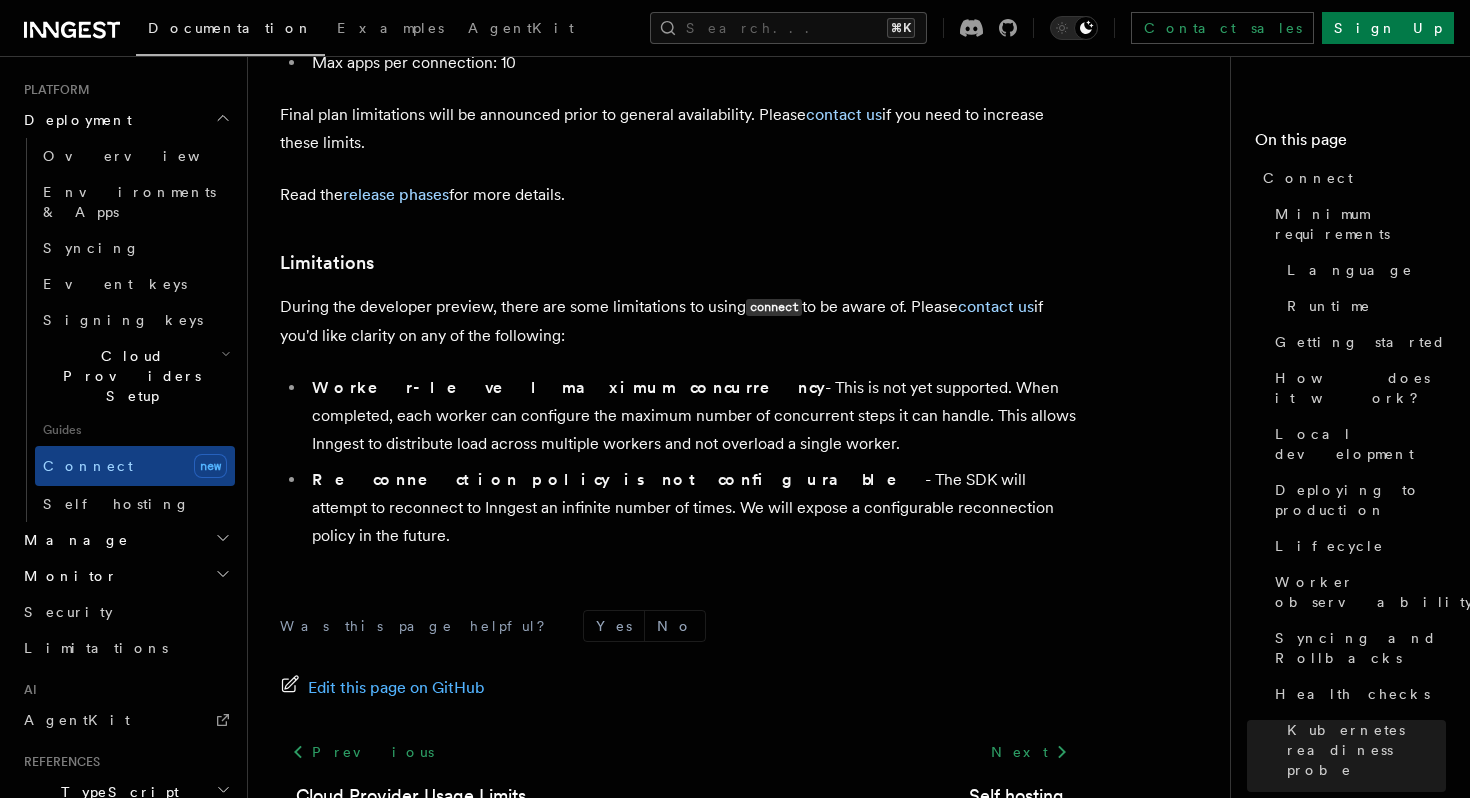 click on "TypeScript SDK" at bounding box center (125, 802) 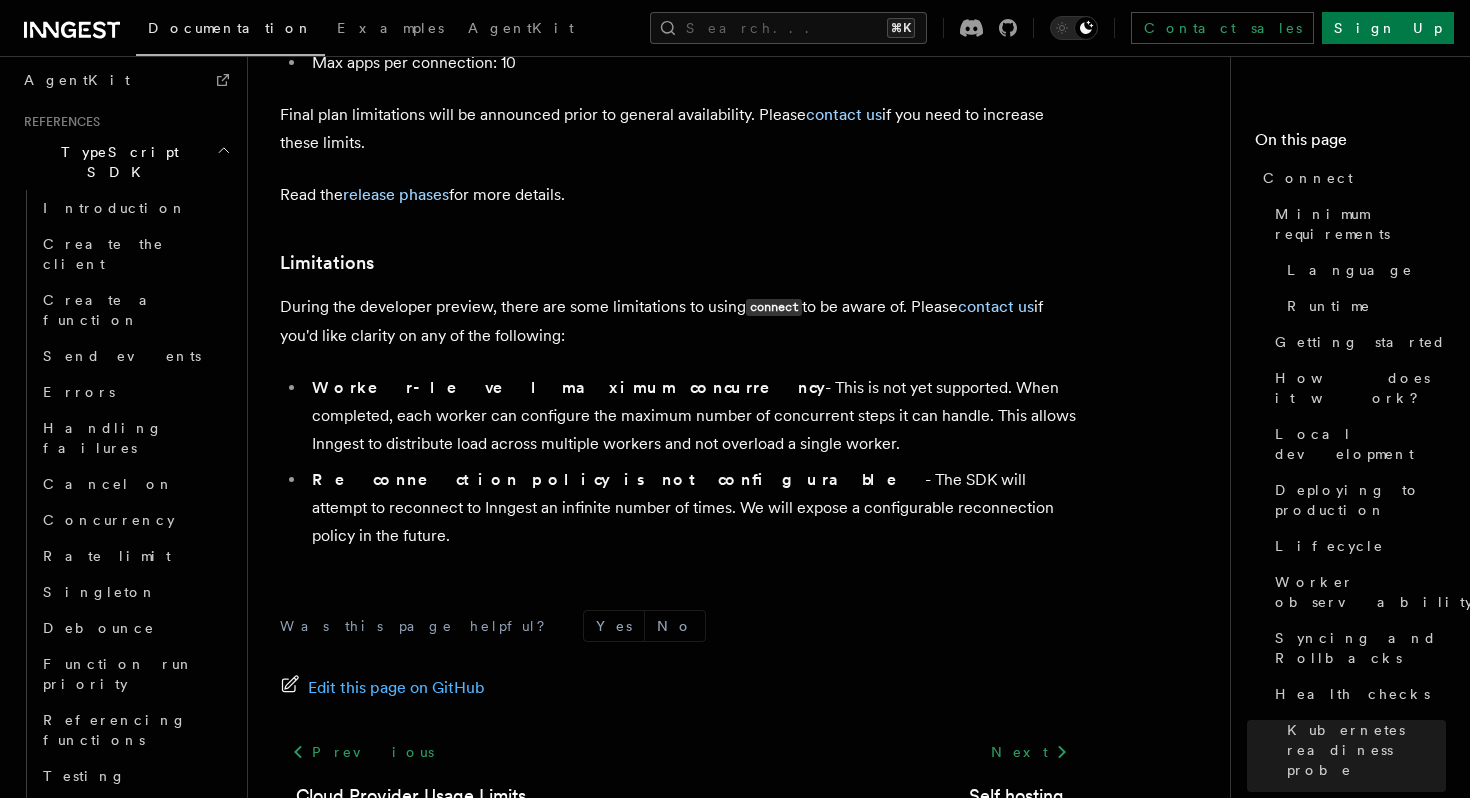scroll, scrollTop: 1774, scrollLeft: 0, axis: vertical 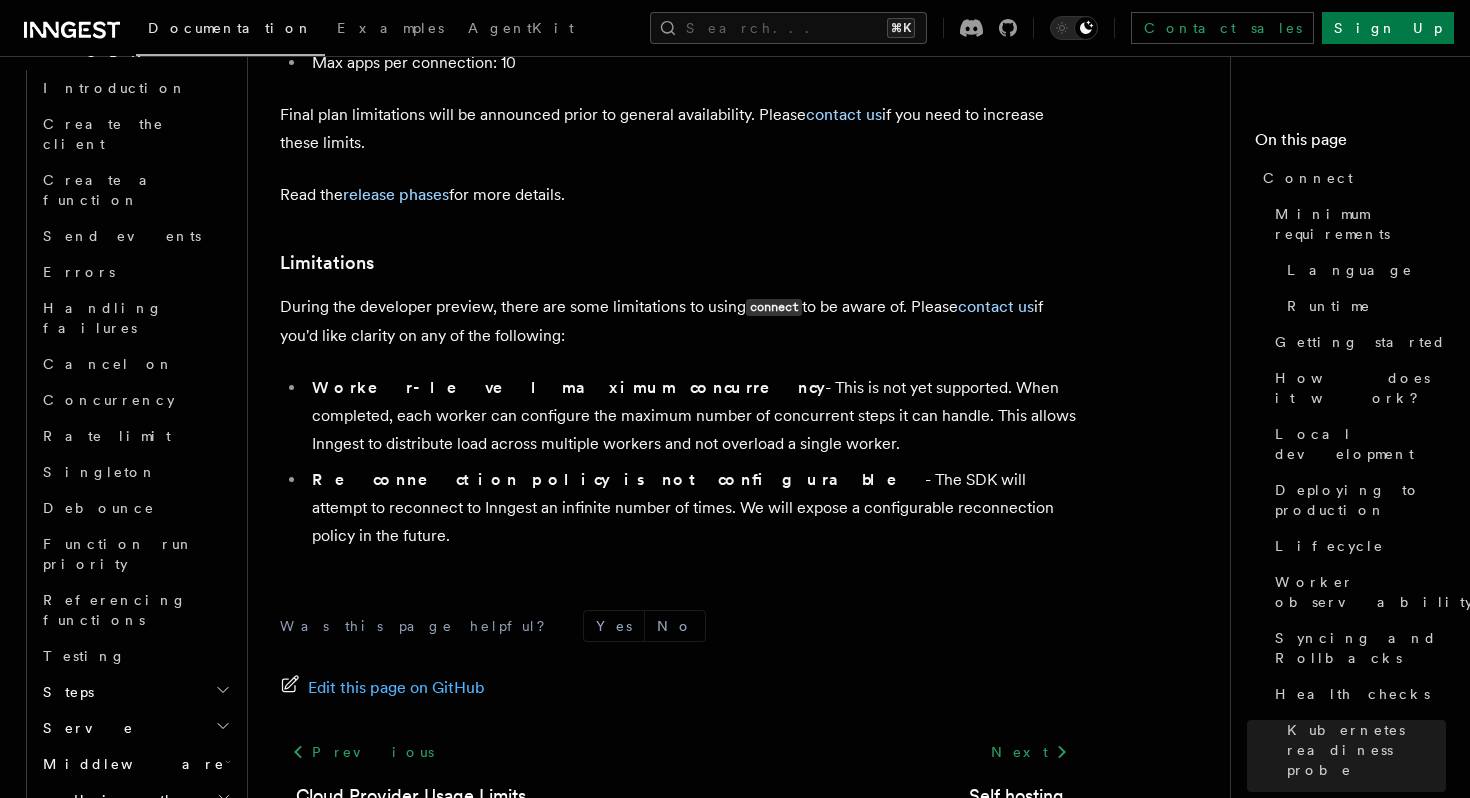 click on "Worker-level maximum concurrency  - This is not yet supported. When completed, each worker can configure the maximum number of concurrent steps it can handle. This allows Inngest to distribute load across multiple workers and not overload a single worker." at bounding box center (693, 416) 